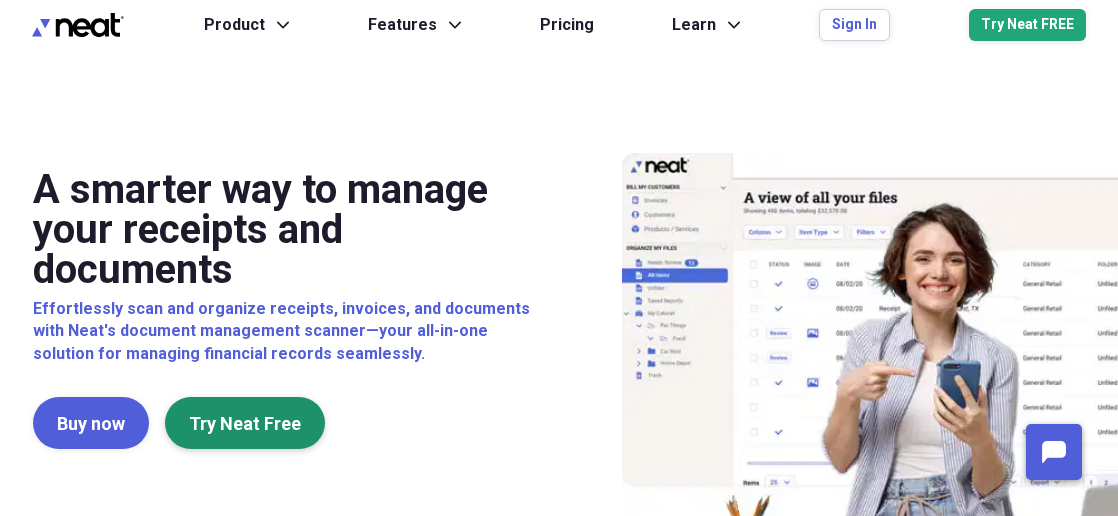 scroll, scrollTop: 0, scrollLeft: 0, axis: both 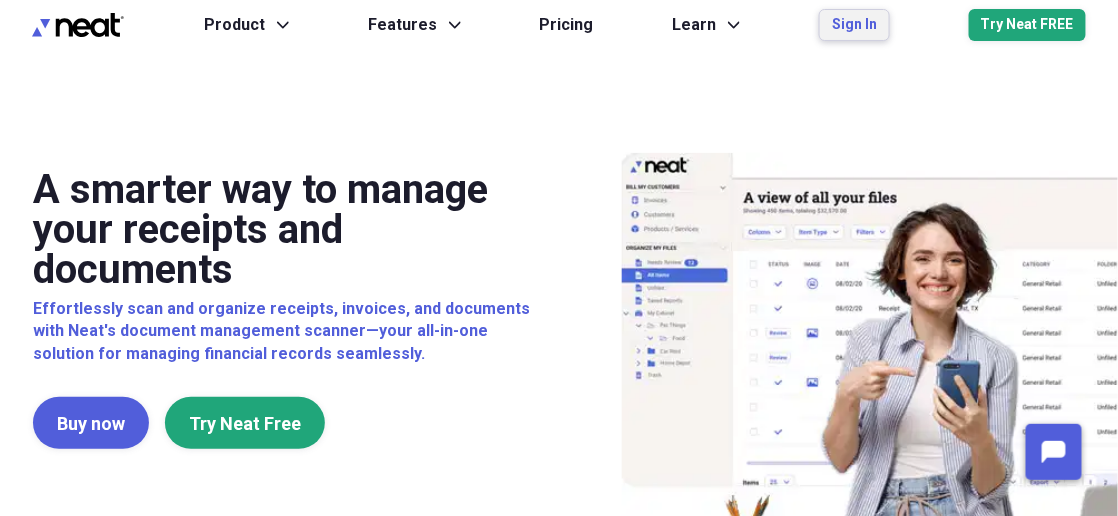 click on "Sign In" at bounding box center (854, 25) 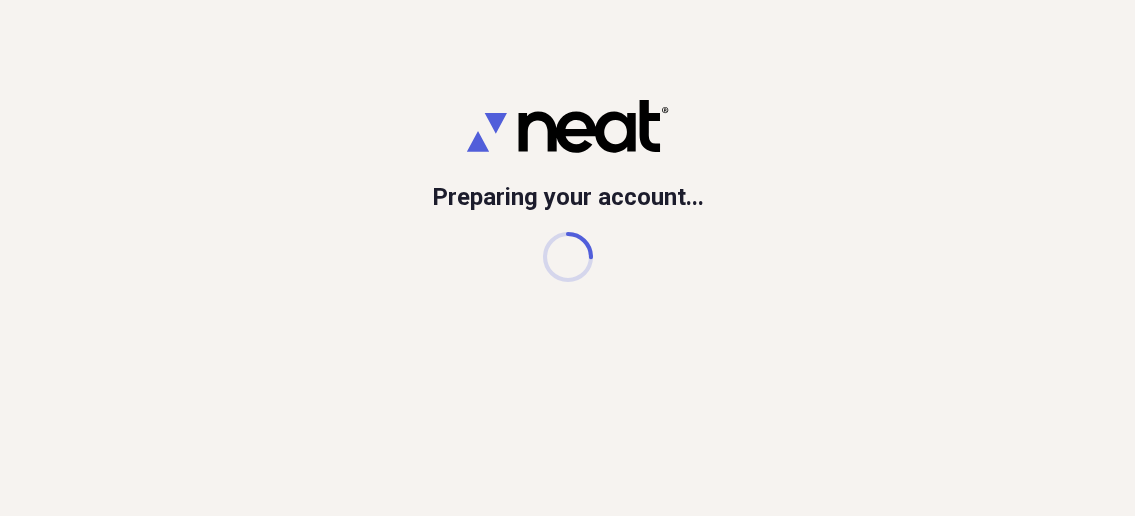 scroll, scrollTop: 0, scrollLeft: 0, axis: both 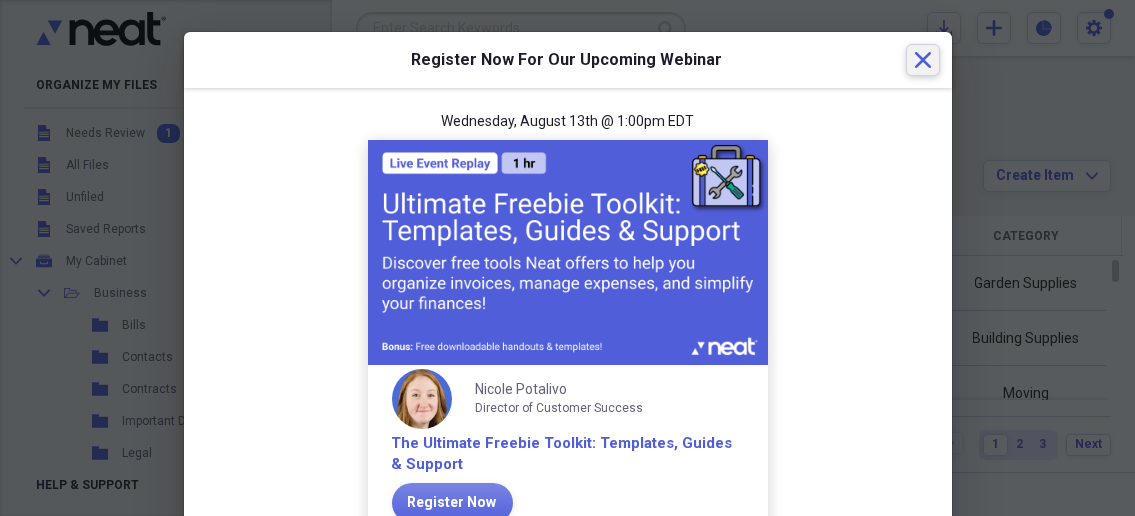 click on "Close" 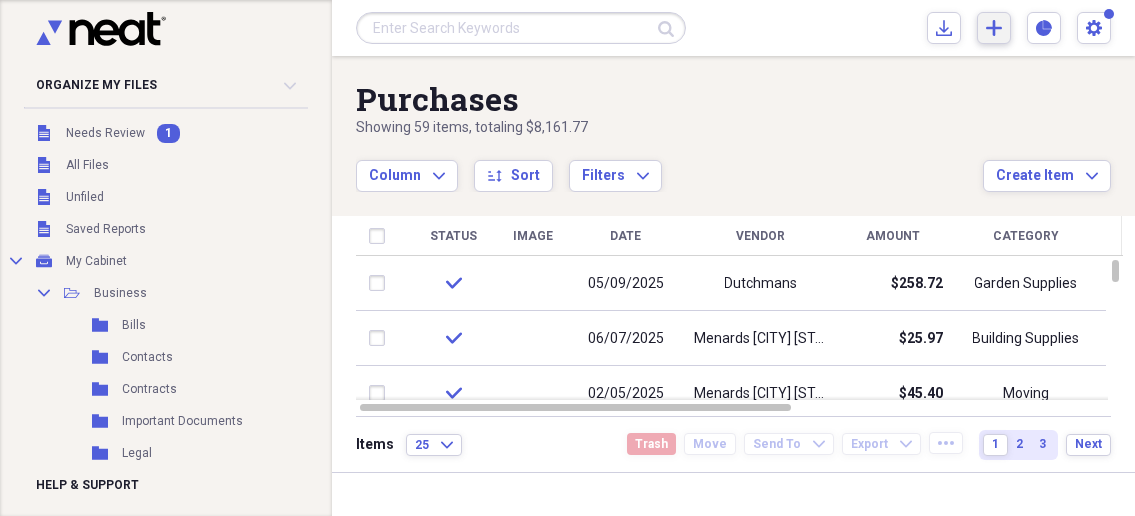 click 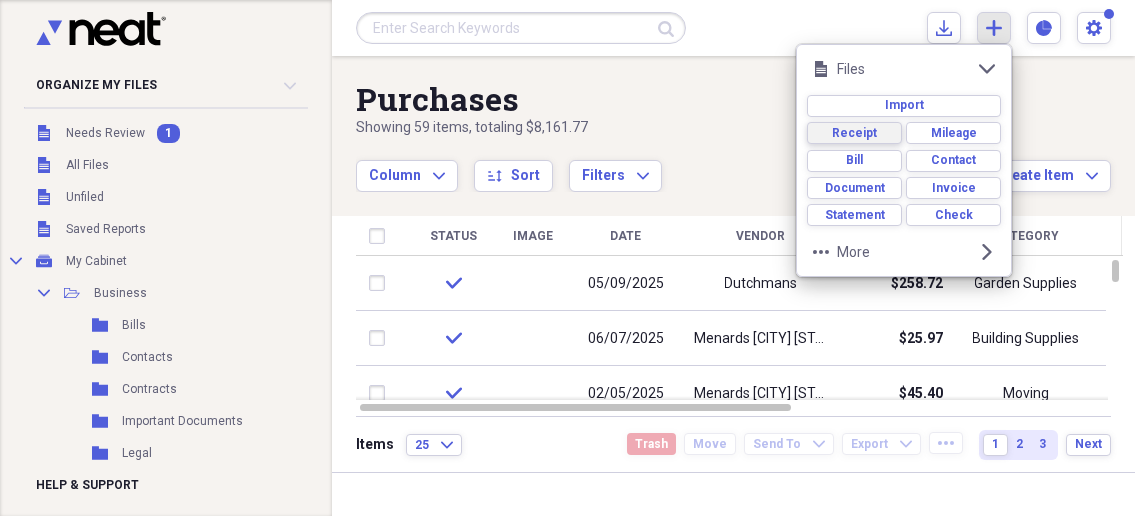 click on "Receipt" at bounding box center [854, 133] 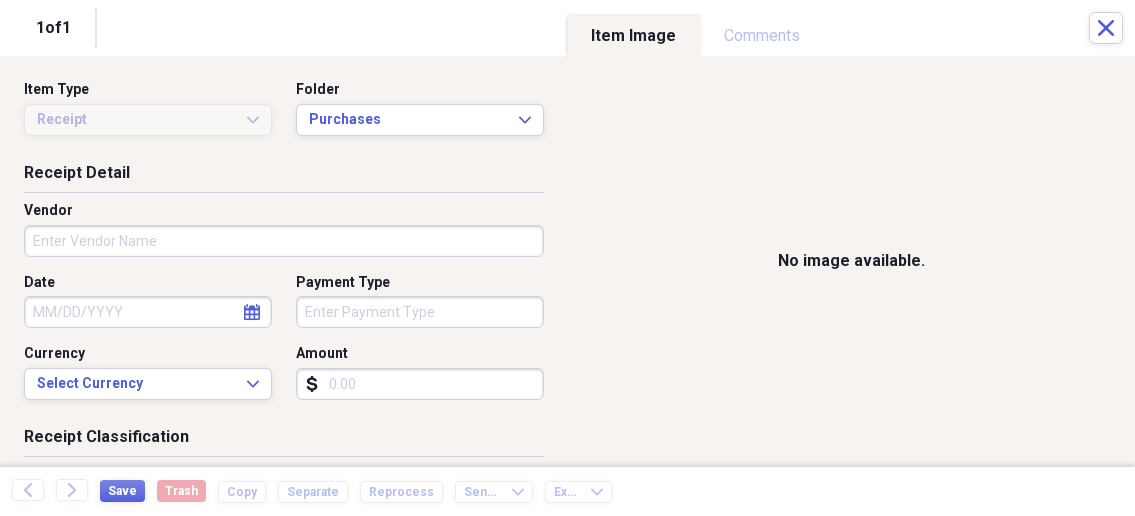click on "Vendor" at bounding box center (284, 241) 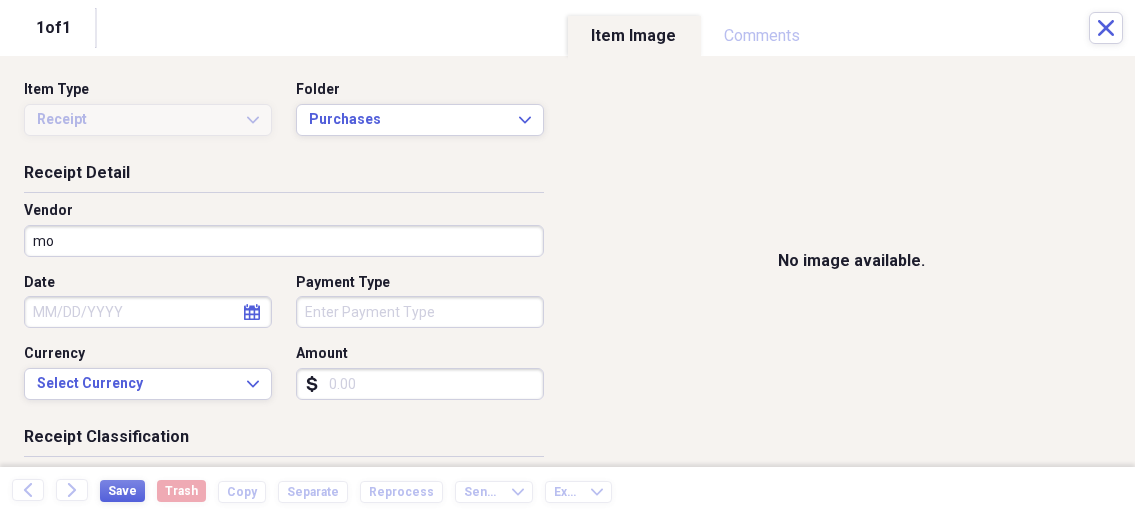 type on "m" 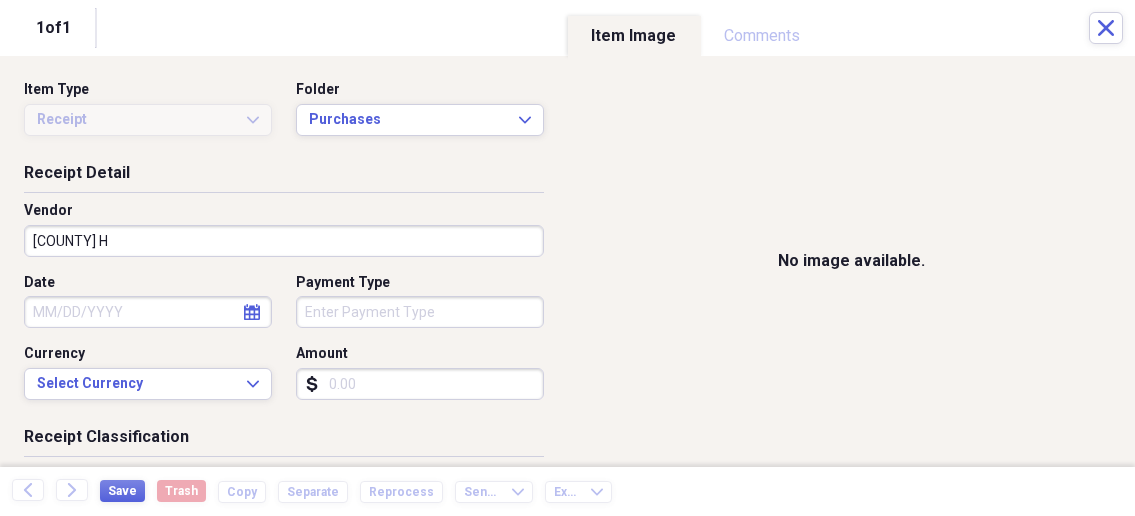 click on "[COUNTY] H" at bounding box center [284, 241] 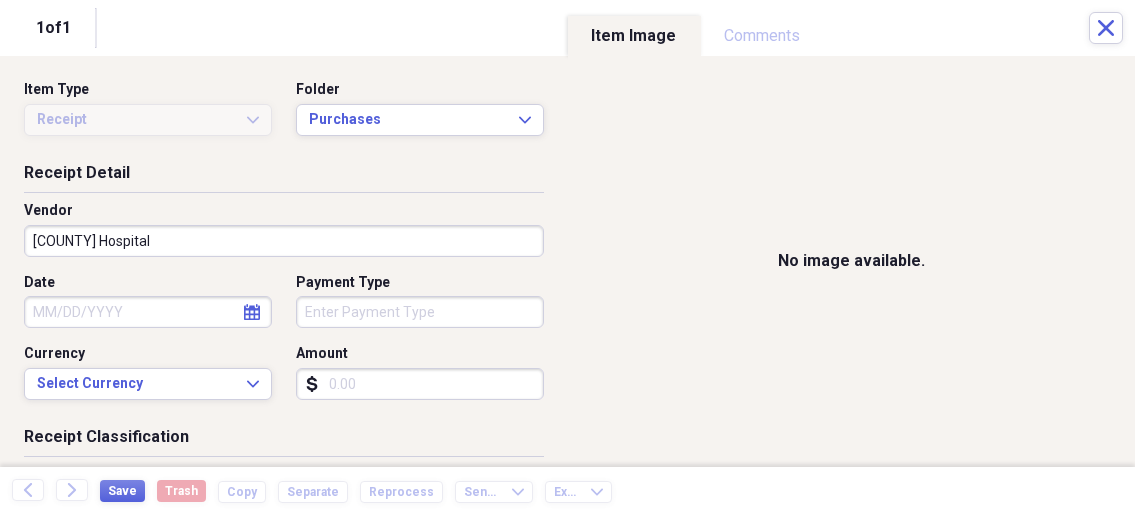 type on "[COUNTY] Hospital" 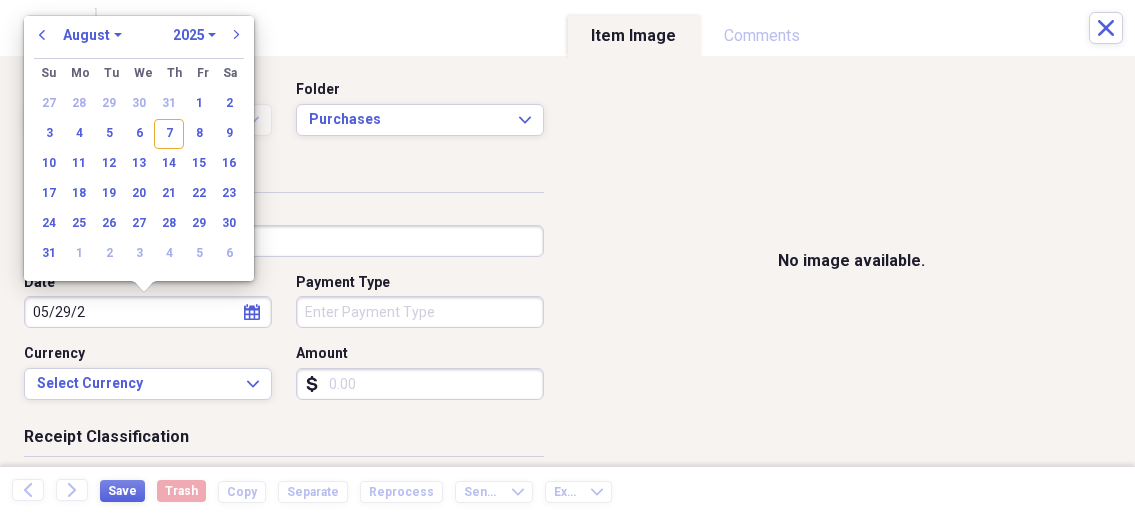 type on "05/29/20" 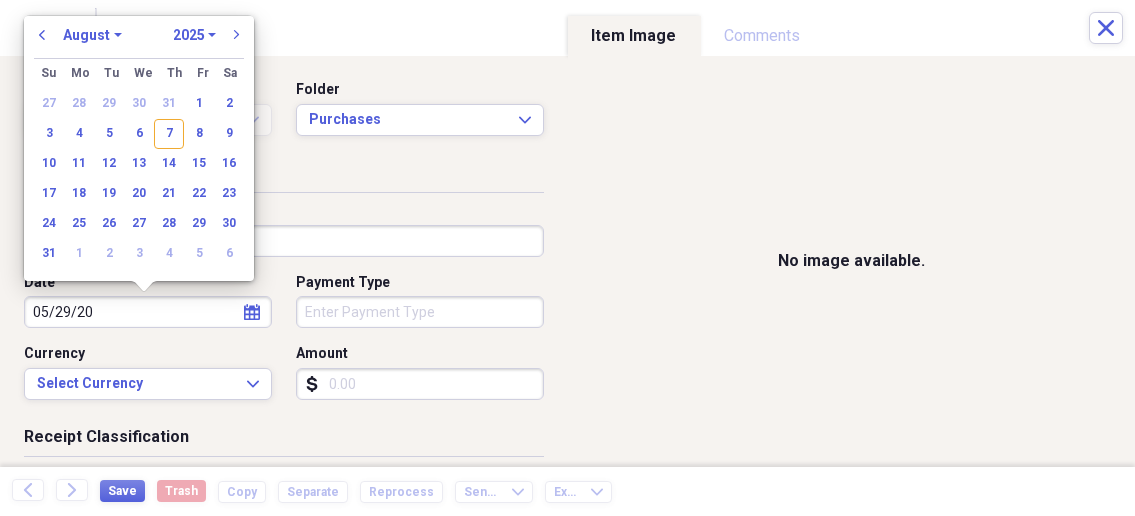 select on "4" 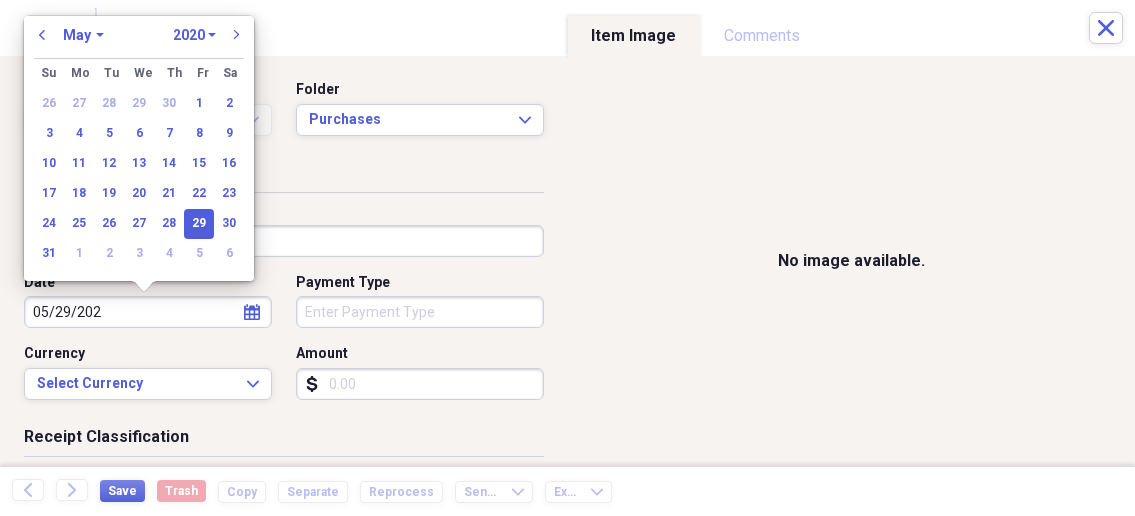 type on "05/29/2025" 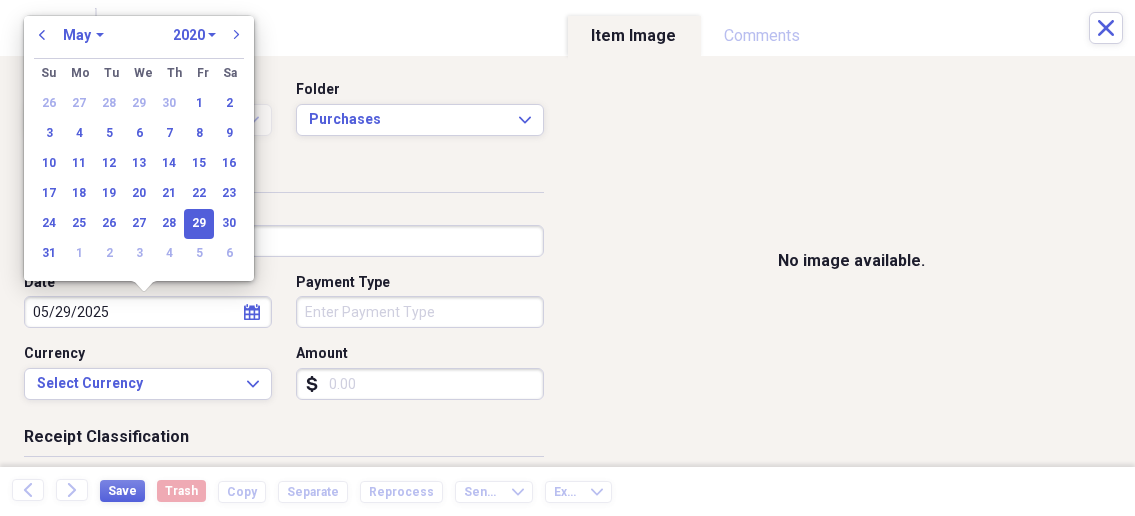 select on "2025" 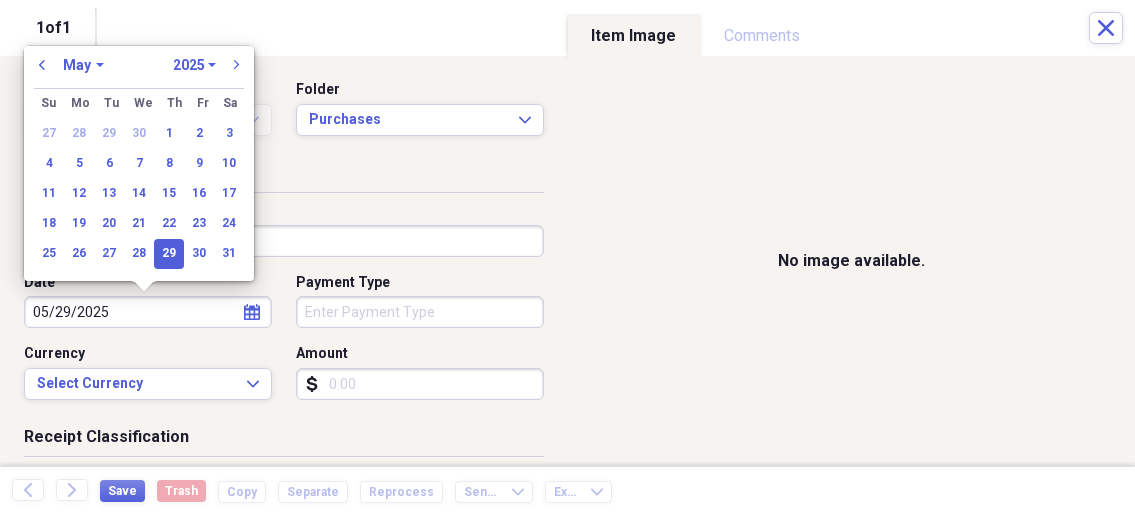 type on "05/29/2025" 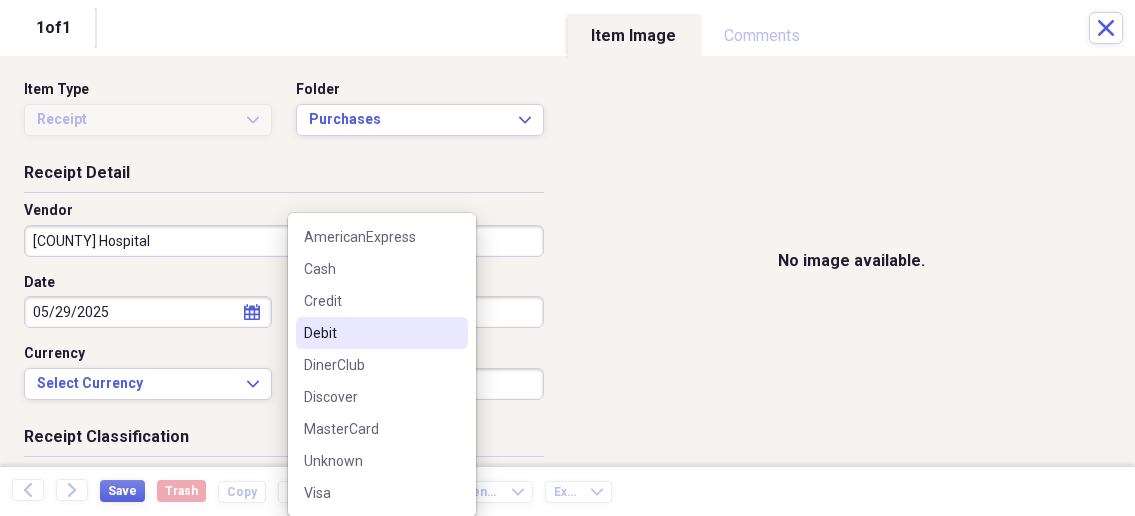 click on "Debit" at bounding box center (370, 333) 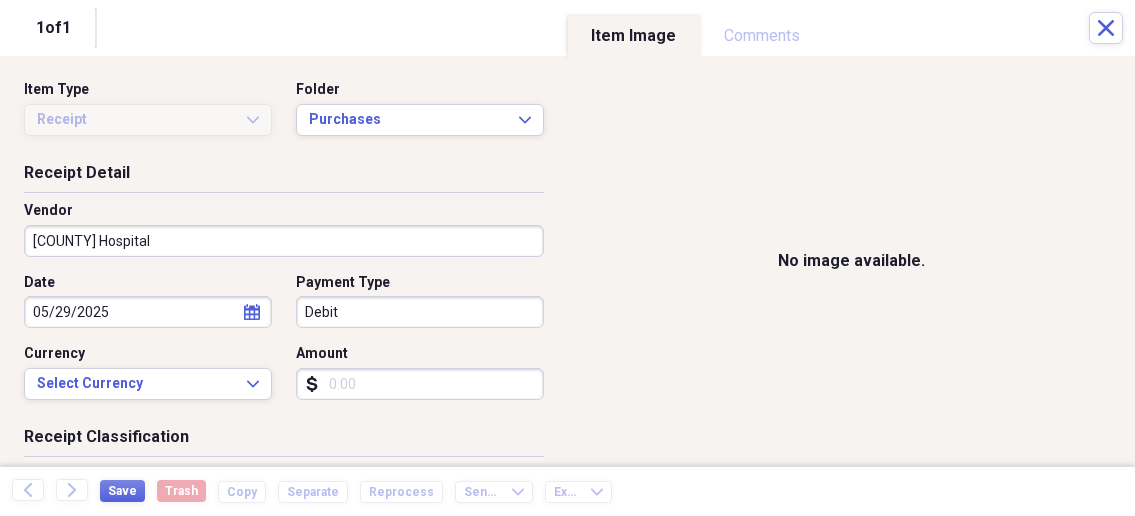 click on "Amount" at bounding box center (420, 384) 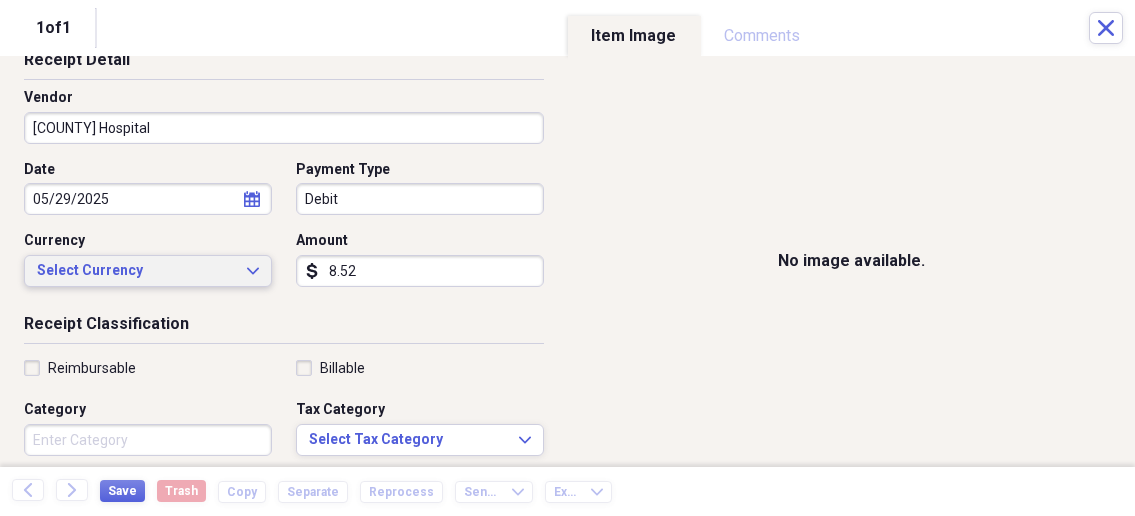 scroll, scrollTop: 214, scrollLeft: 0, axis: vertical 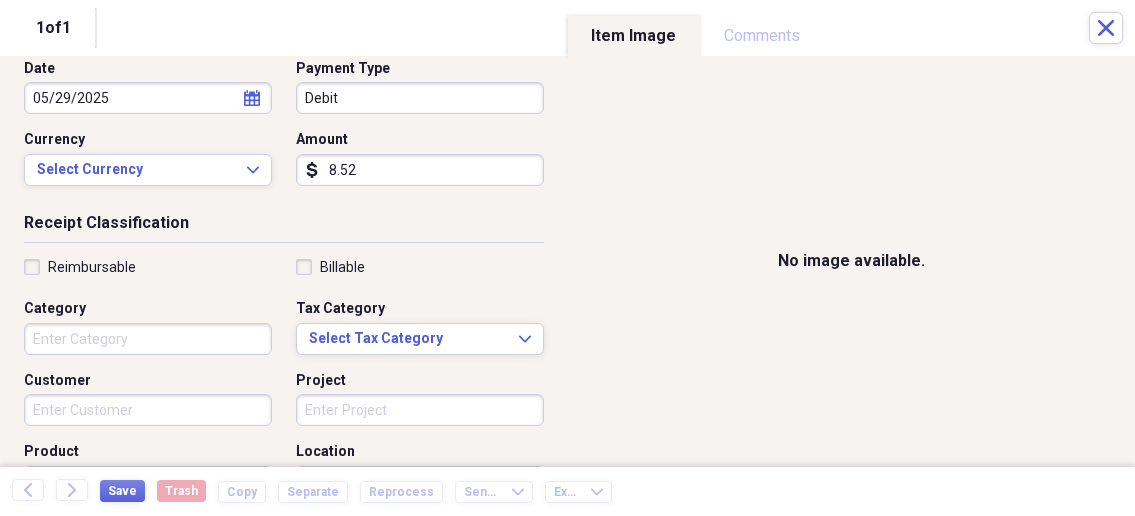 type on "8.52" 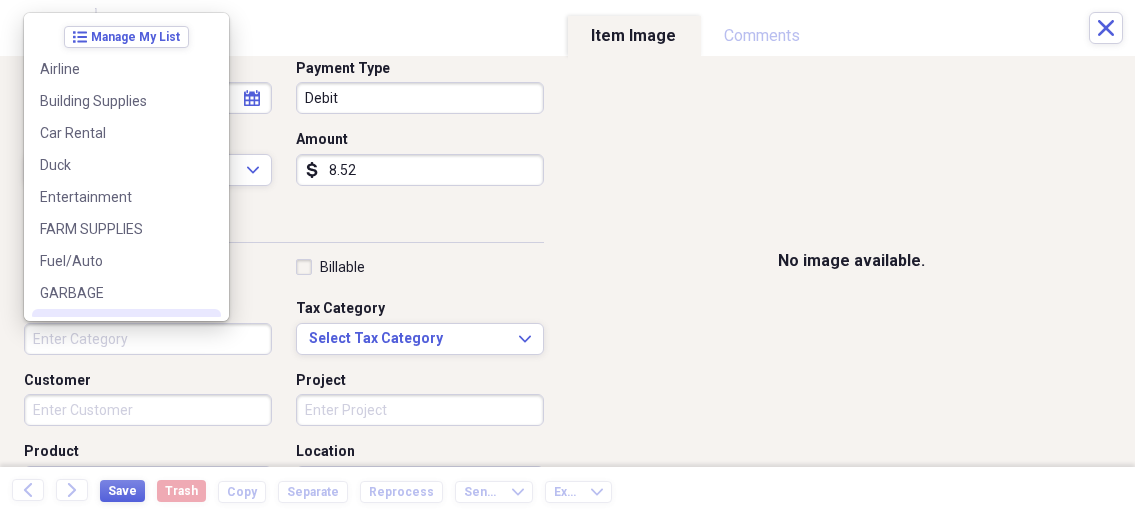 click on "Category" at bounding box center (148, 339) 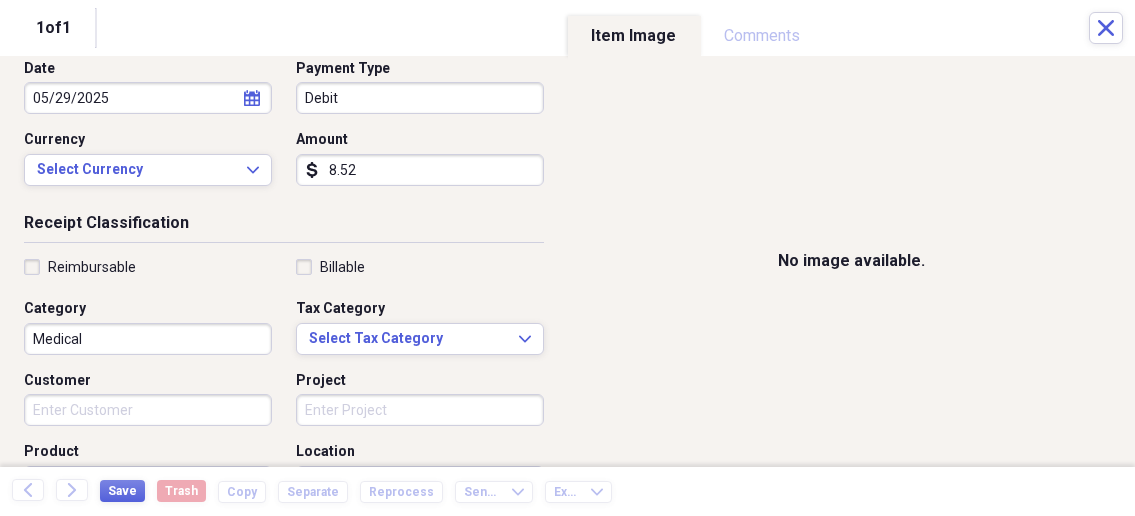 type on "Medical" 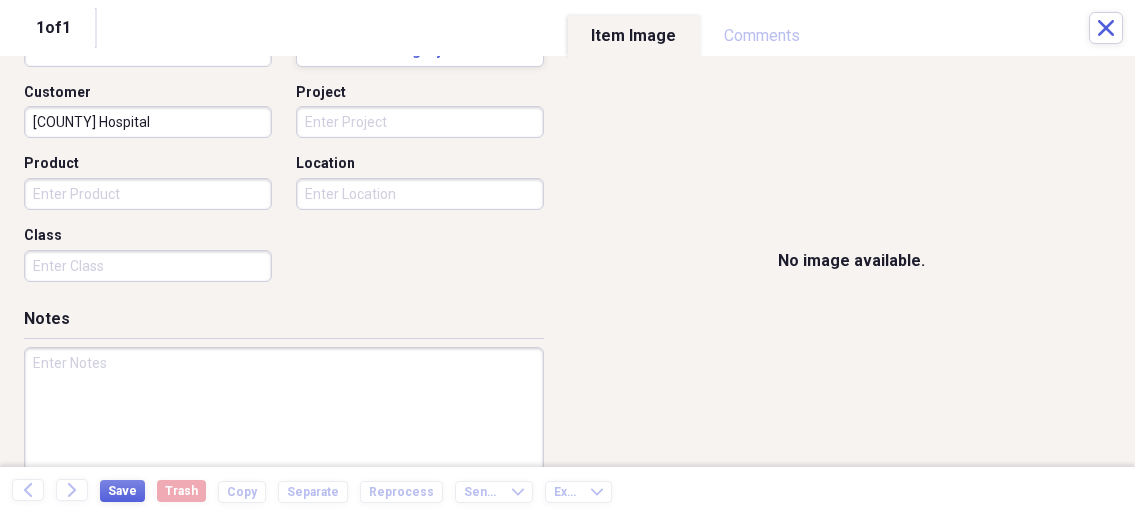 scroll, scrollTop: 535, scrollLeft: 0, axis: vertical 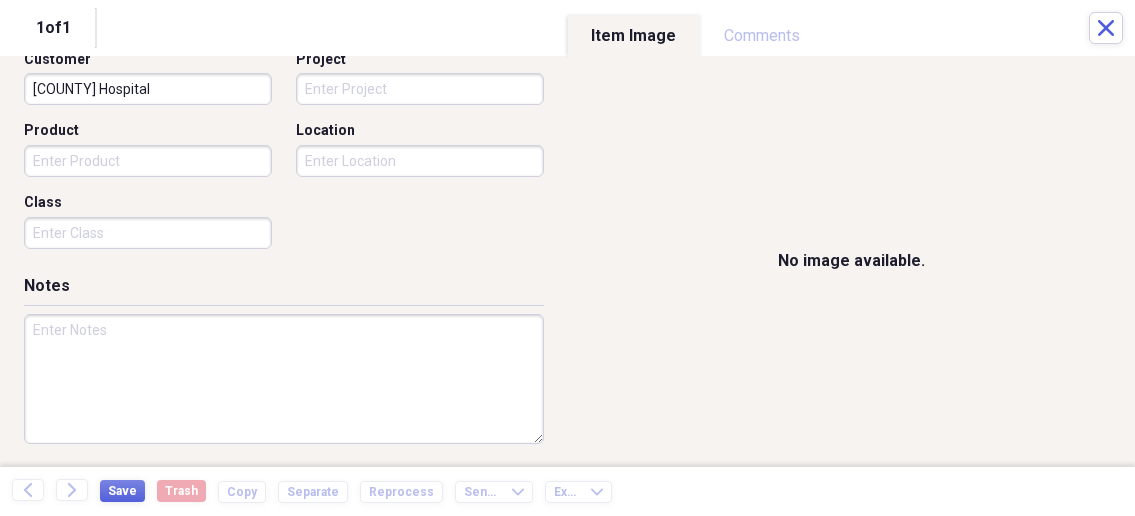 type on "[COUNTY] Hospital" 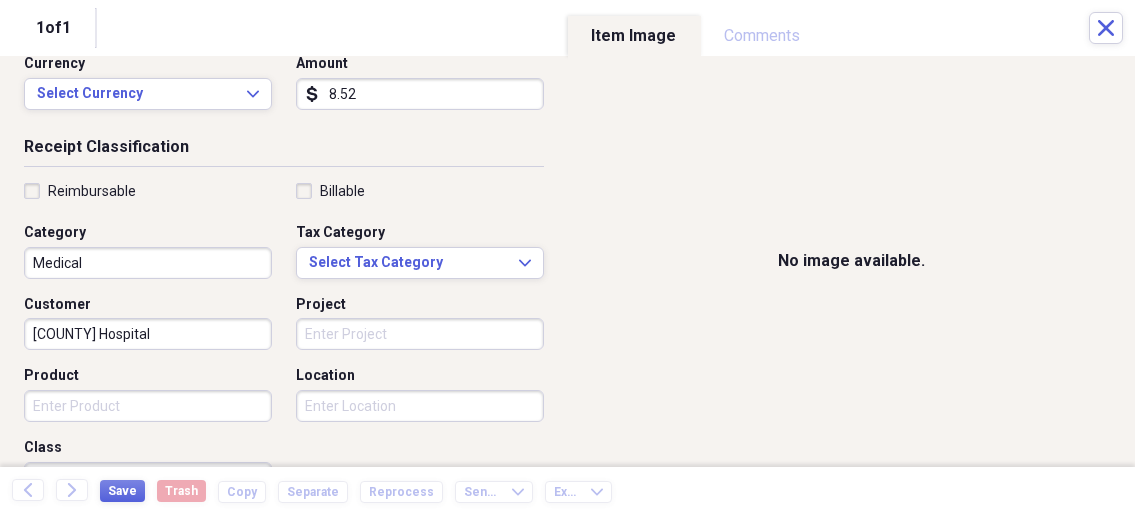 scroll, scrollTop: 321, scrollLeft: 0, axis: vertical 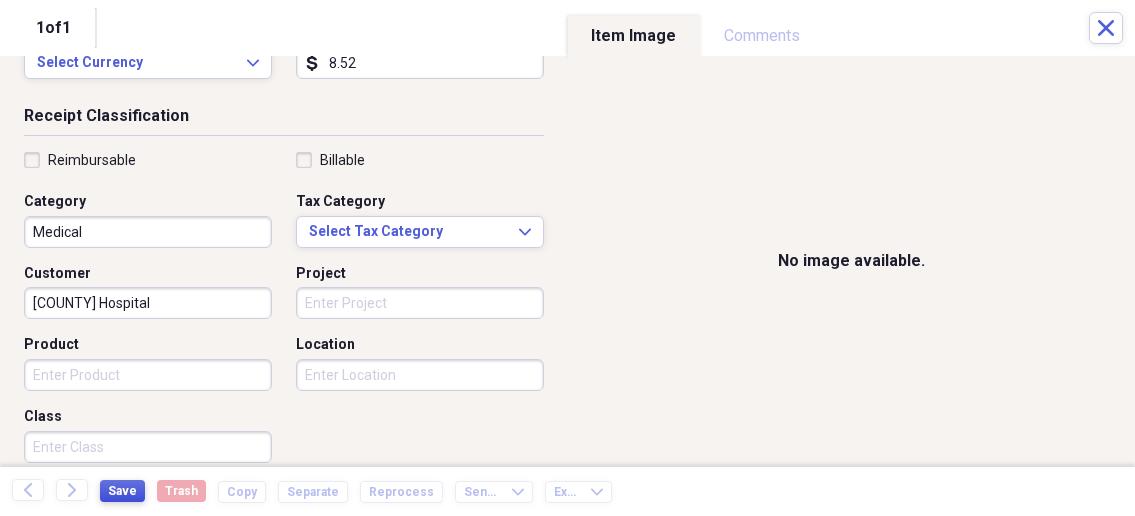 type on "Labs- David" 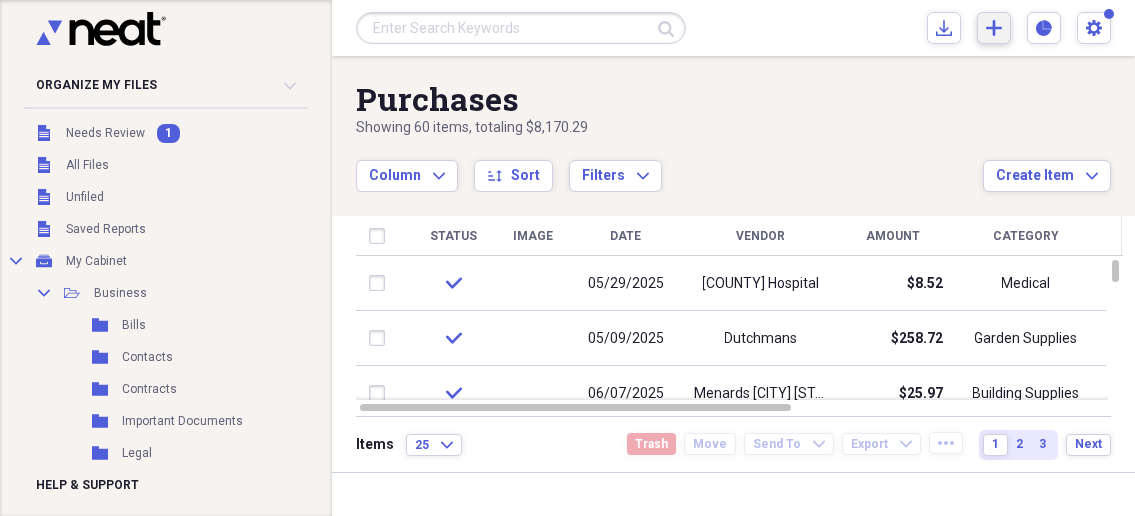 click on "Add" 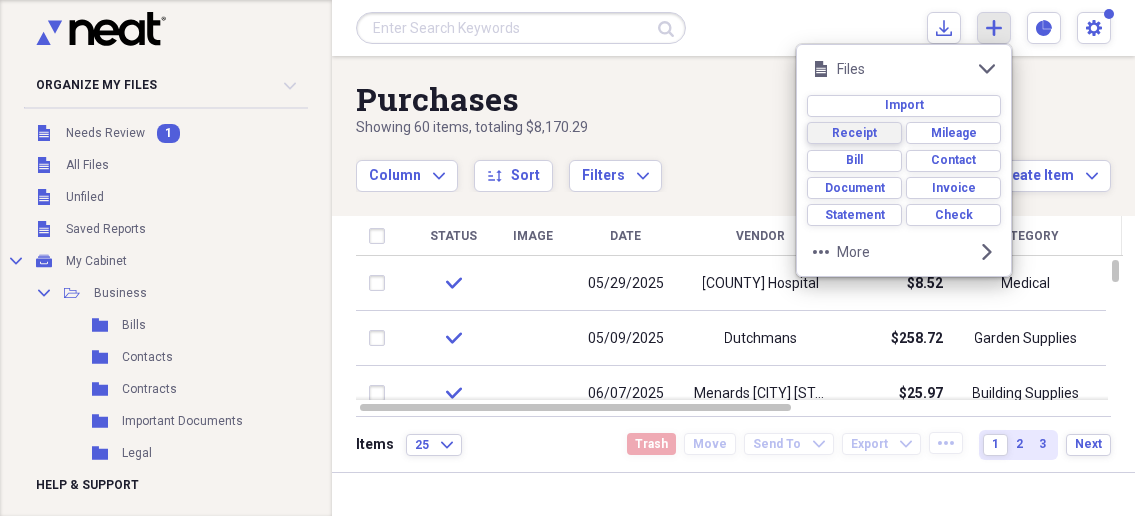 click on "Receipt" at bounding box center [854, 133] 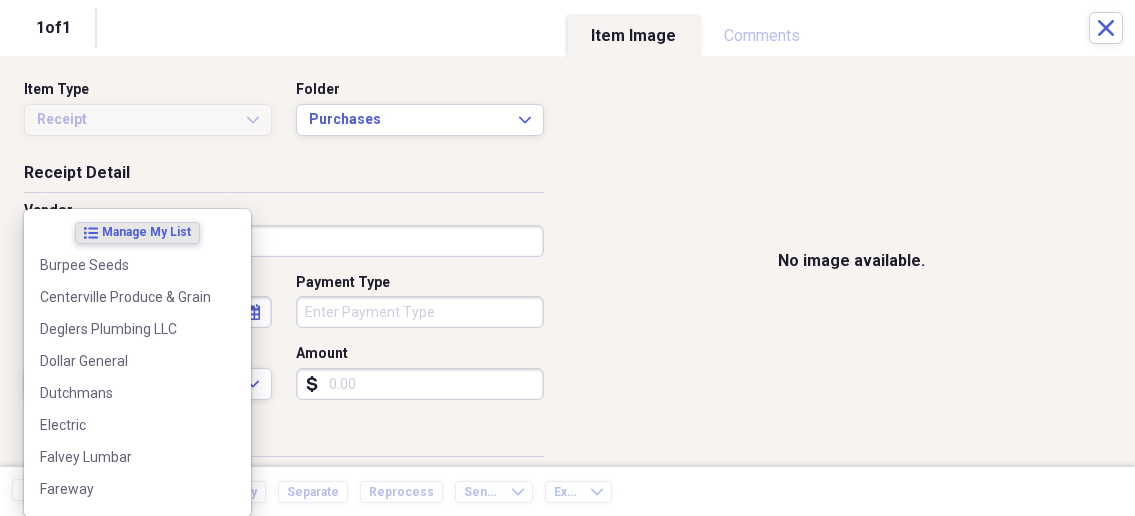 click on "Organize My Files 1 Collapse Unfiled Needs Review 1 Unfiled All Files Unfiled Unfiled Unfiled Saved Reports Collapse My Cabinet My Cabinet Add Folder Collapse Open Folder Business Add Folder Folder Bills Add Folder Folder Contacts Add Folder Folder Contracts Add Folder Folder Important Documents Add Folder Folder Legal Add Folder Folder Office Add Folder Folder Purchases Add Folder Expand Folder Taxes Add Folder Expand Folder Personal Add Folder Trash Trash Help & Support Submit Import Import Add Create Expand Reports Reports Settings Nathalee Expand Purchases Showing 60 items , totaling $8,170.29 Column Expand sort Sort Filters Expand Create Item Expand Status Image Date Vendor Amount Category Product Source Billable Reimbursable check 05/29/2025 Monroe County Hospital $8.52 Medical check 05/09/2025 Dutchmans $258.72 Garden Supplies Canning Supplies check 06/07/2025 Menards Ottumwa [STATE] $25.97 Building Supplies TV Bracket check 02/05/2025 Menards Ottumwa [STATE] $45.40 Moving X Track / Trailor Parts check 25 1" at bounding box center (567, 258) 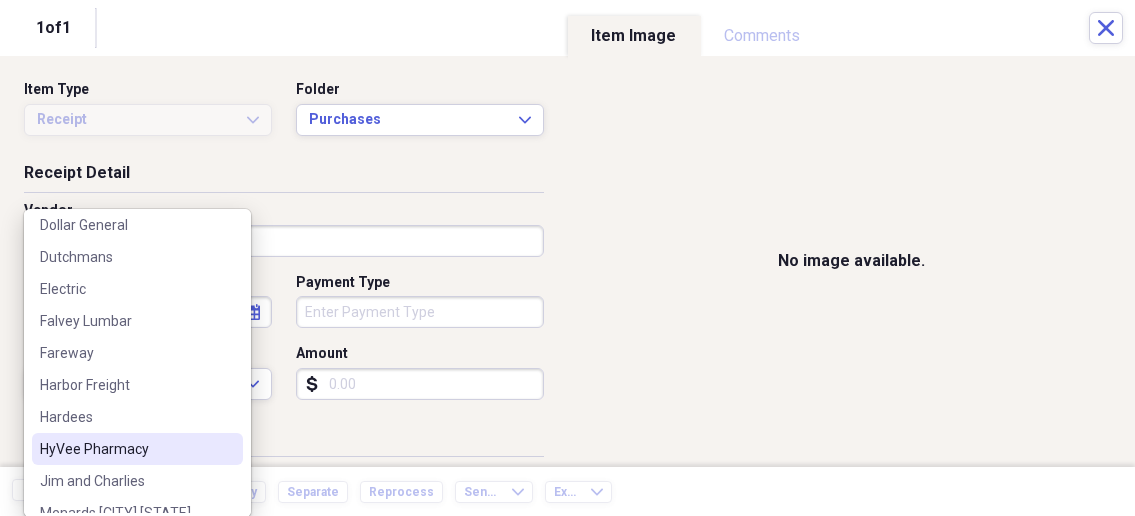 scroll, scrollTop: 214, scrollLeft: 0, axis: vertical 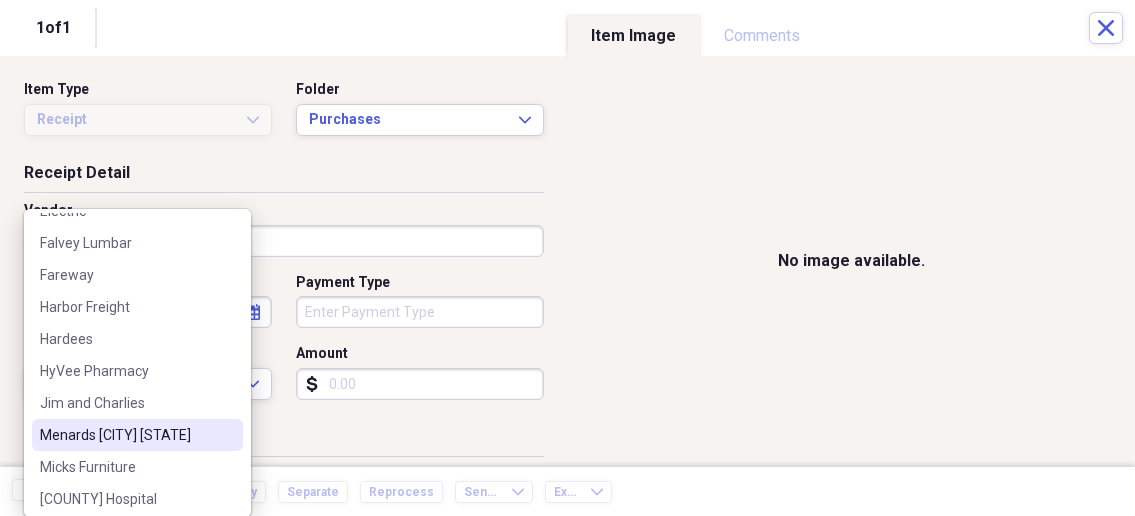 click on "Menards [CITY] [STATE]" at bounding box center (125, 435) 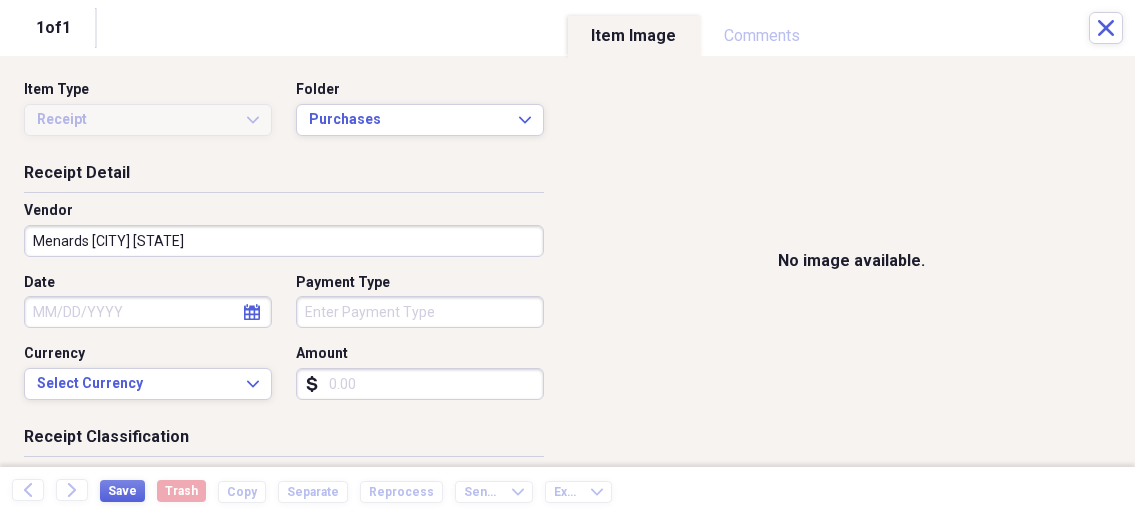 select on "7" 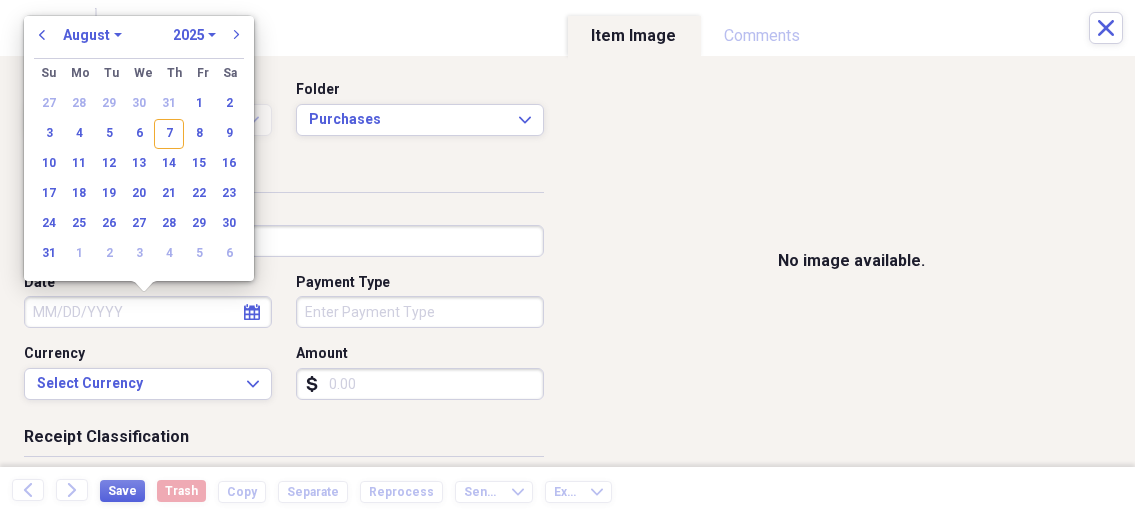 click on "Date" at bounding box center [148, 312] 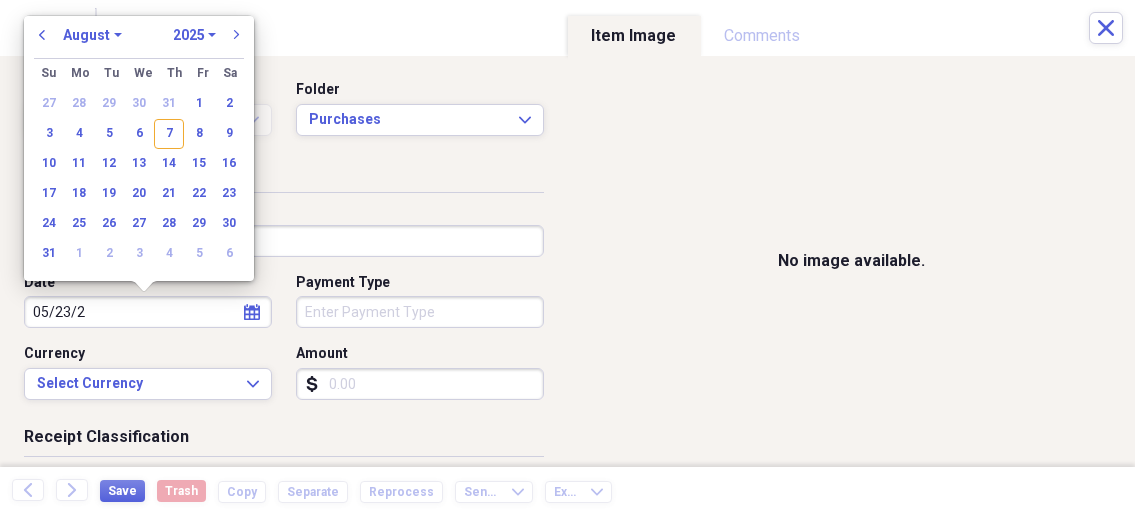 type on "05/23/20" 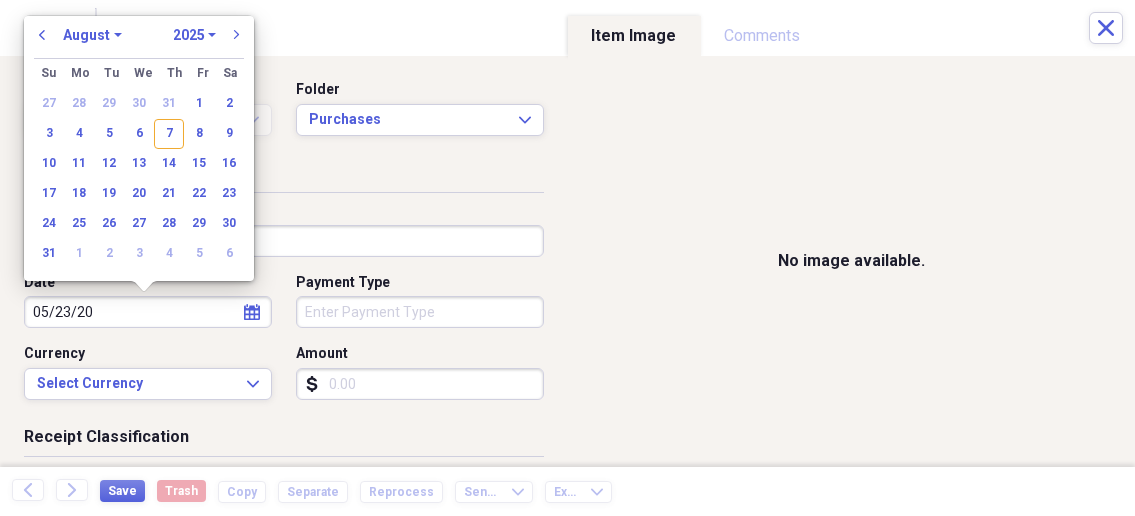 select on "4" 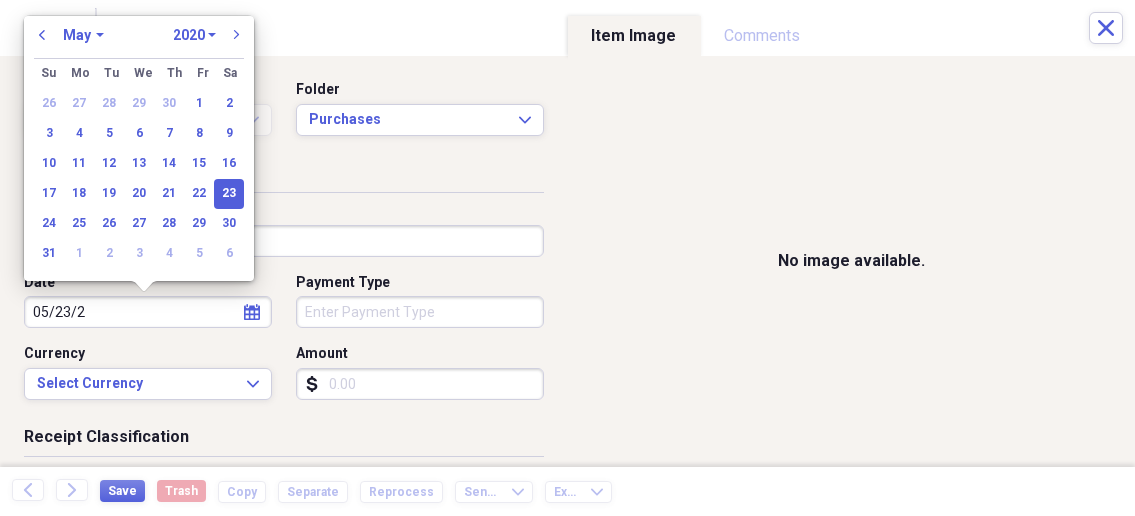 type on "05/23/2025" 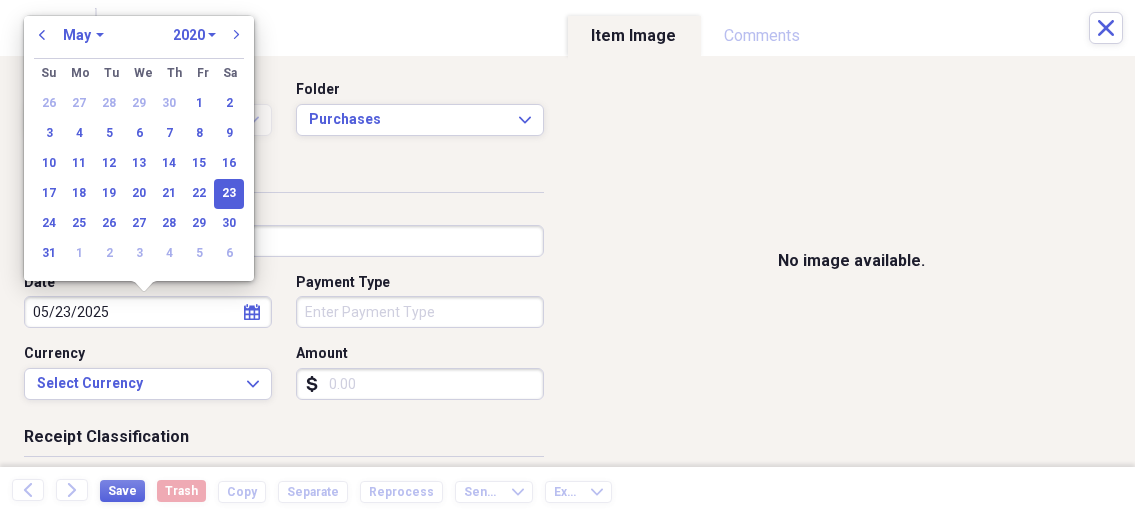 select on "2025" 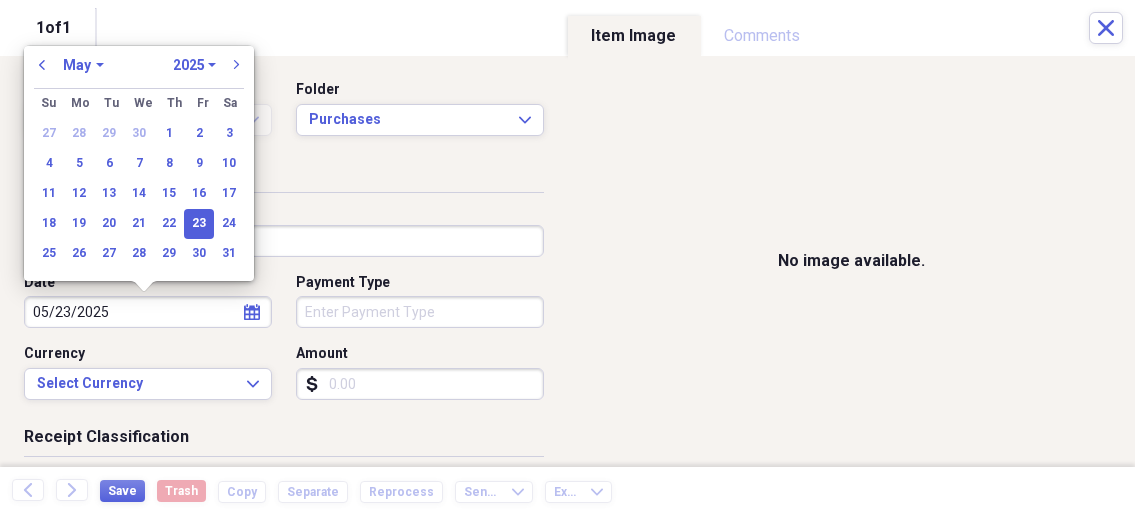 type on "05/23/2025" 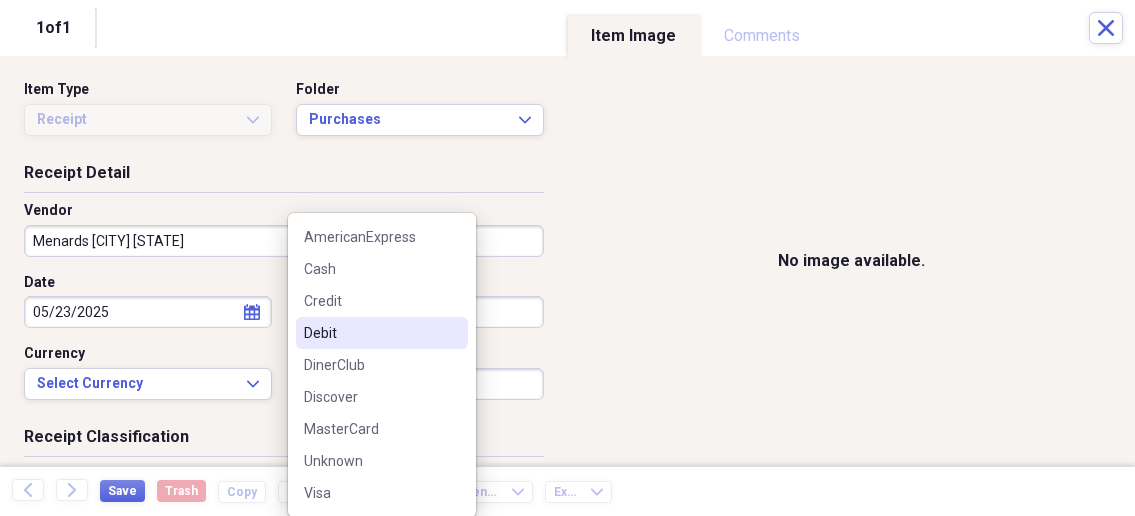 click on "Debit" at bounding box center (370, 333) 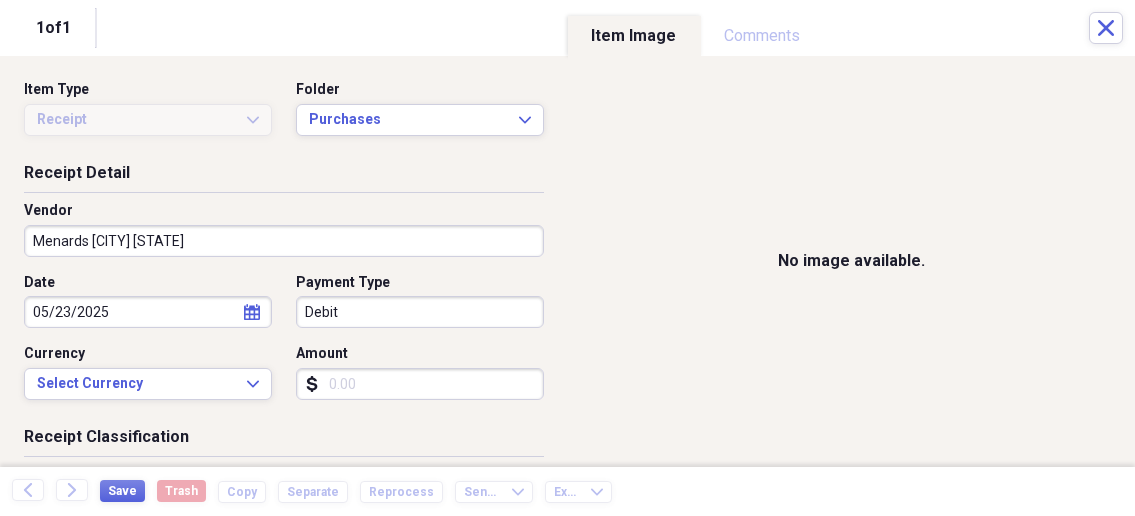 click on "Amount" at bounding box center [420, 384] 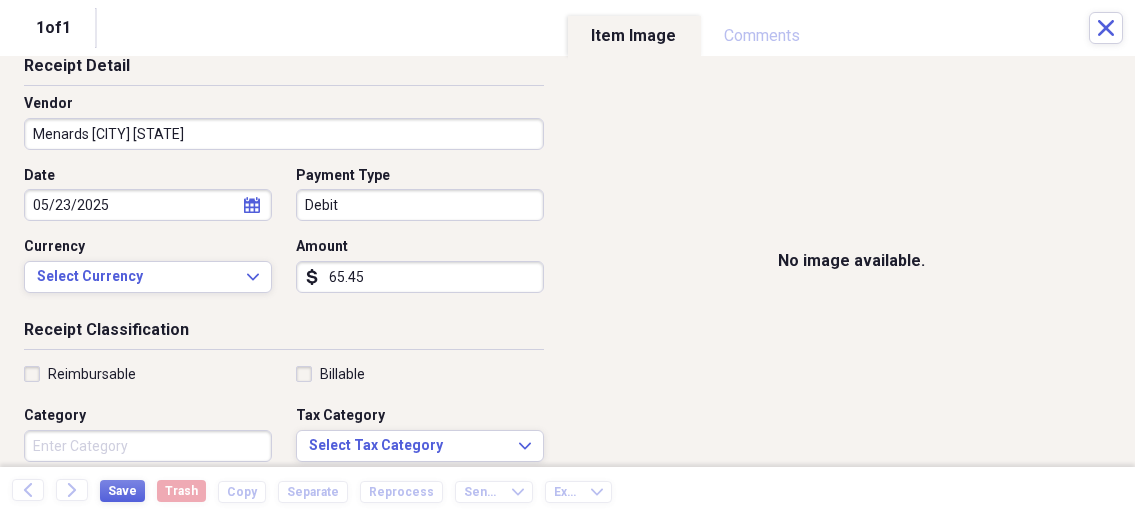 scroll, scrollTop: 214, scrollLeft: 0, axis: vertical 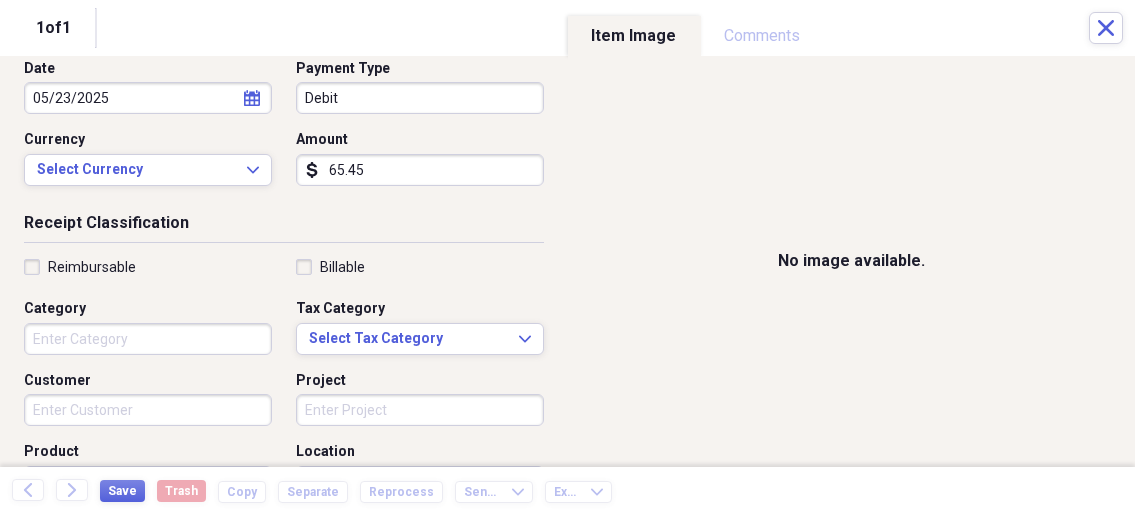 type on "65.45" 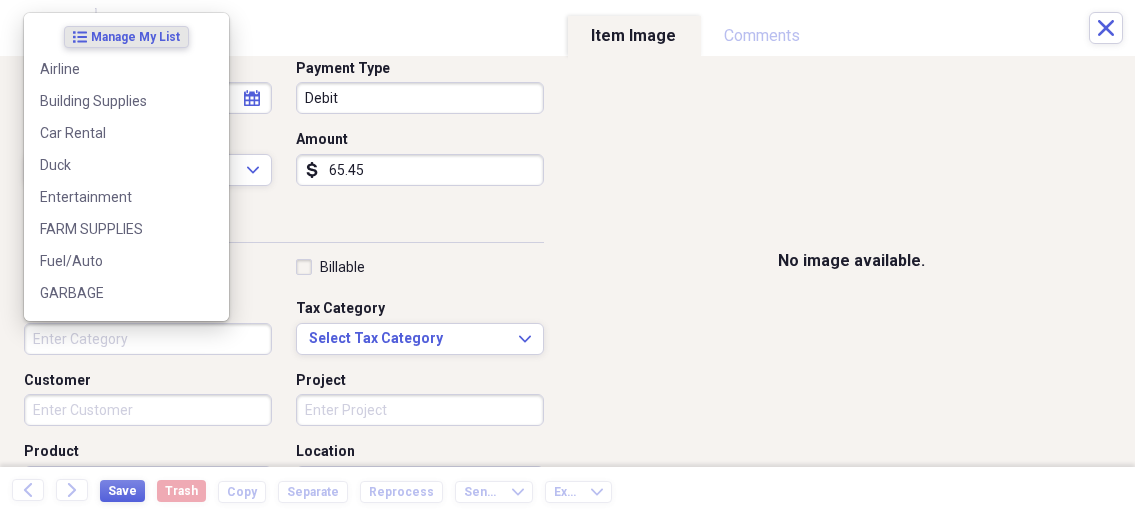 click on "Category" at bounding box center [148, 339] 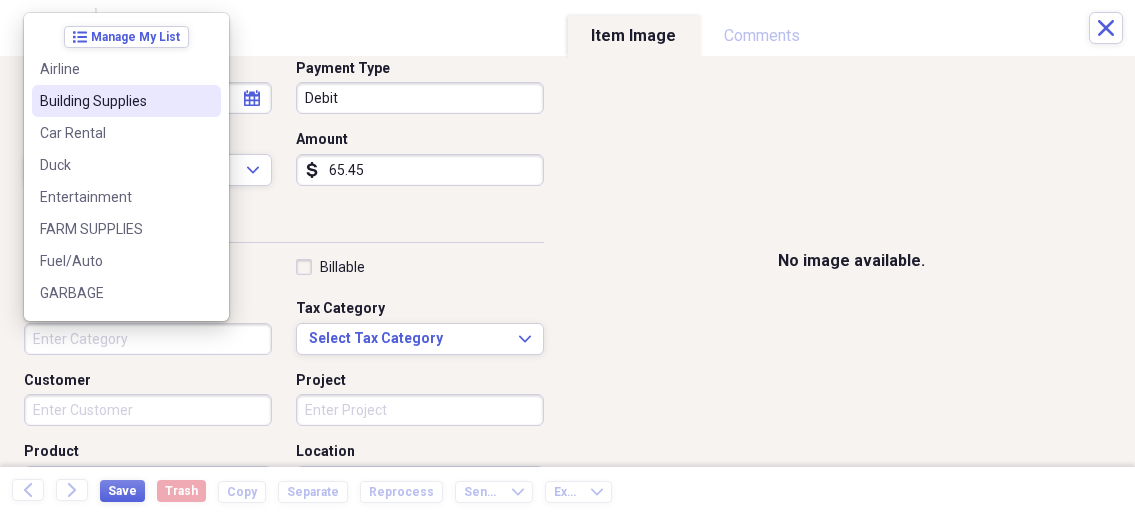 click on "Building Supplies" at bounding box center [114, 101] 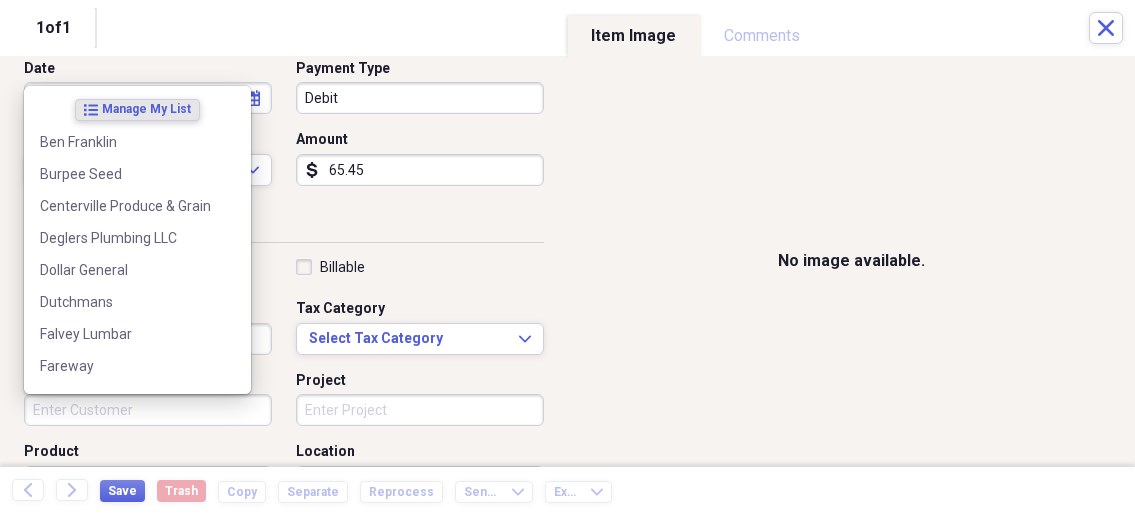 click on "Customer" at bounding box center [148, 410] 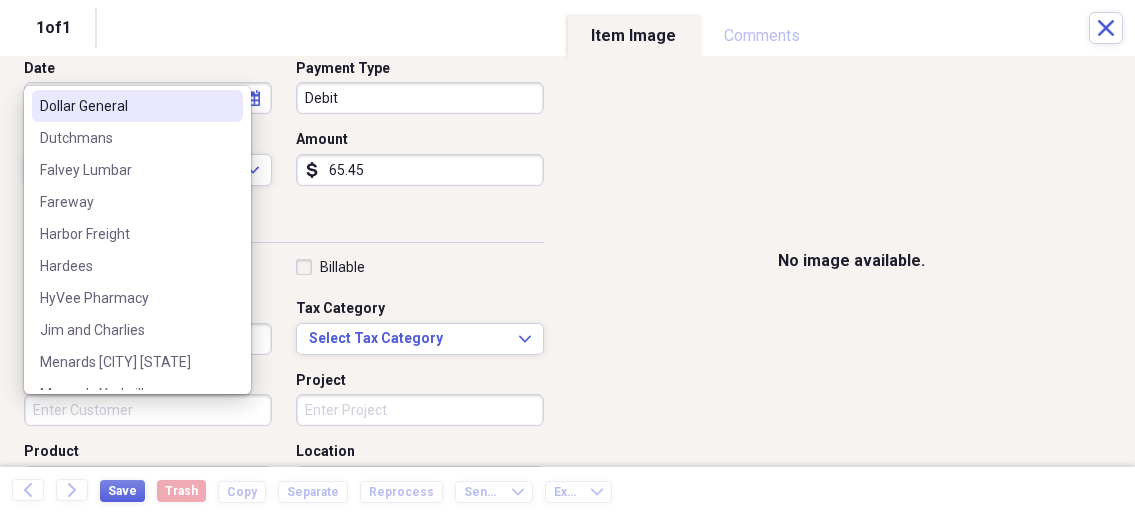 scroll, scrollTop: 214, scrollLeft: 0, axis: vertical 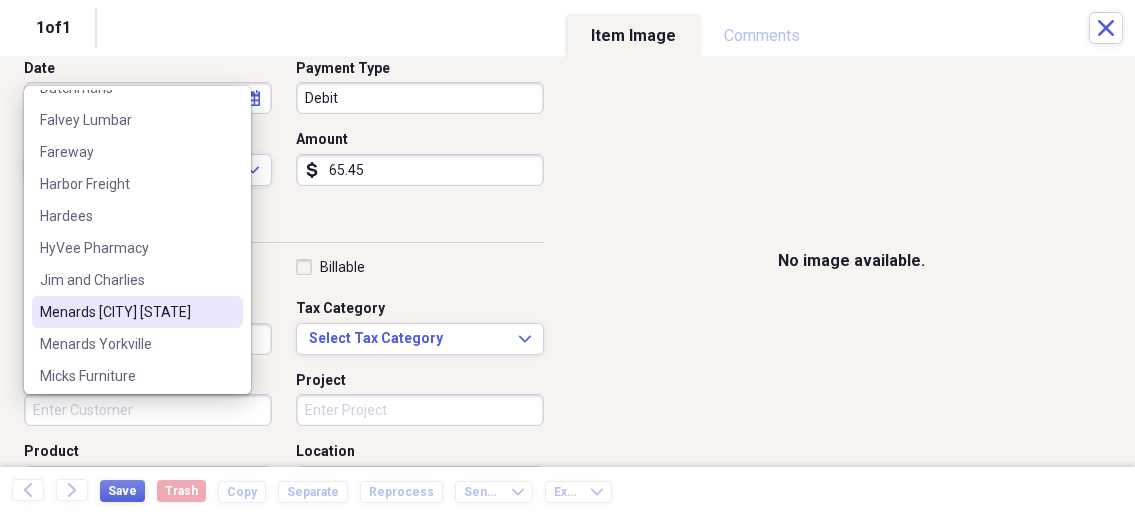 click on "Menards [CITY] [STATE]" at bounding box center (125, 312) 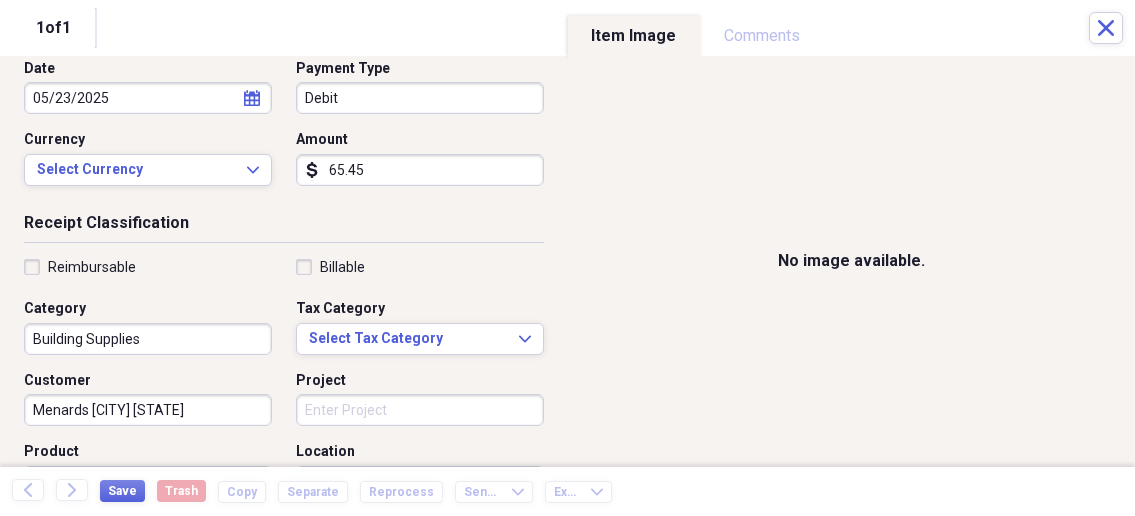 scroll, scrollTop: 321, scrollLeft: 0, axis: vertical 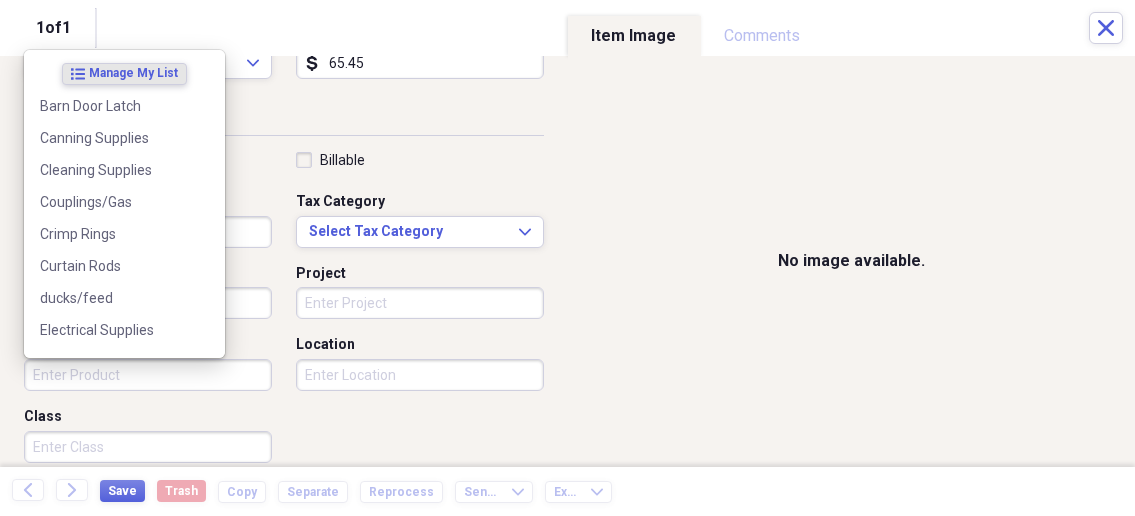 click on "Product" at bounding box center (148, 375) 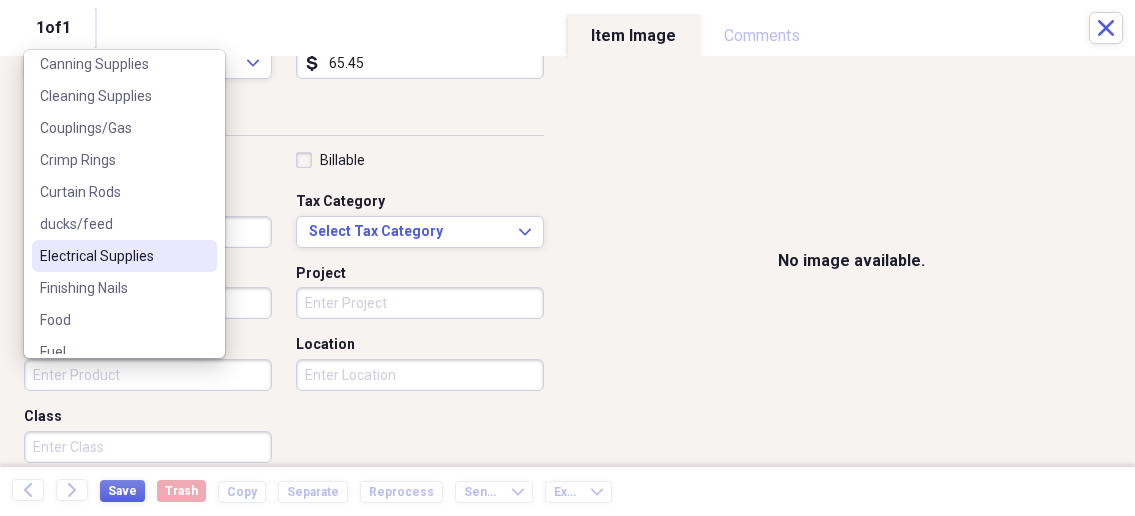 scroll, scrollTop: 107, scrollLeft: 0, axis: vertical 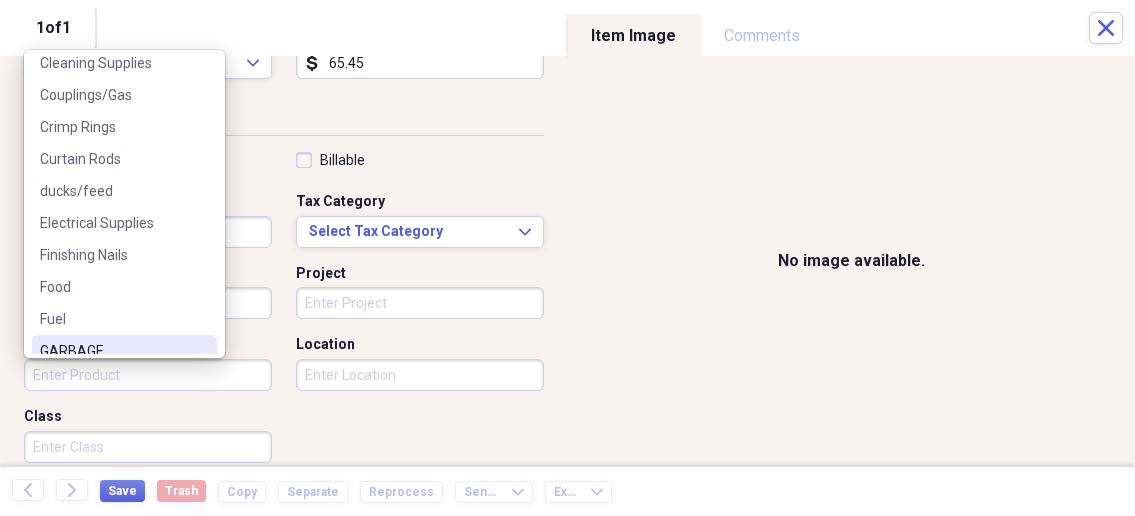 click on "Product" at bounding box center (148, 375) 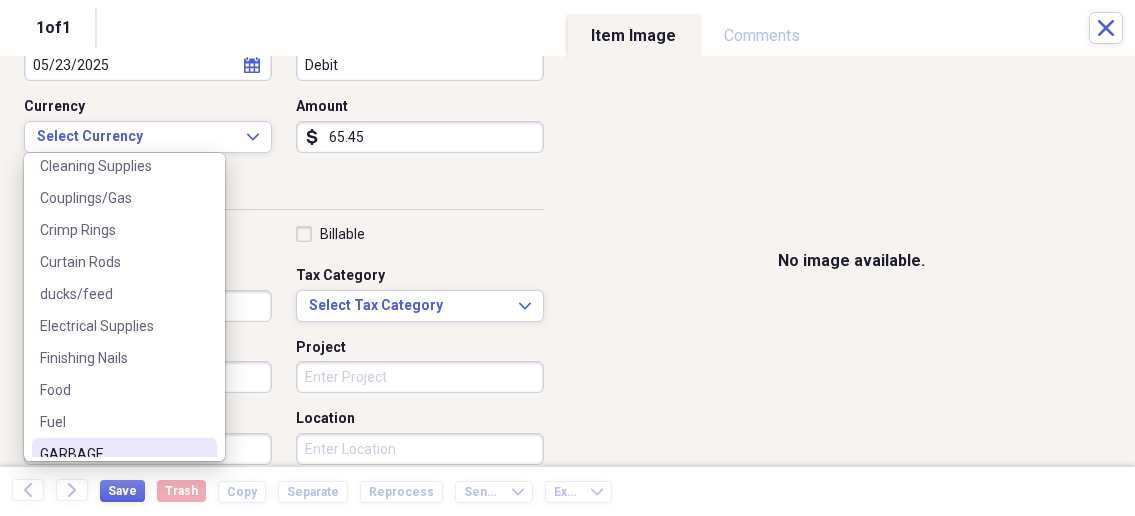 scroll, scrollTop: 214, scrollLeft: 0, axis: vertical 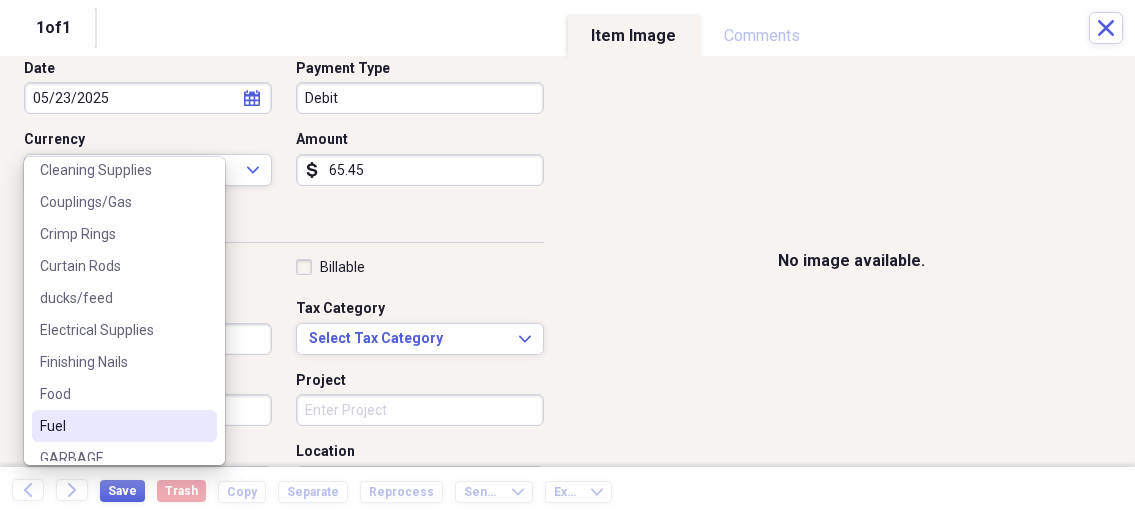 click on "Product" at bounding box center (154, 470) 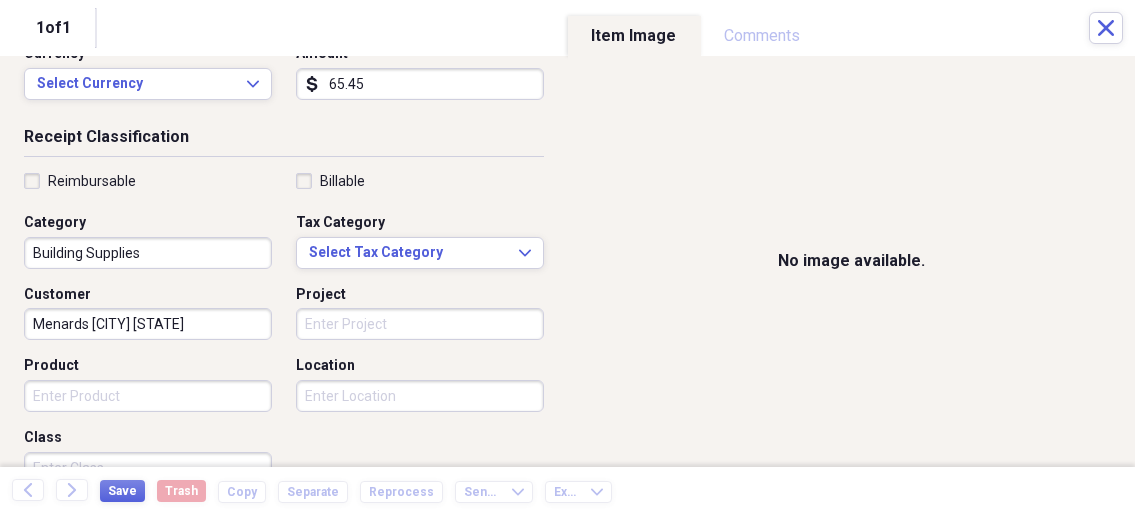 scroll, scrollTop: 428, scrollLeft: 0, axis: vertical 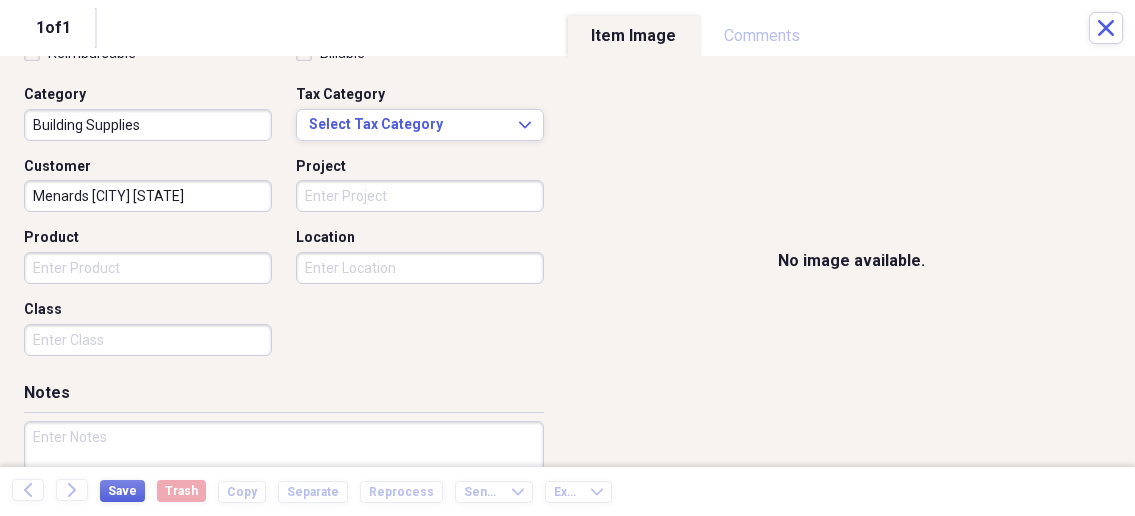 click on "Organize My Files 1 Collapse Unfiled Needs Review 1 Unfiled All Files Unfiled Unfiled Unfiled Saved Reports Collapse My Cabinet My Cabinet Add Folder Collapse Open Folder Business Add Folder Folder Bills Add Folder Folder Contacts Add Folder Folder Contracts Add Folder Folder Important Documents Add Folder Folder Legal Add Folder Folder Office Add Folder Folder Purchases Add Folder Expand Folder Taxes Add Folder Expand Folder Personal Add Folder Trash Trash Help & Support Submit Import Import Add Create Expand Reports Reports Settings Nathalee Expand Purchases Showing 60 items , totaling $8,170.29 Column Expand sort Sort Filters Expand Create Item Expand Status Image Date Vendor Amount Category Product Source Billable Reimbursable check 05/29/2025 Monroe County Hospital $8.52 Medical check 05/09/2025 Dutchmans $258.72 Garden Supplies Canning Supplies check 06/07/2025 Menards Ottumwa [STATE] $25.97 Building Supplies TV Bracket check 02/05/2025 Menards Ottumwa [STATE] $45.40 Moving X Track / Trailor Parts check 25 1" at bounding box center [567, 258] 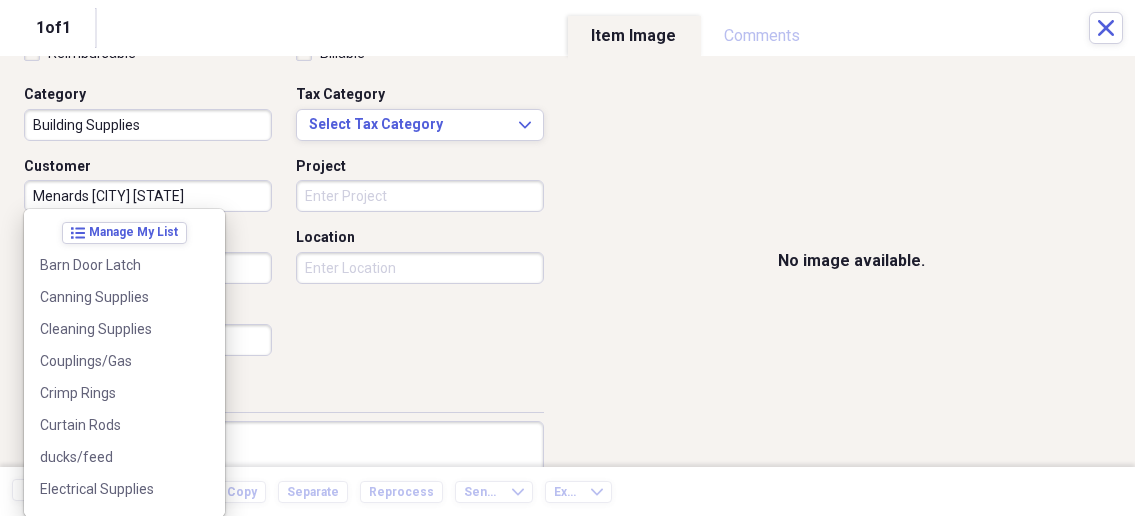 scroll, scrollTop: 124, scrollLeft: 0, axis: vertical 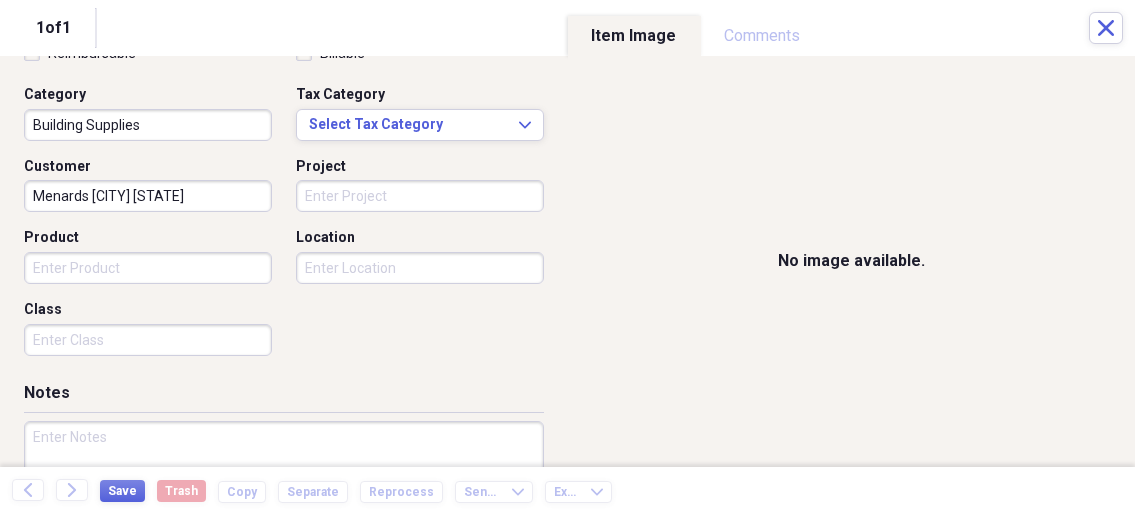 click on "Reimbursable Billable Category Building Supplies Tax Category Select Tax Category Expand Customer Menards Ottumwa [STATE] Project Product Location Class" at bounding box center (284, 204) 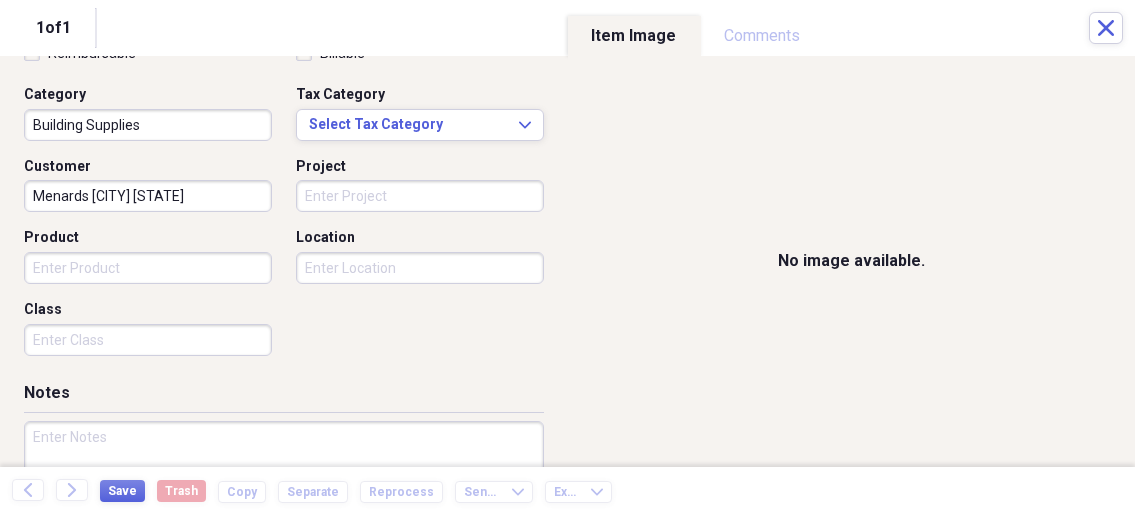 click on "Organize My Files 1 Collapse Unfiled Needs Review 1 Unfiled All Files Unfiled Unfiled Unfiled Saved Reports Collapse My Cabinet My Cabinet Add Folder Collapse Open Folder Business Add Folder Folder Bills Add Folder Folder Contacts Add Folder Folder Contracts Add Folder Folder Important Documents Add Folder Folder Legal Add Folder Folder Office Add Folder Folder Purchases Add Folder Expand Folder Taxes Add Folder Expand Folder Personal Add Folder Trash Trash Help & Support Submit Import Import Add Create Expand Reports Reports Settings Nathalee Expand Purchases Showing 60 items , totaling $8,170.29 Column Expand sort Sort Filters Expand Create Item Expand Status Image Date Vendor Amount Category Product Source Billable Reimbursable check 05/29/2025 Monroe County Hospital $8.52 Medical check 05/09/2025 Dutchmans $258.72 Garden Supplies Canning Supplies check 06/07/2025 Menards Ottumwa [STATE] $25.97 Building Supplies TV Bracket check 02/05/2025 Menards Ottumwa [STATE] $45.40 Moving X Track / Trailor Parts check 25 1" at bounding box center [567, 258] 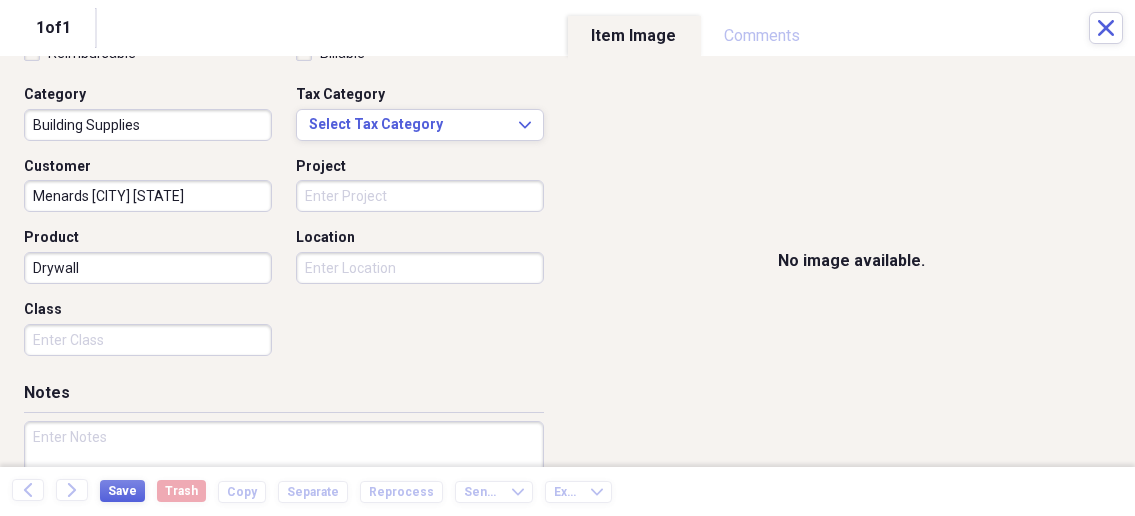 scroll, scrollTop: 535, scrollLeft: 0, axis: vertical 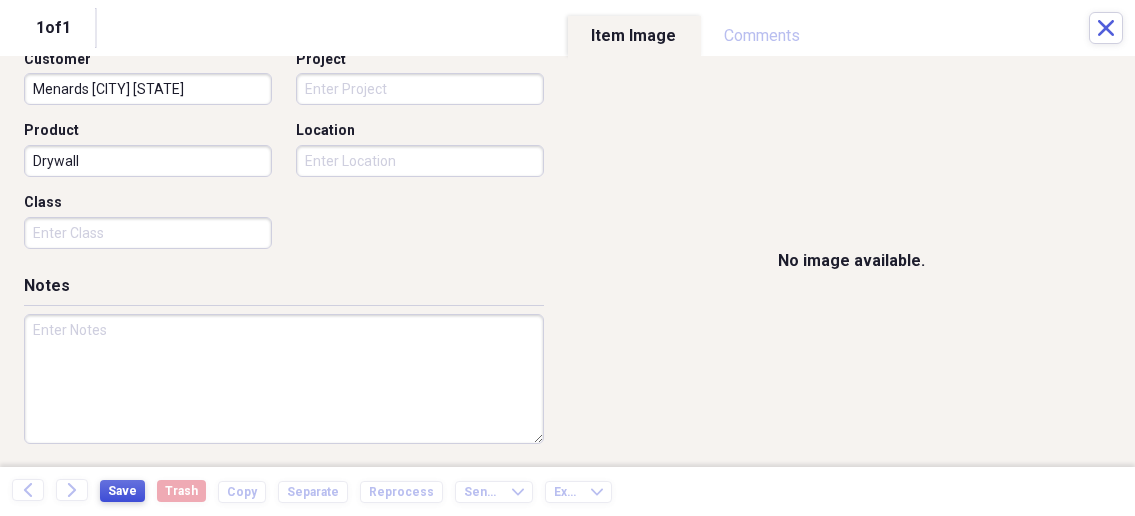 type on "Drywall" 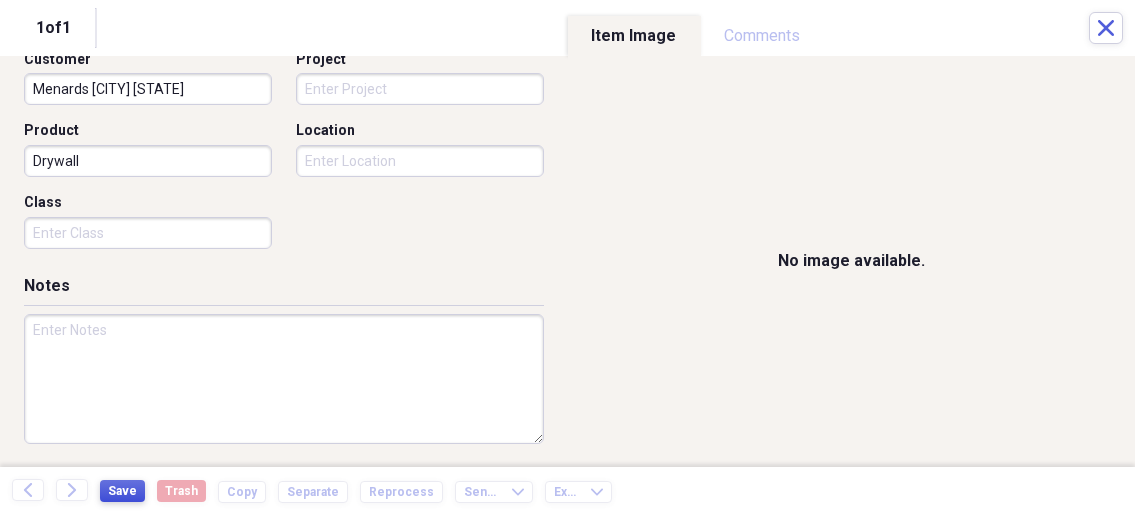 click on "Save" at bounding box center (122, 491) 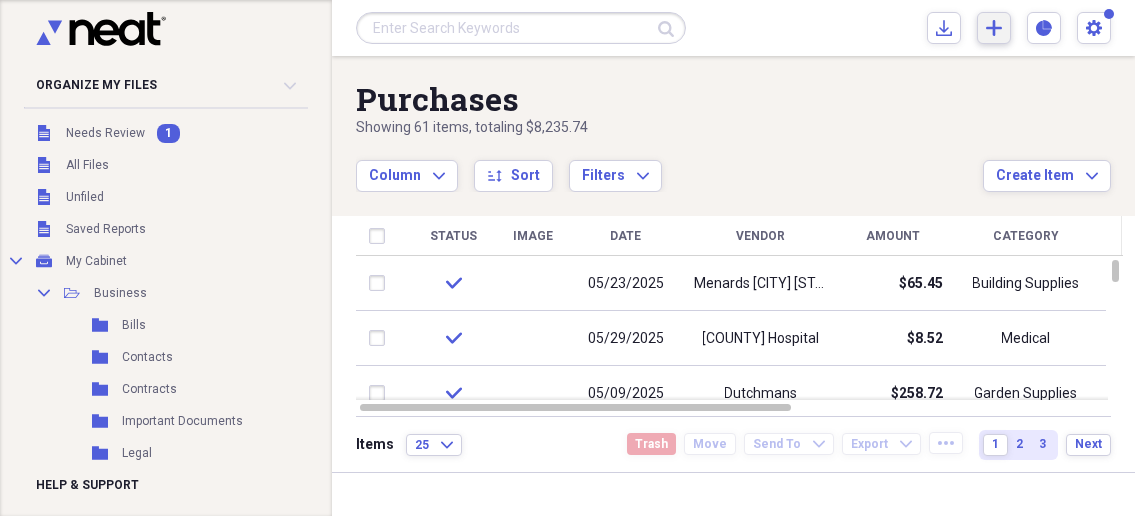 click on "Add Create Expand" at bounding box center (994, 28) 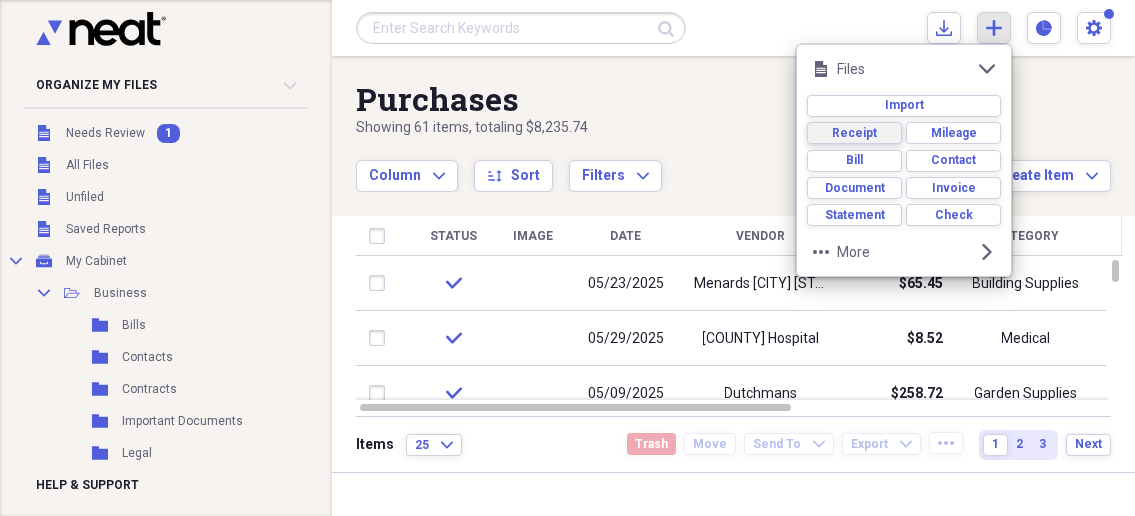 click on "Receipt" at bounding box center (854, 133) 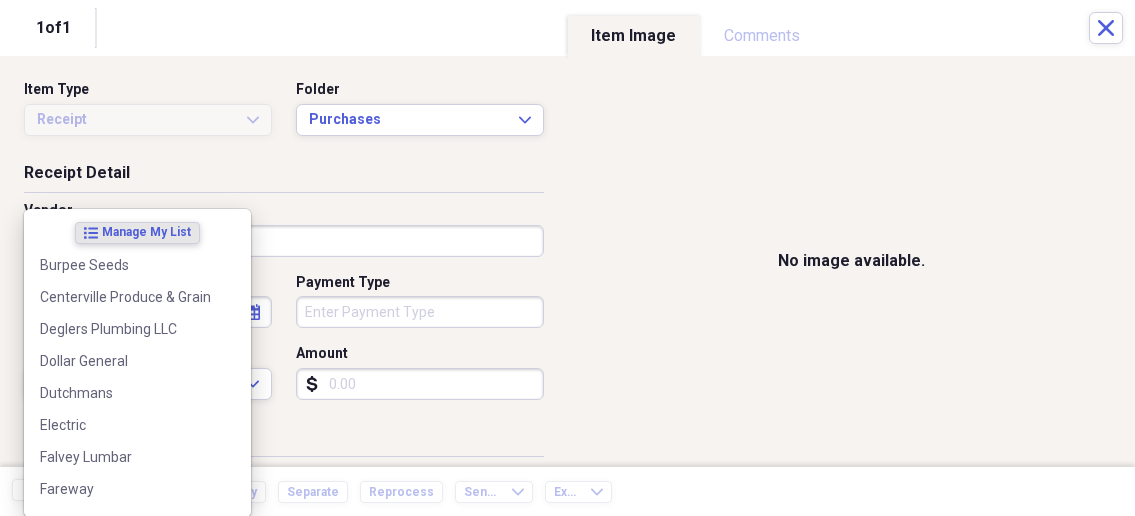click on "Organize My Files 1 Collapse Unfiled Needs Review 1 Unfiled All Files Unfiled Unfiled Unfiled Saved Reports Collapse My Cabinet My Cabinet Add Folder Collapse Open Folder Business Add Folder Folder Bills Add Folder Folder Contacts Add Folder Folder Contracts Add Folder Folder Important Documents Add Folder Folder Legal Add Folder Folder Office Add Folder Folder Purchases Add Folder Expand Folder Taxes Add Folder Expand Folder Personal Add Folder Trash Trash Help & Support Submit Import Import Add Create Expand Reports Reports Settings [NAME] Expand Purchases Showing 61 items , totaling $8,235.74 Column Expand sort Sort Filters Expand Create Item Expand Status Image Date Vendor Amount Category Product Source Billable Reimbursable check 05/23/2025 Menards Ottumwa Iowa $65.45 Building Supplies Drywall check 05/29/2025 [COUNTY] Hospital $8.52 Medical check 05/09/2025 Dutchmans $258.72 Garden Supplies Canning Supplies check 06/07/2025 Menards Ottumwa Iowa $25.97 Building Supplies TV Bracket check $45.40 25" at bounding box center [567, 258] 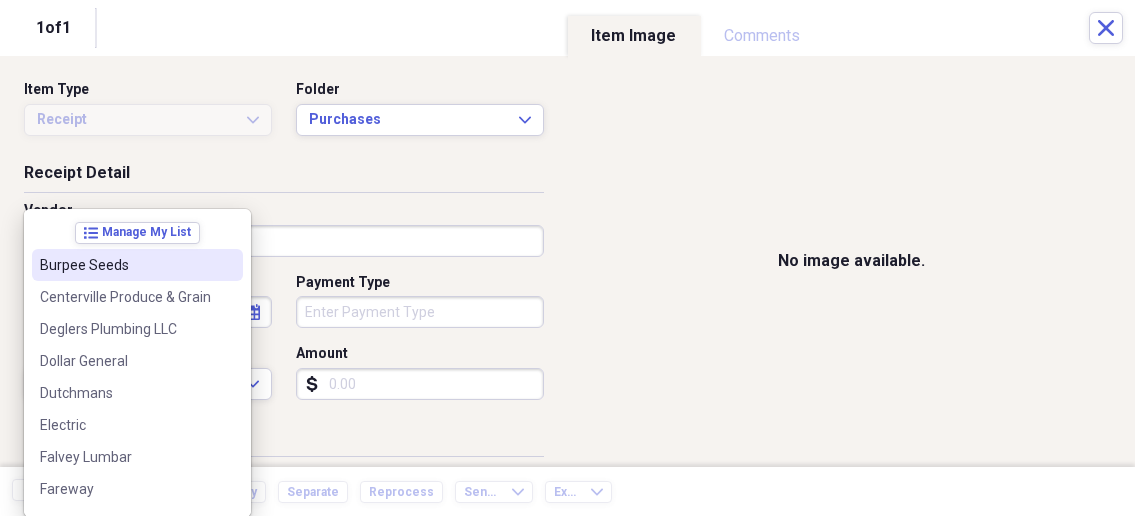 click on "Burpee Seeds" at bounding box center (137, 265) 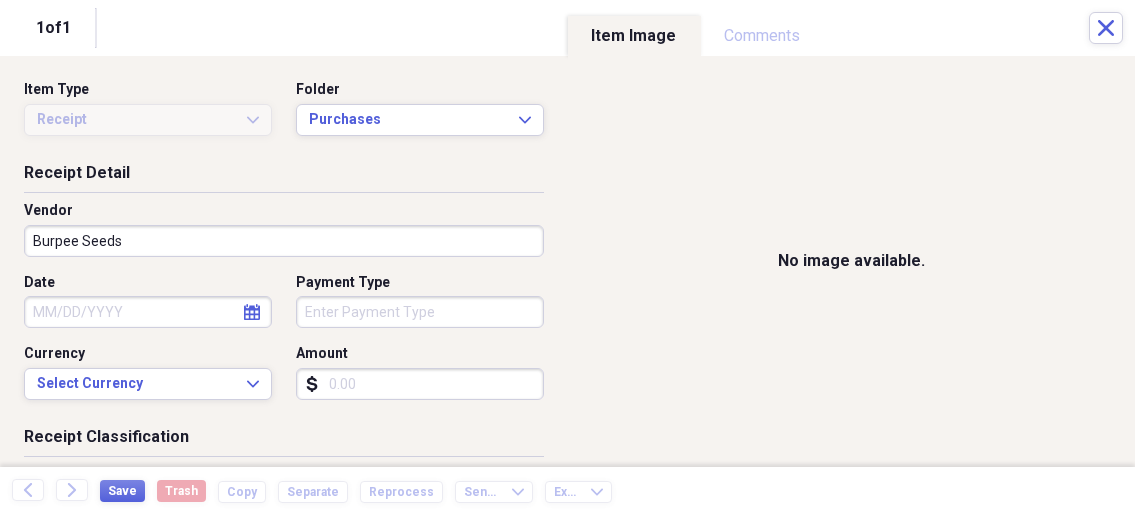 click on "Date" at bounding box center [148, 312] 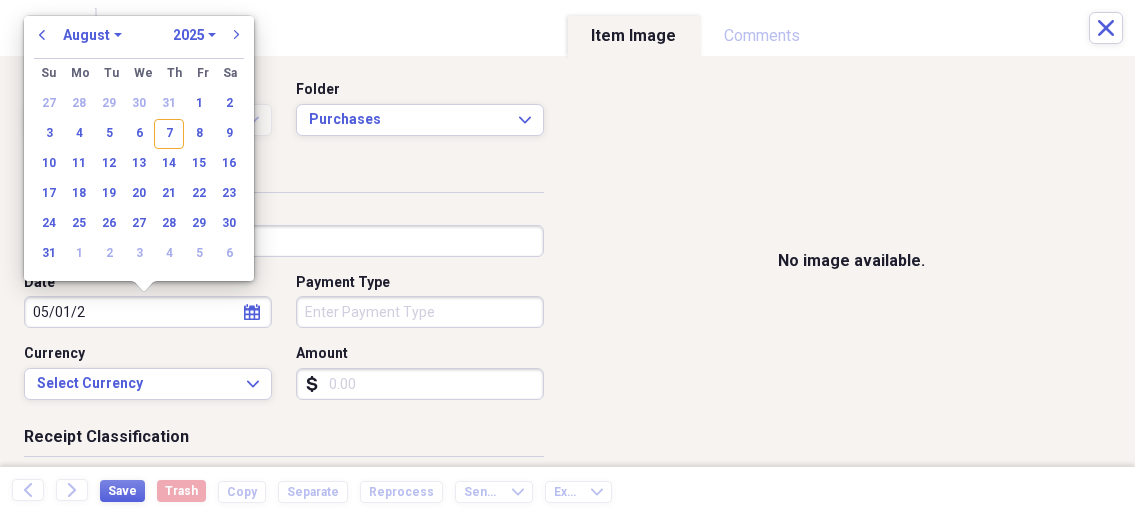 type on "05/01/20" 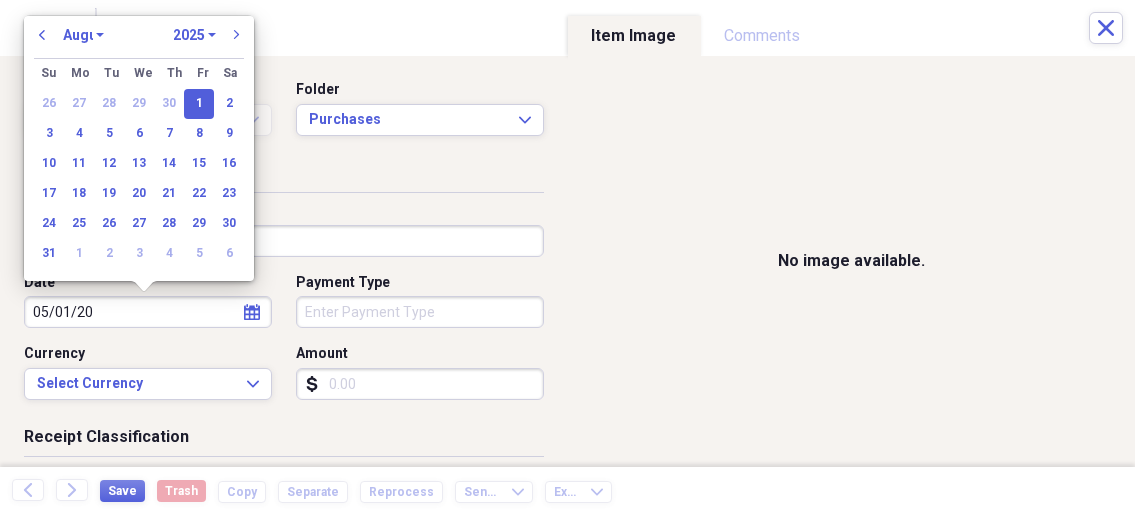 select on "4" 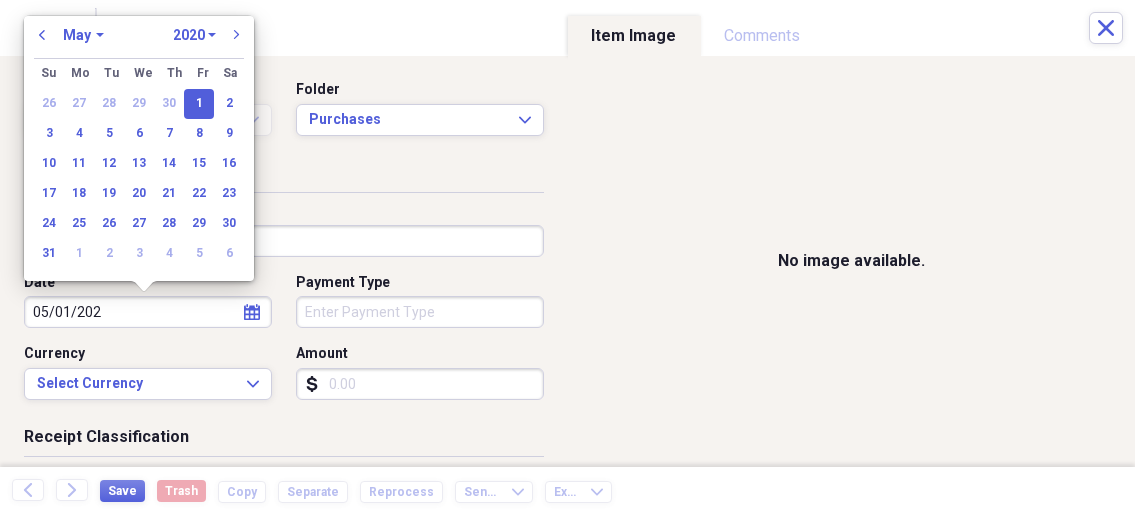 type on "05/01/2025" 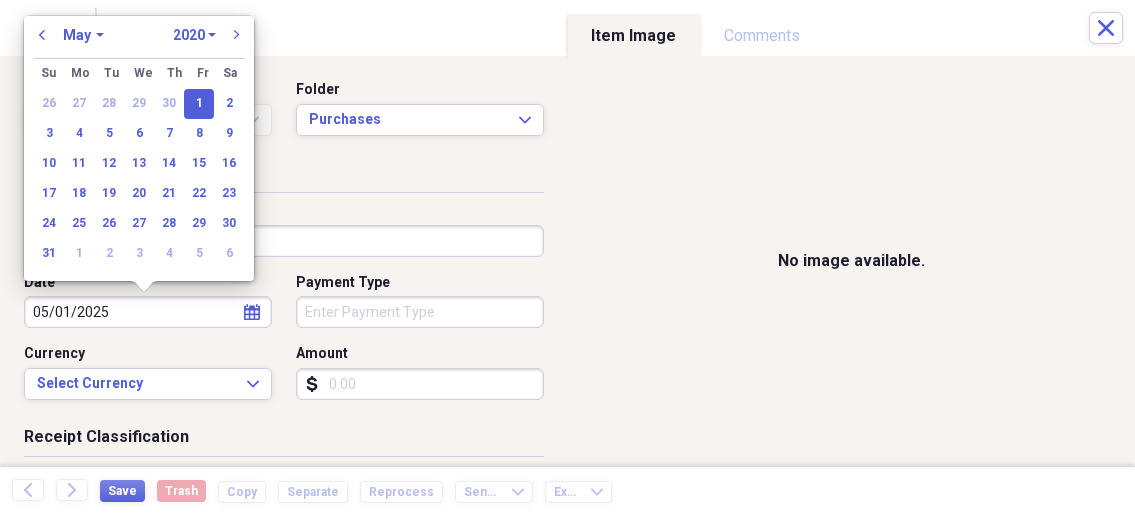 select on "2025" 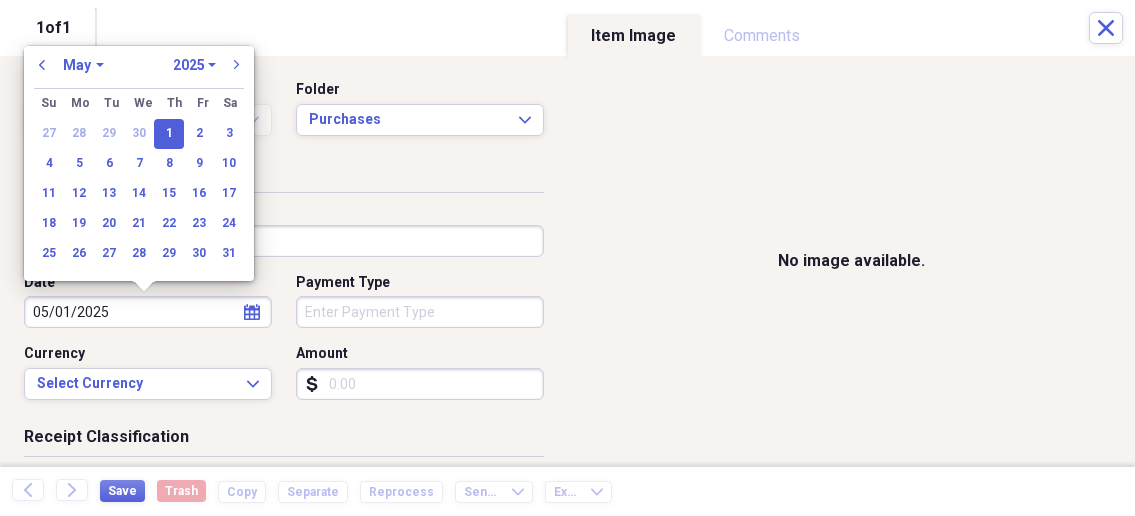 type on "05/01/2025" 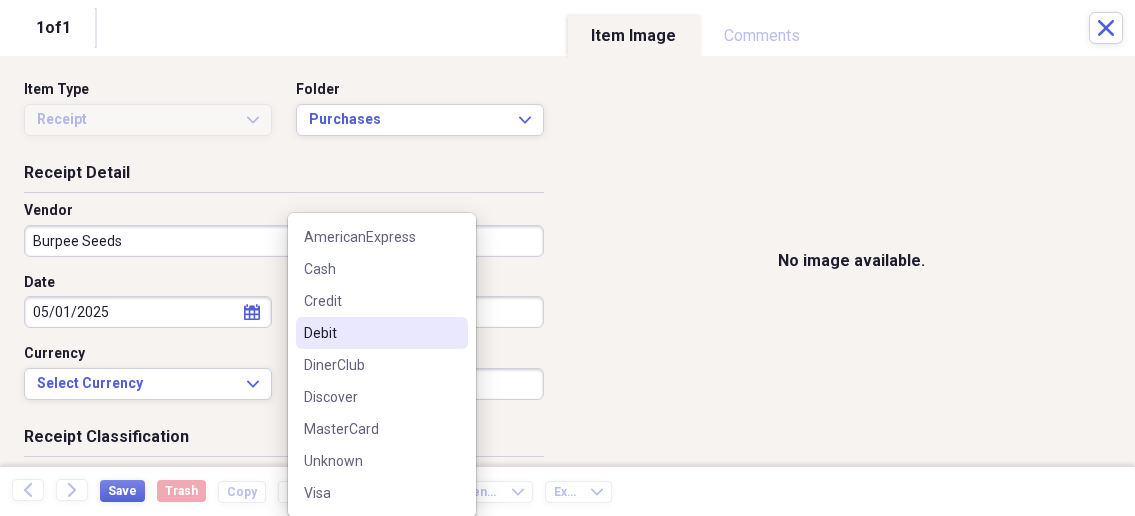 click on "Debit" at bounding box center (370, 333) 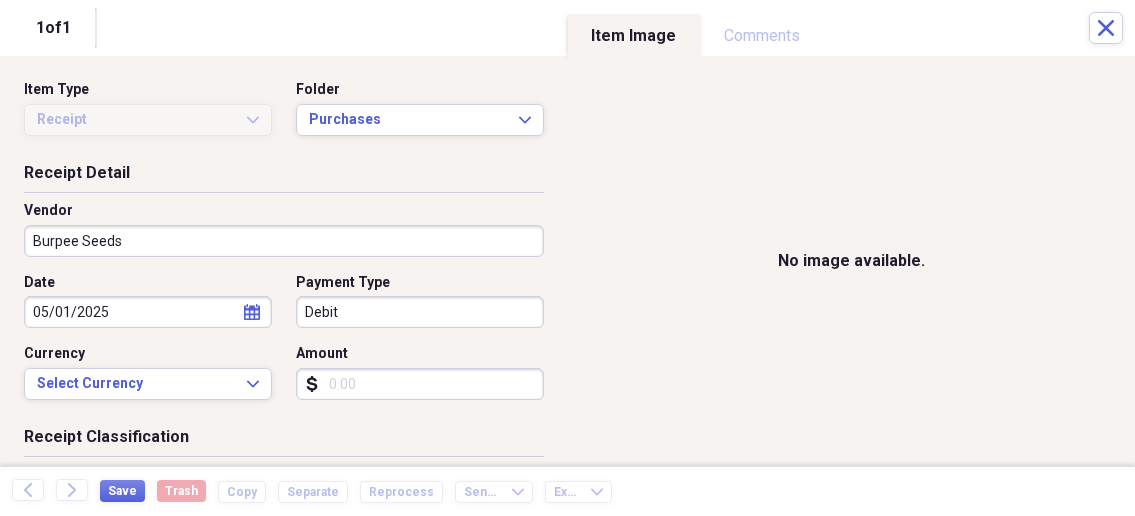 click on "Amount" at bounding box center [420, 384] 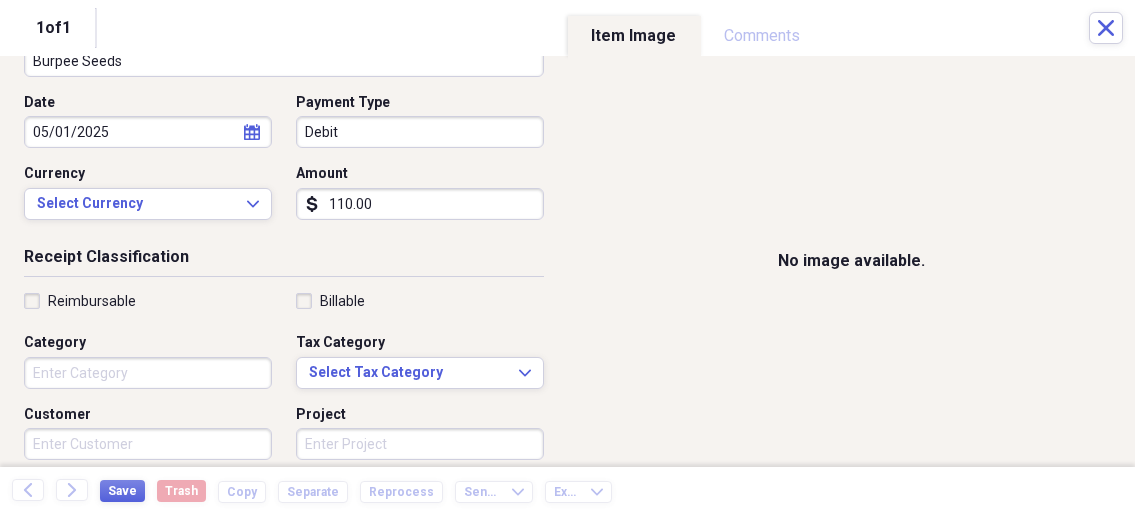 scroll, scrollTop: 214, scrollLeft: 0, axis: vertical 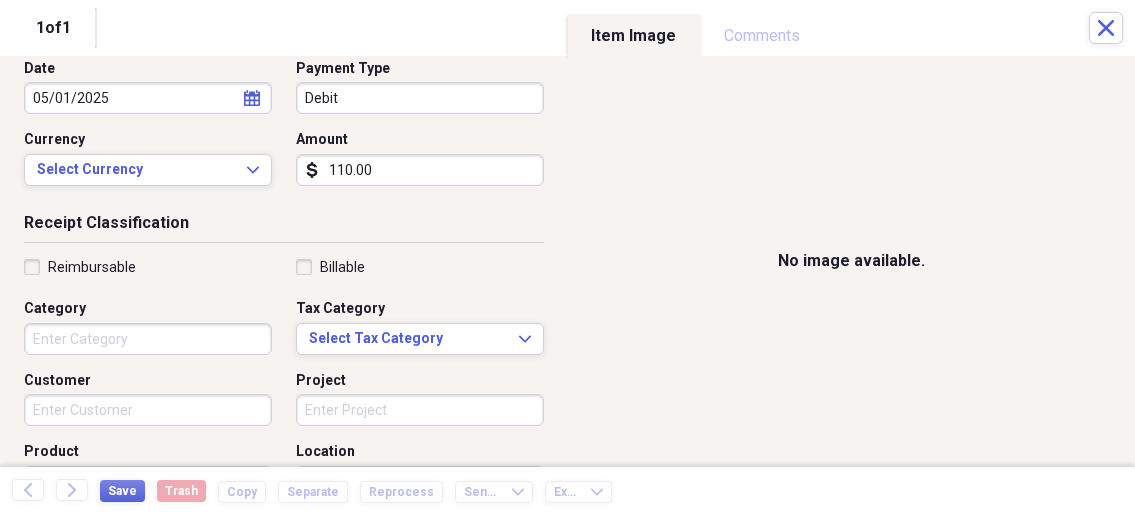 type on "110.00" 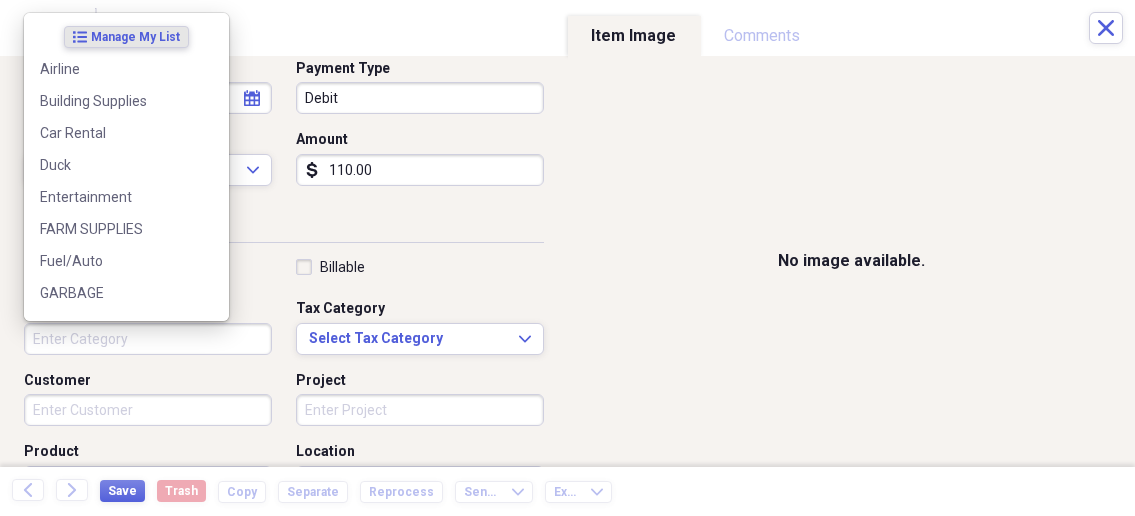 click on "Category" at bounding box center [148, 339] 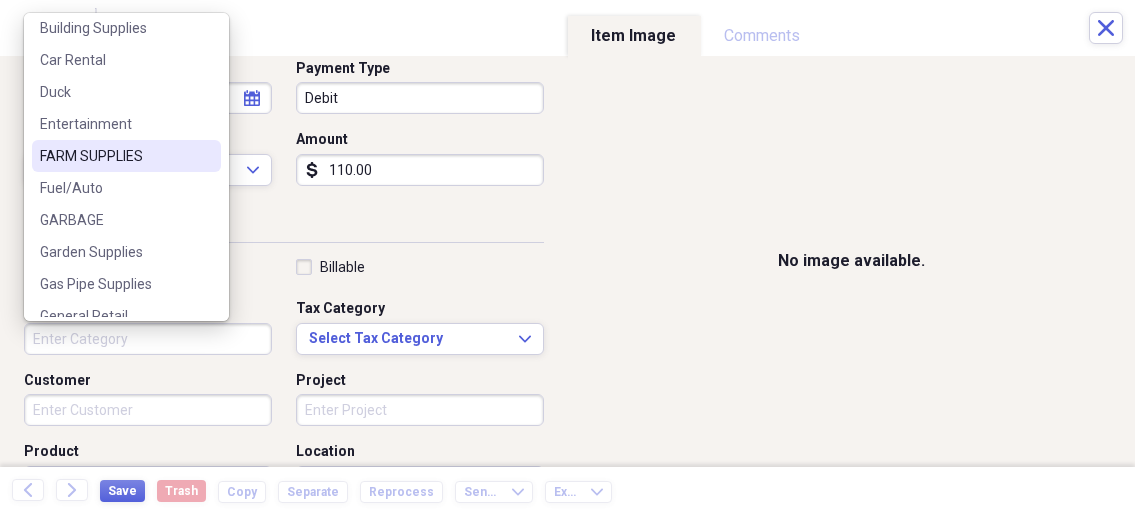 scroll, scrollTop: 107, scrollLeft: 0, axis: vertical 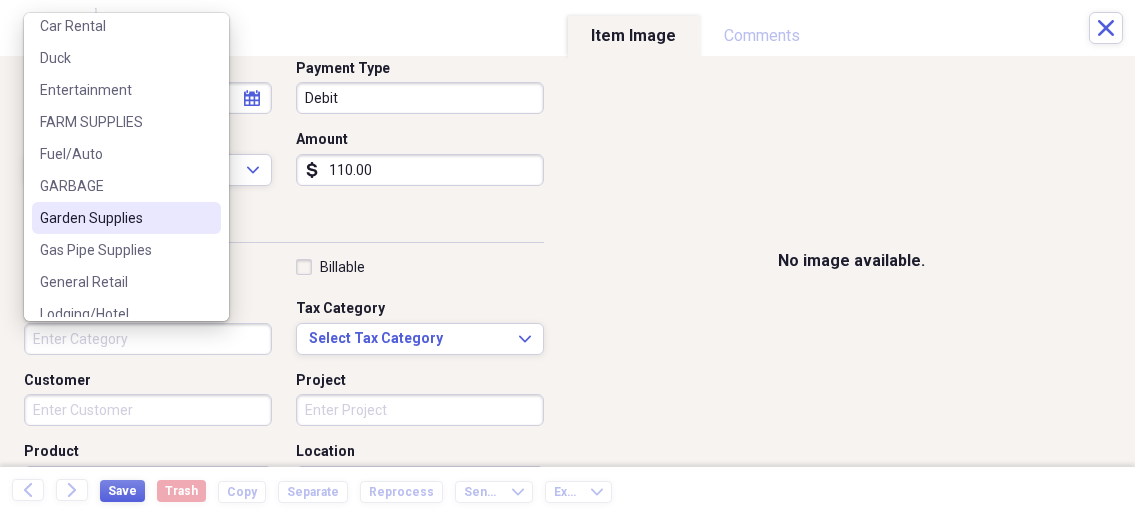 click on "Garden Supplies" at bounding box center (114, 218) 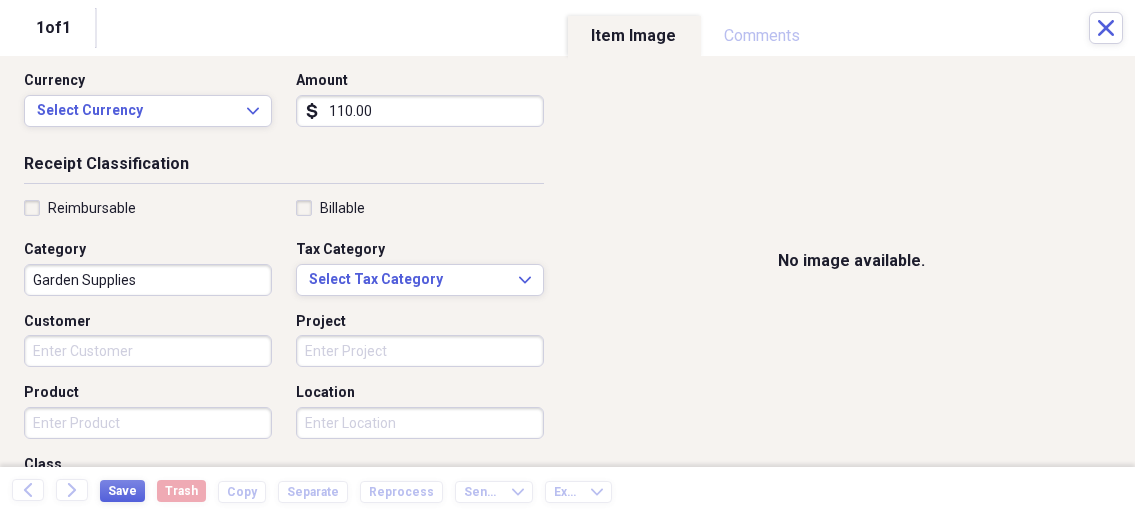 scroll, scrollTop: 321, scrollLeft: 0, axis: vertical 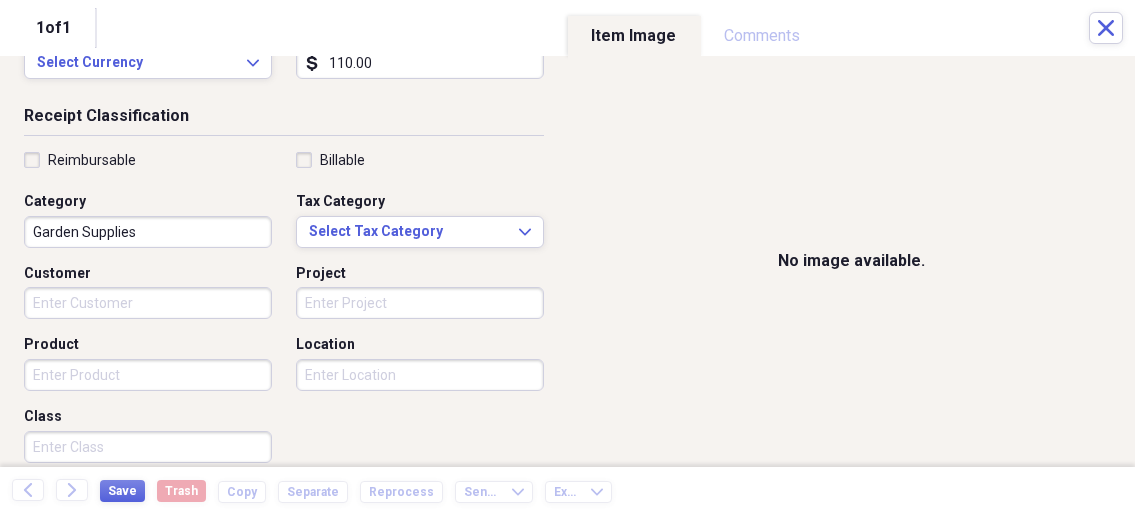 click on "Organize My Files 1 Collapse Unfiled Needs Review 1 Unfiled All Files Unfiled Unfiled Unfiled Saved Reports Collapse My Cabinet My Cabinet Add Folder Collapse Open Folder Business Add Folder Folder Bills Add Folder Folder Contacts Add Folder Folder Contracts Add Folder Folder Important Documents Add Folder Folder Legal Add Folder Folder Office Add Folder Folder Purchases Add Folder Expand Folder Taxes Add Folder Expand Folder Personal Add Folder Trash Trash Help & Support Submit Import Import Add Create Expand Reports Reports Settings [NAME] Expand Purchases Showing 61 items , totaling $8,235.74 Column Expand sort Sort Filters Expand Create Item Expand Status Image Date Vendor Amount Category Product Source Billable Reimbursable check 05/23/2025 Menards Ottumwa Iowa $65.45 Building Supplies Drywall check 05/29/2025 [COUNTY] Hospital $8.52 Medical check 05/09/2025 Dutchmans $258.72 Garden Supplies Canning Supplies check 06/07/2025 Menards Ottumwa Iowa $25.97 Building Supplies TV Bracket check $45.40 25" at bounding box center [567, 258] 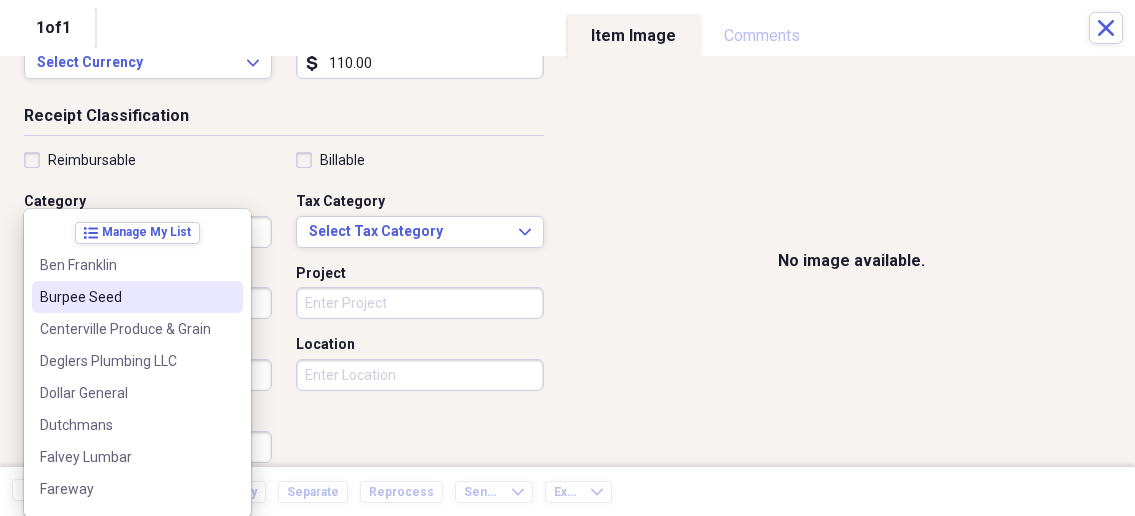 click on "Burpee Seed" at bounding box center (125, 297) 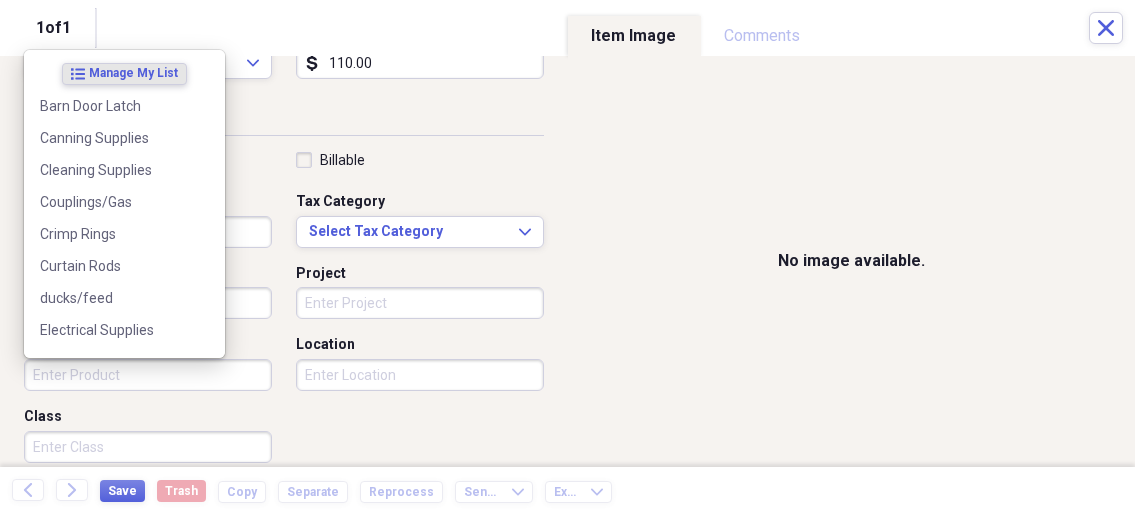 click on "Product" at bounding box center [148, 375] 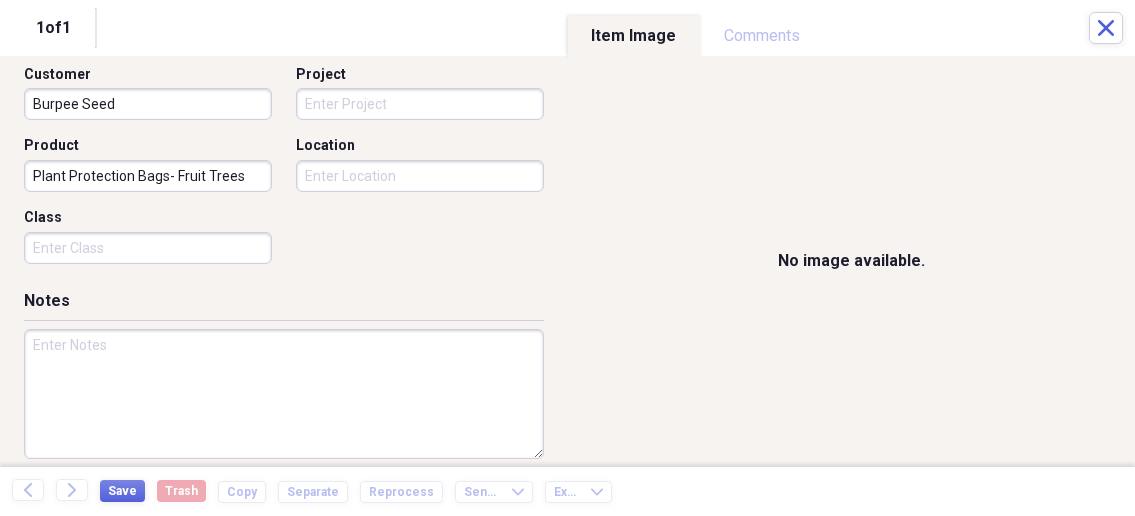 scroll, scrollTop: 535, scrollLeft: 0, axis: vertical 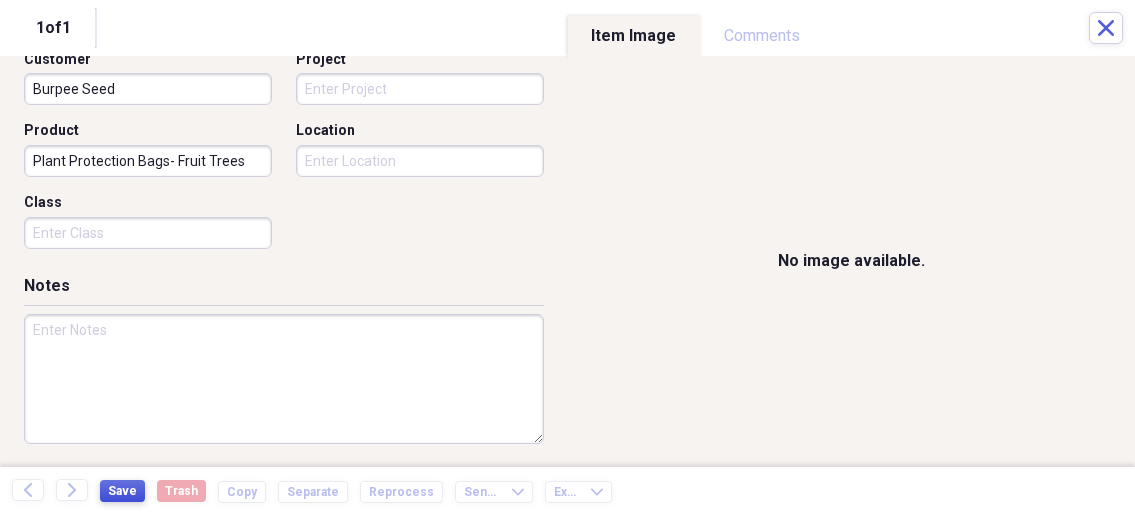 type on "Plant Protection Bags- Fruit Trees" 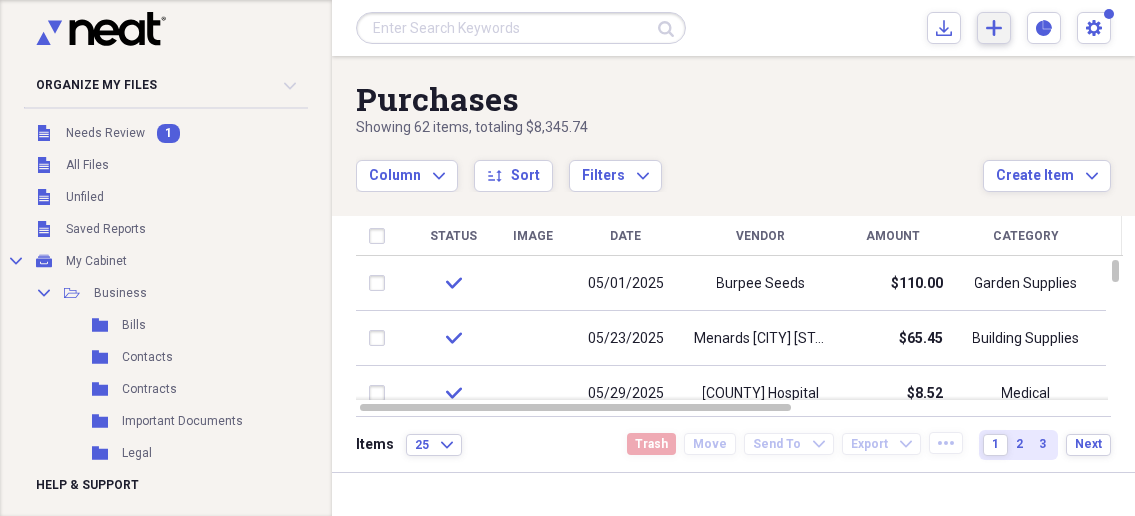 click on "Add" 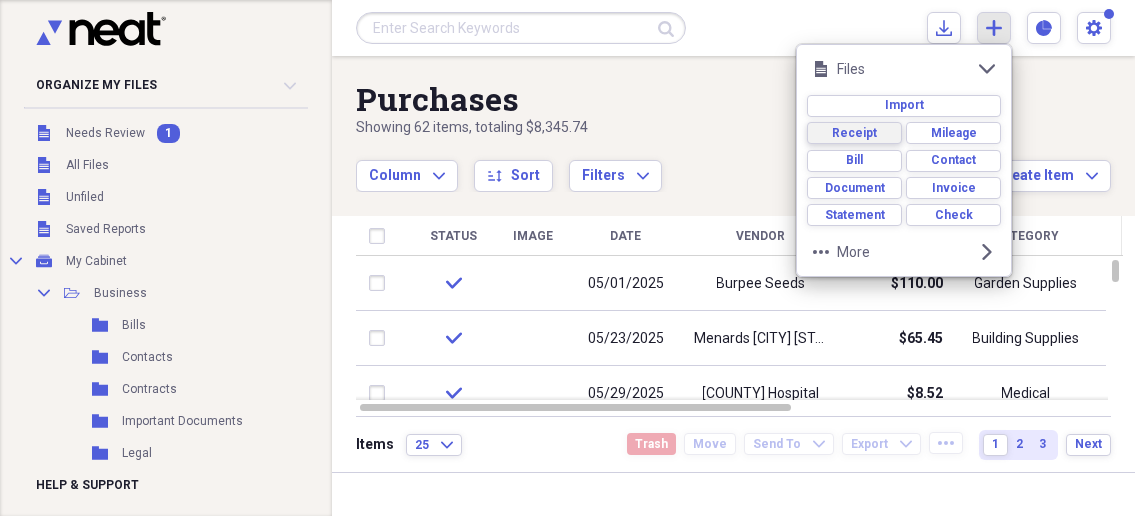 click on "Receipt" at bounding box center (854, 133) 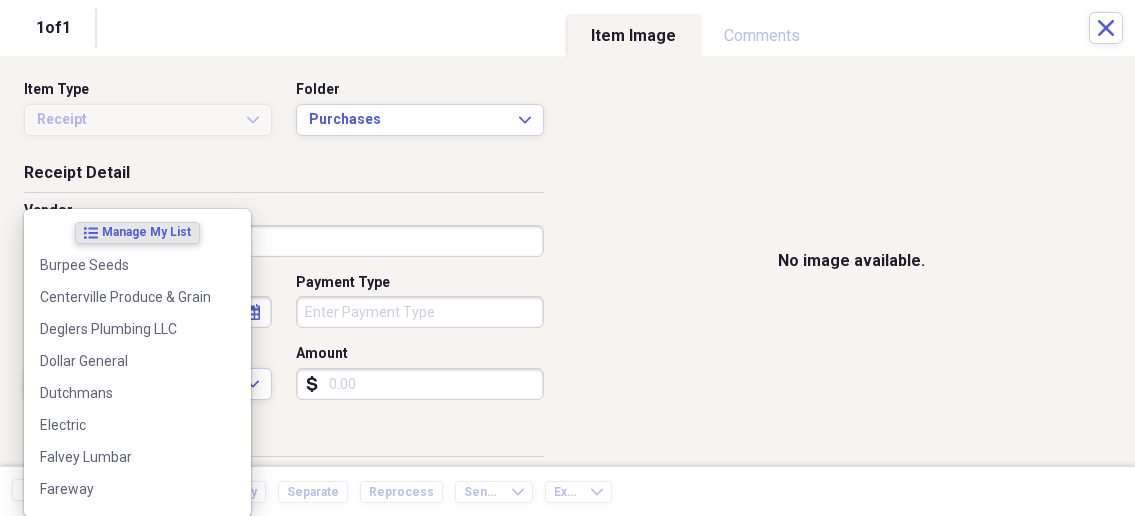 click on "Organize My Files 1 Collapse Unfiled Needs Review 1 Unfiled All Files Unfiled Unfiled Unfiled Saved Reports Collapse My Cabinet My Cabinet Add Folder Collapse Open Folder Business Add Folder Folder Bills Add Folder Folder Contacts Add Folder Folder Contracts Add Folder Folder Important Documents Add Folder Folder Legal Add Folder Folder Office Add Folder Folder Purchases Add Folder Expand Folder Taxes Add Folder Expand Folder Personal Add Folder Trash Trash Help & Support Submit Import Import Add Create Expand Reports Reports Settings Nathalee Expand Purchases Showing 62 items , totaling $8,345.74 Column Expand sort Sort Filters Expand Create Item Expand Status Image Date Vendor Amount Category Product Source Billable Reimbursable check 05/01/2025 Burpee Seeds $110.00 Garden Supplies Plant Protection Bags- Fruit Trees check 05/23/2025 Menards Ottumwa [STATE] $65.45 Building Supplies Drywall check 05/29/2025 Monroe County Hospital $8.52 Medical check 05/09/2025 Dutchmans $258.72 Garden Supplies Canning Supplies" at bounding box center [567, 258] 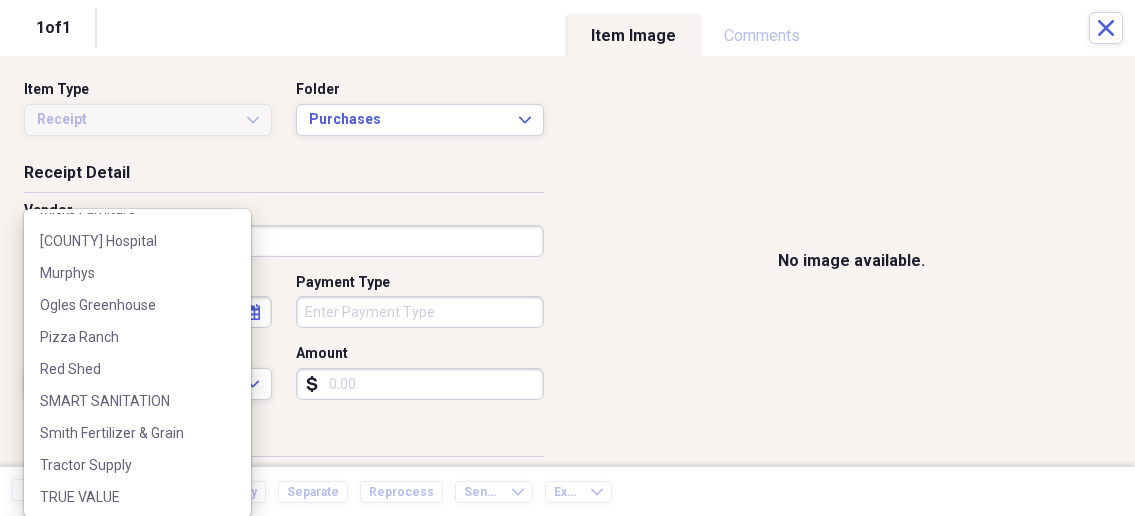 scroll, scrollTop: 507, scrollLeft: 0, axis: vertical 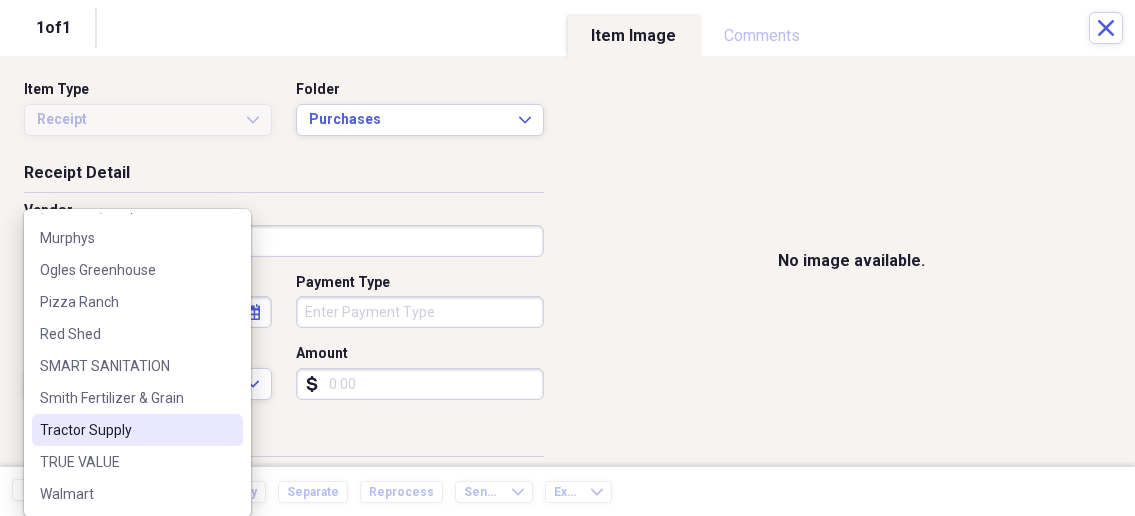 click on "Tractor Supply" at bounding box center (125, 430) 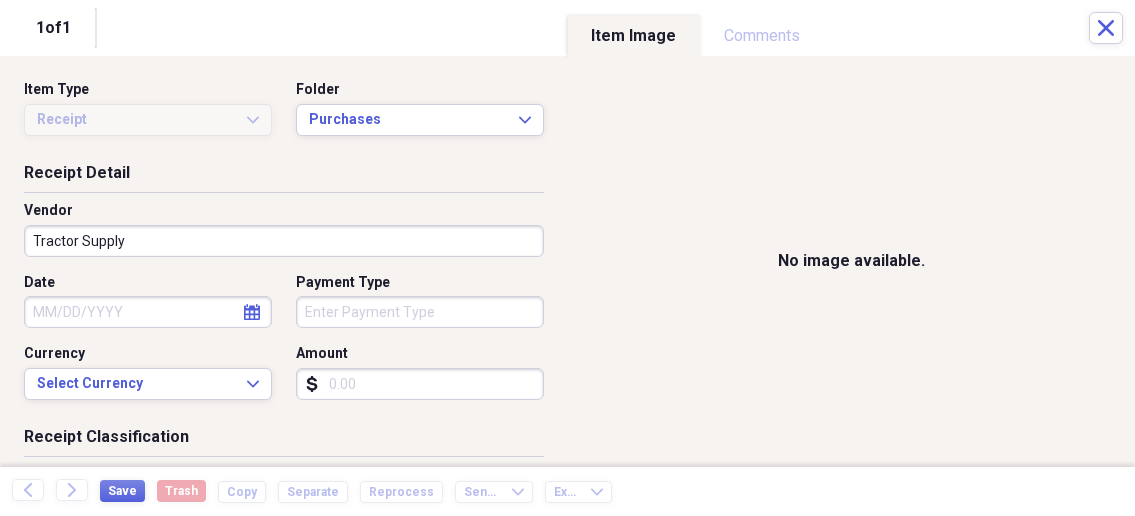 click on "Date" at bounding box center (148, 312) 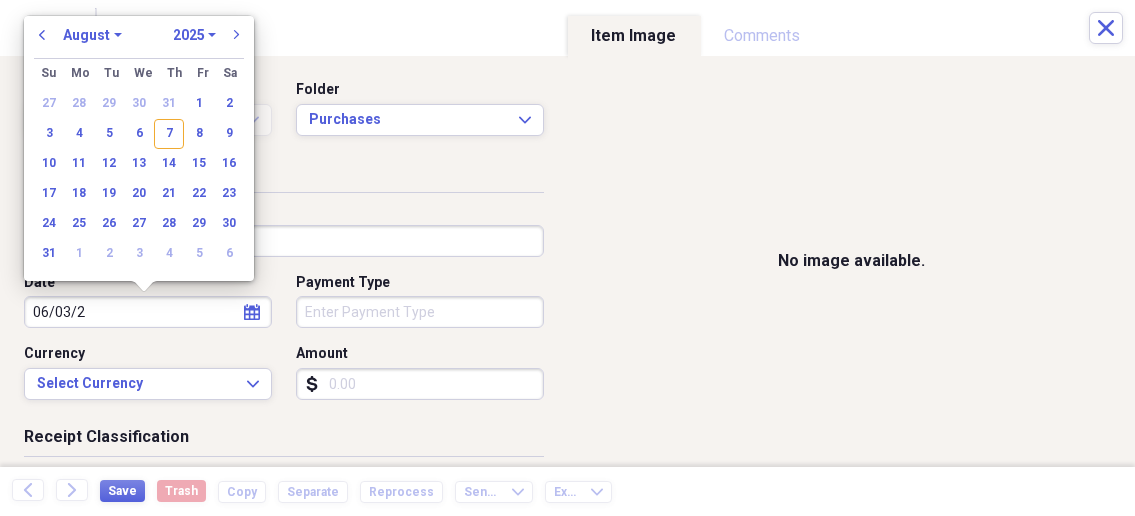 type on "06/03/20" 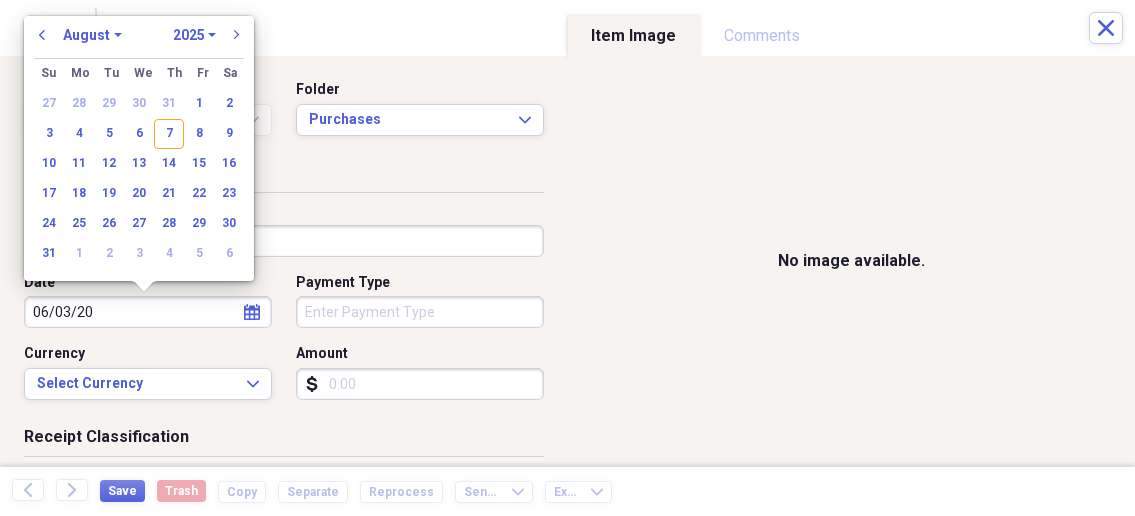 select on "5" 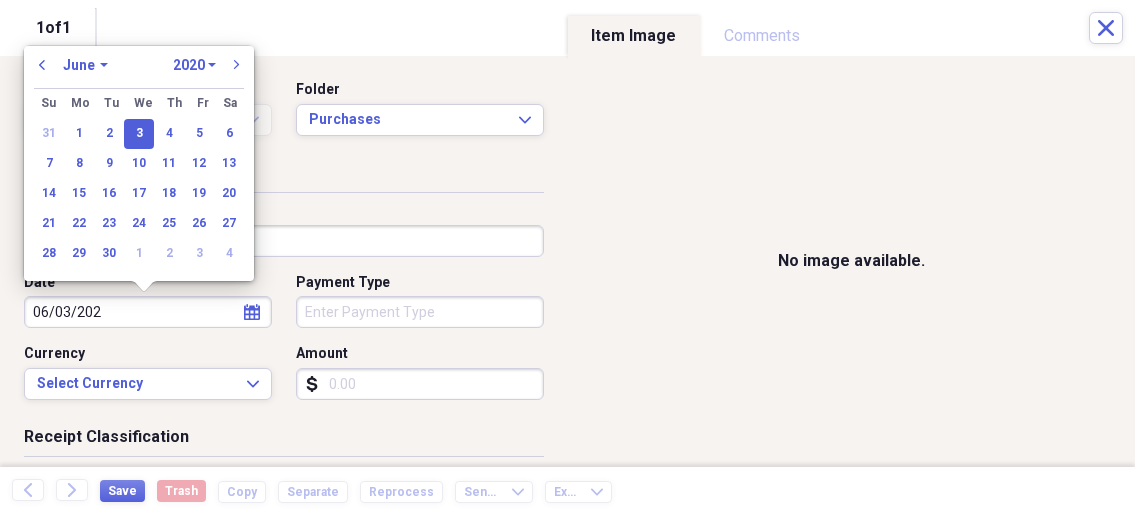 type on "06/03/2025" 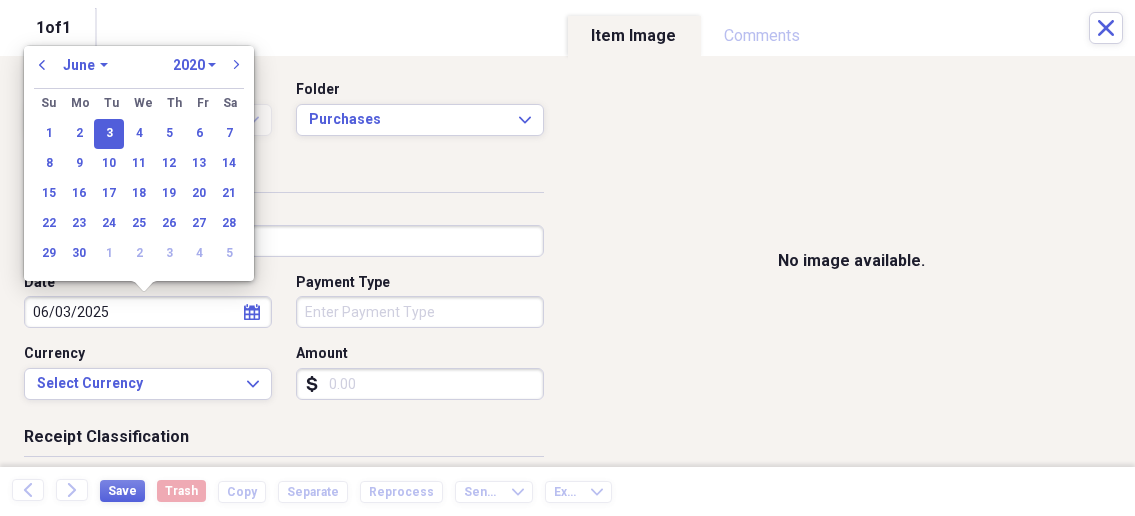 select on "2025" 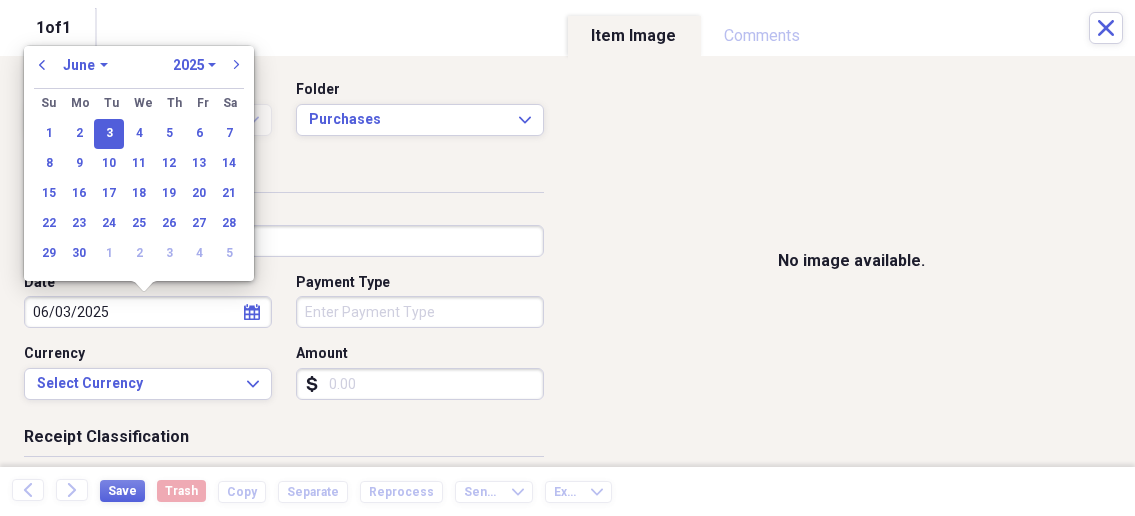 type on "06/03/2025" 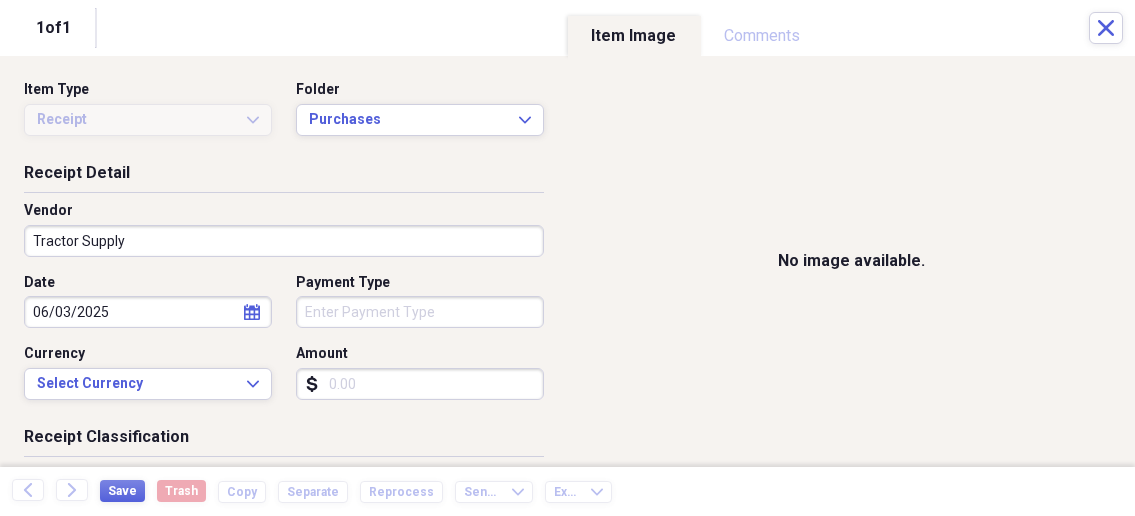 click on "Organize My Files 1 Collapse Unfiled Needs Review 1 Unfiled All Files Unfiled Unfiled Unfiled Saved Reports Collapse My Cabinet My Cabinet Add Folder Collapse Open Folder Business Add Folder Folder Bills Add Folder Folder Contacts Add Folder Folder Contracts Add Folder Folder Important Documents Add Folder Folder Legal Add Folder Folder Office Add Folder Folder Purchases Add Folder Expand Folder Taxes Add Folder Expand Folder Personal Add Folder Trash Trash Help & Support Submit Import Import Add Create Expand Reports Reports Settings Nathalee Expand Purchases Showing 62 items , totaling $8,345.74 Column Expand sort Sort Filters Expand Create Item Expand Status Image Date Vendor Amount Category Product Source Billable Reimbursable check 05/01/2025 Burpee Seeds $110.00 Garden Supplies Plant Protection Bags- Fruit Trees check 05/23/2025 Menards Ottumwa [STATE] $65.45 Building Supplies Drywall check 05/29/2025 Monroe County Hospital $8.52 Medical check 05/09/2025 Dutchmans $258.72 Garden Supplies Canning Supplies" at bounding box center [567, 258] 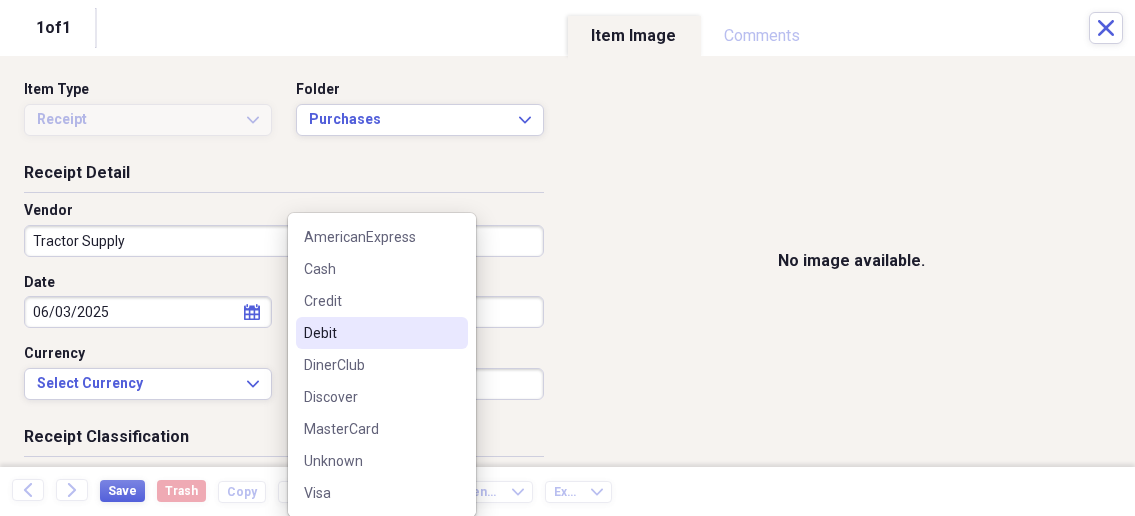 click on "Debit" at bounding box center (370, 333) 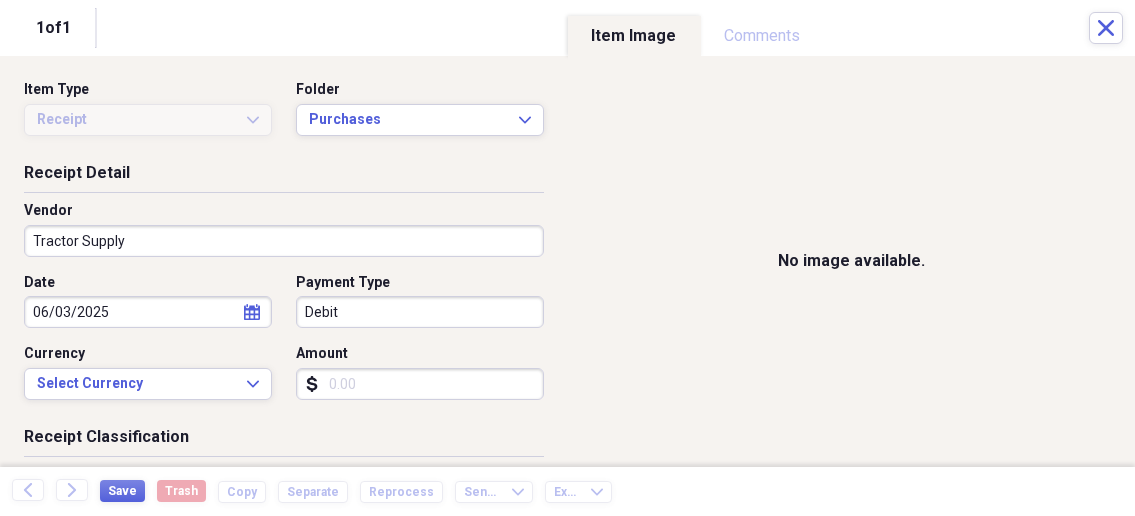 click on "Amount" at bounding box center [420, 384] 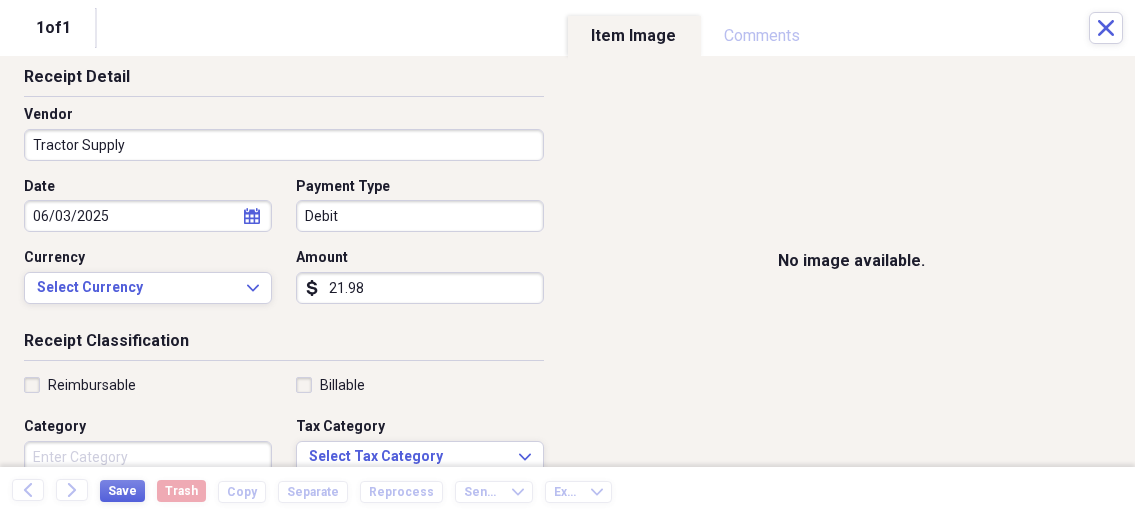 scroll, scrollTop: 214, scrollLeft: 0, axis: vertical 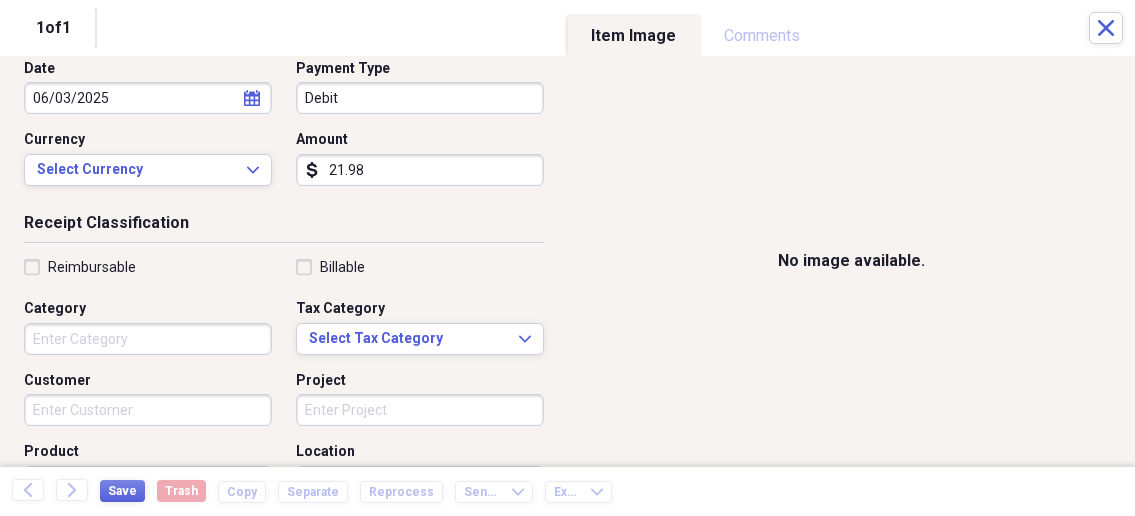 type on "21.98" 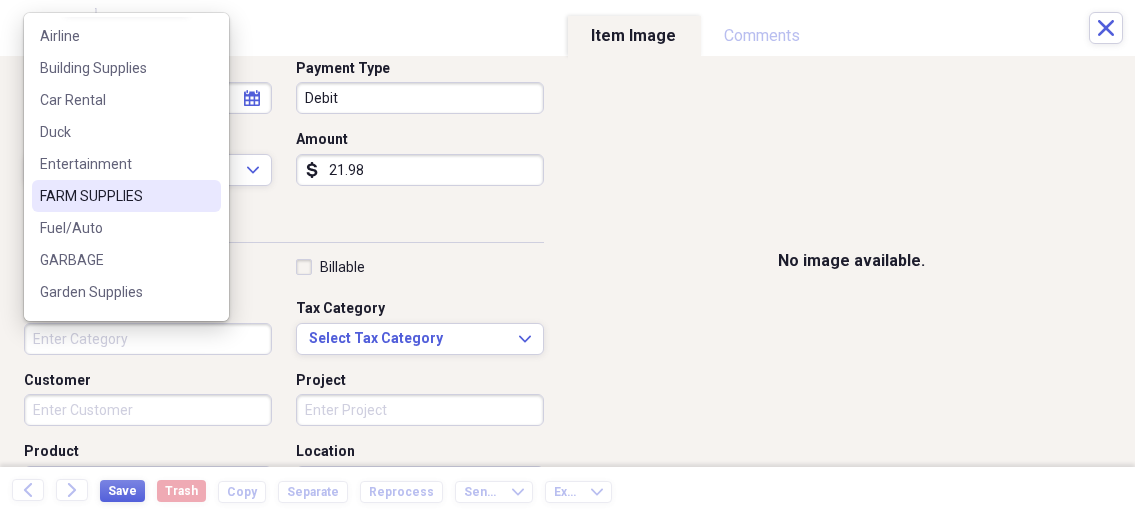 scroll, scrollTop: 0, scrollLeft: 0, axis: both 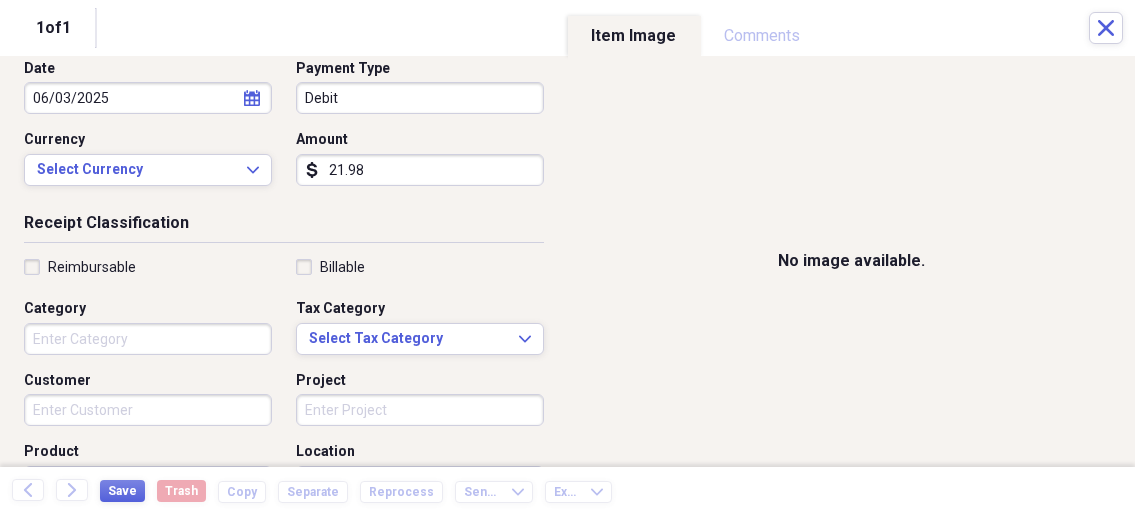 click on "Receipt Classification" at bounding box center (284, 227) 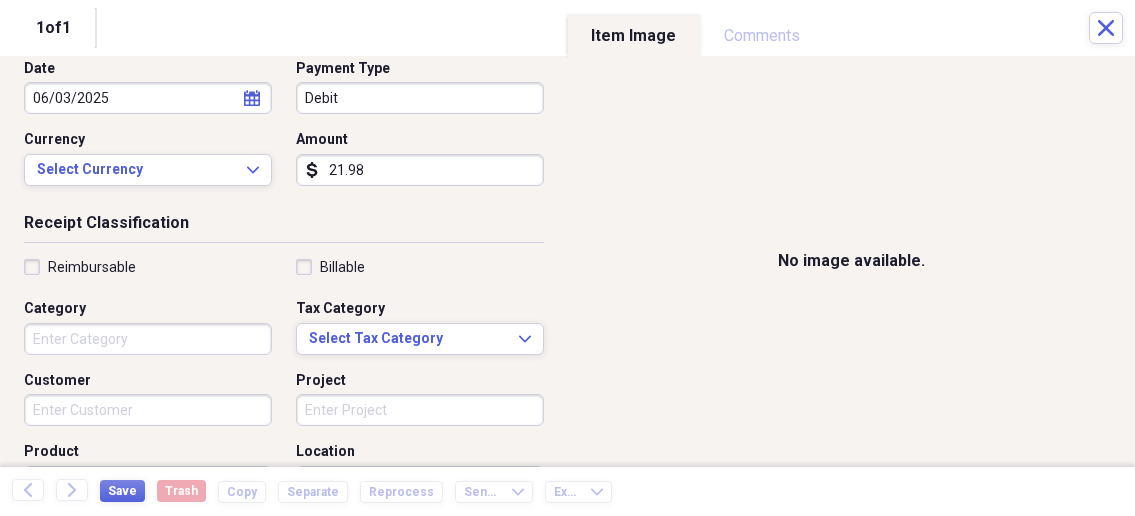 click on "Category" at bounding box center (148, 339) 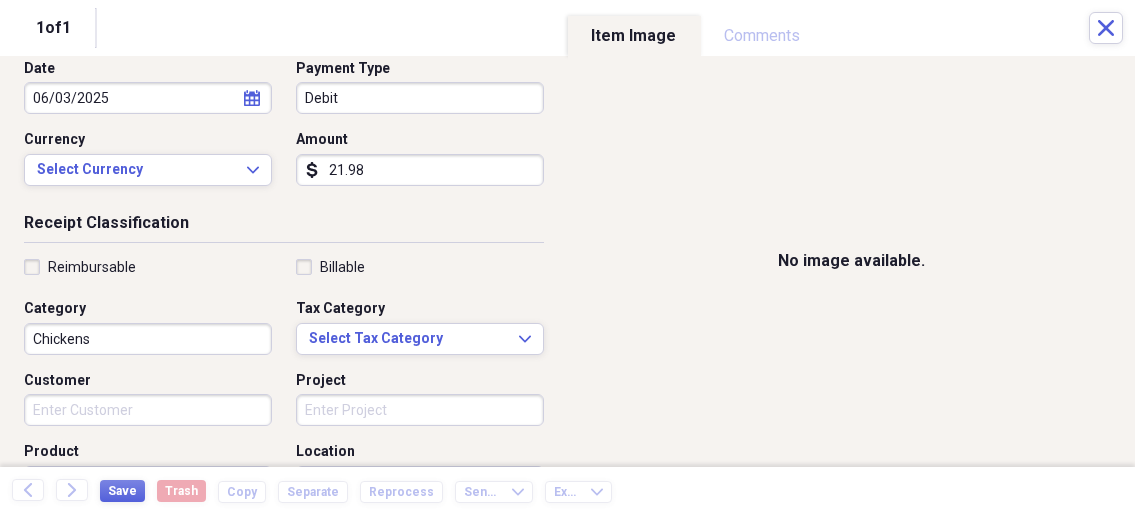 type on "Chickens" 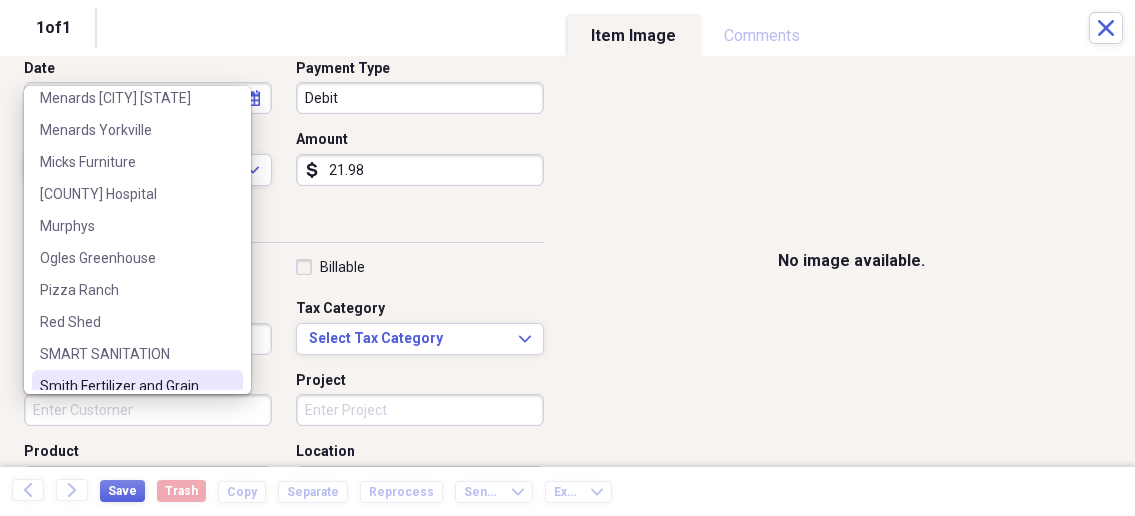 scroll, scrollTop: 507, scrollLeft: 0, axis: vertical 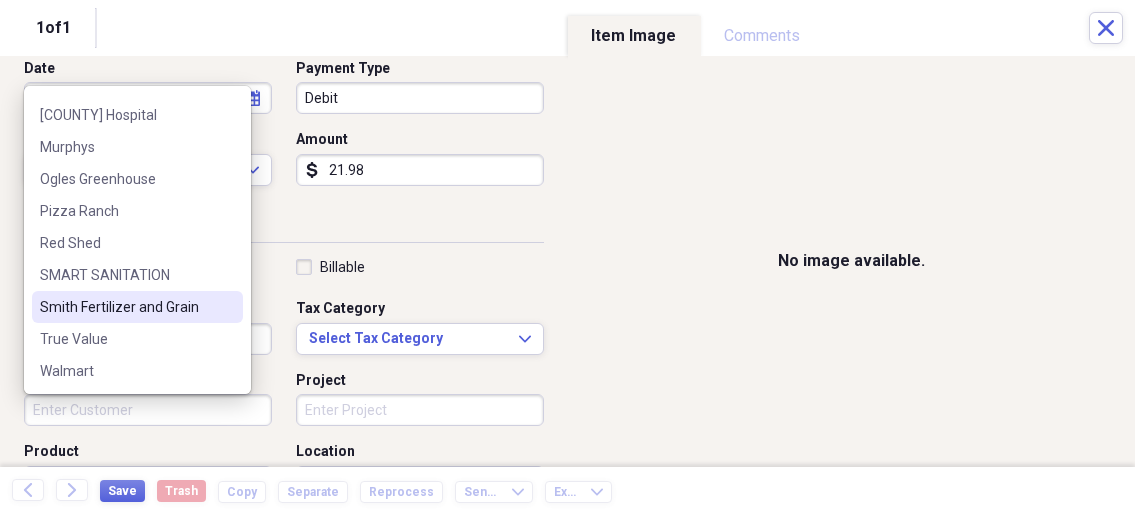 click on "Receipt Classification" at bounding box center [284, 227] 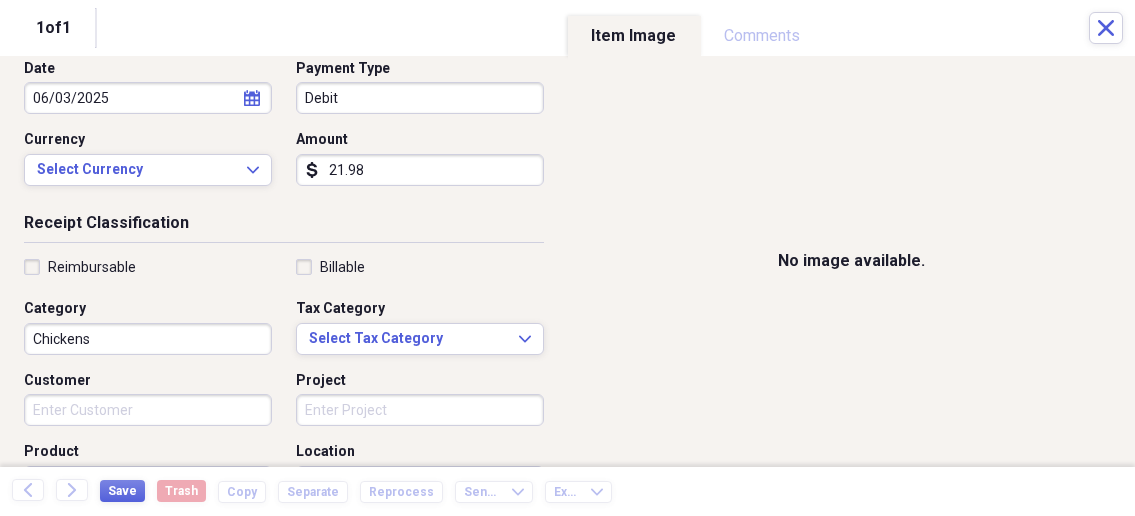 click on "Customer" at bounding box center [148, 410] 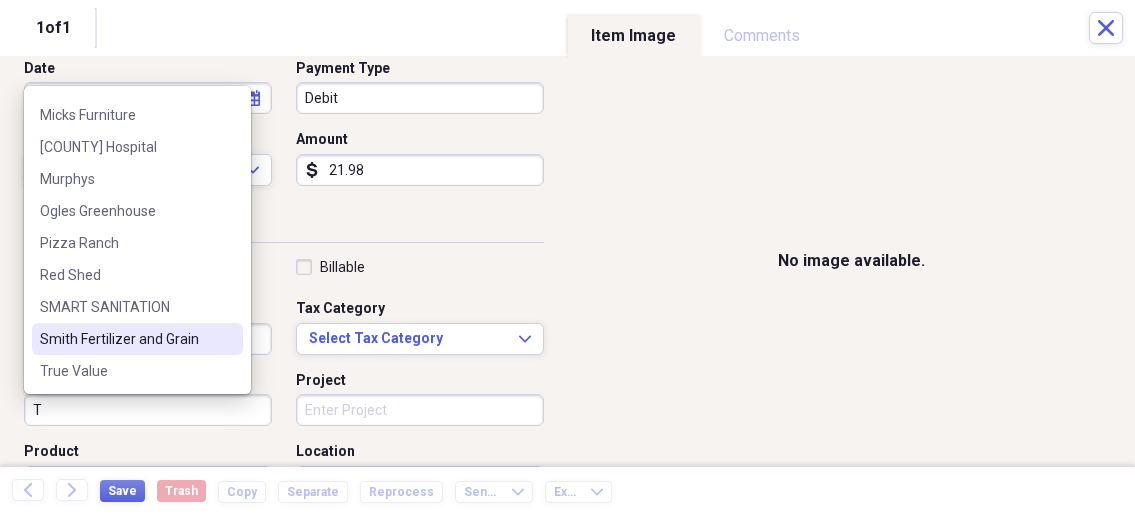 scroll, scrollTop: 0, scrollLeft: 0, axis: both 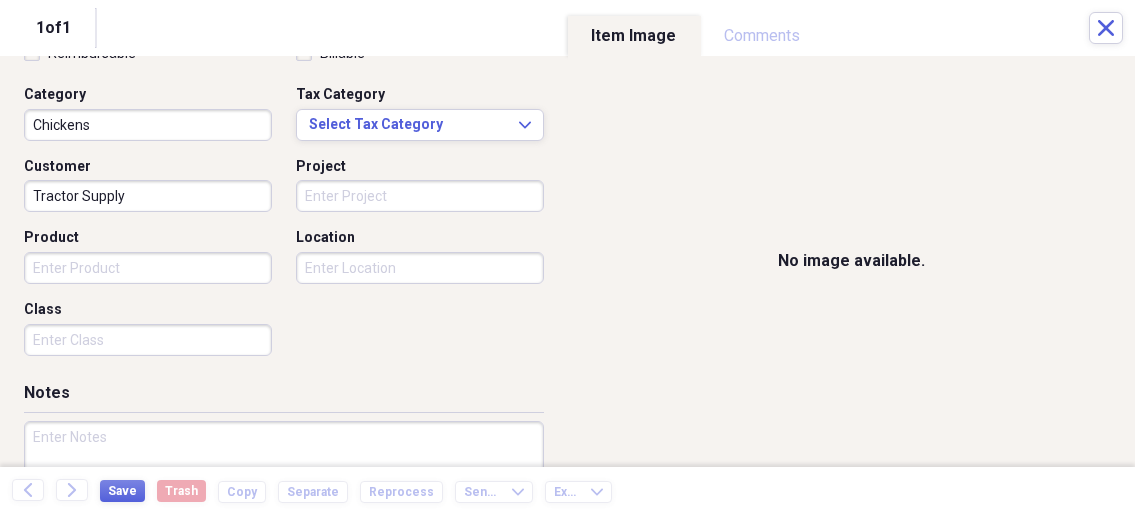 drag, startPoint x: 145, startPoint y: 399, endPoint x: 107, endPoint y: 332, distance: 77.02597 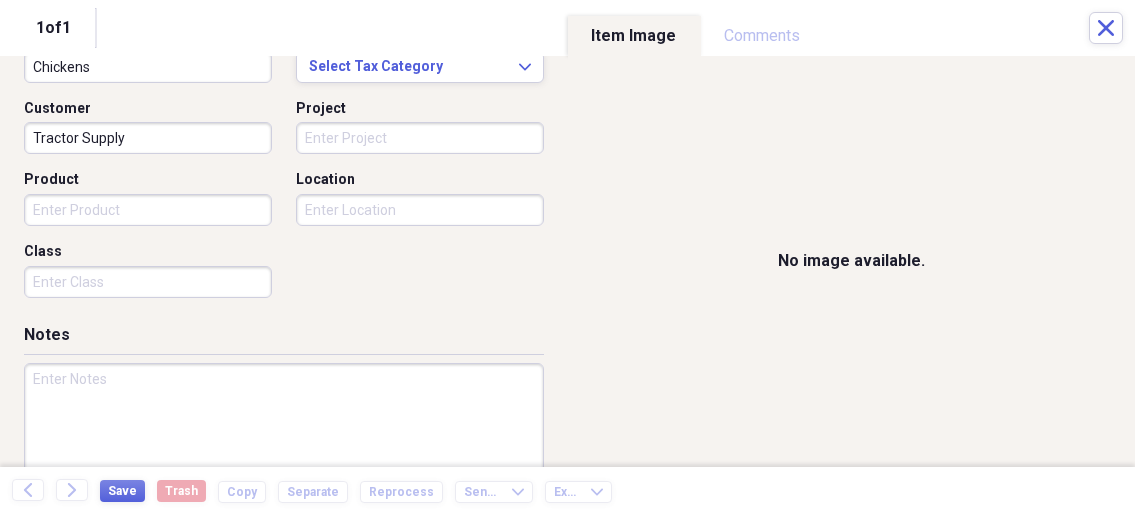 scroll, scrollTop: 535, scrollLeft: 0, axis: vertical 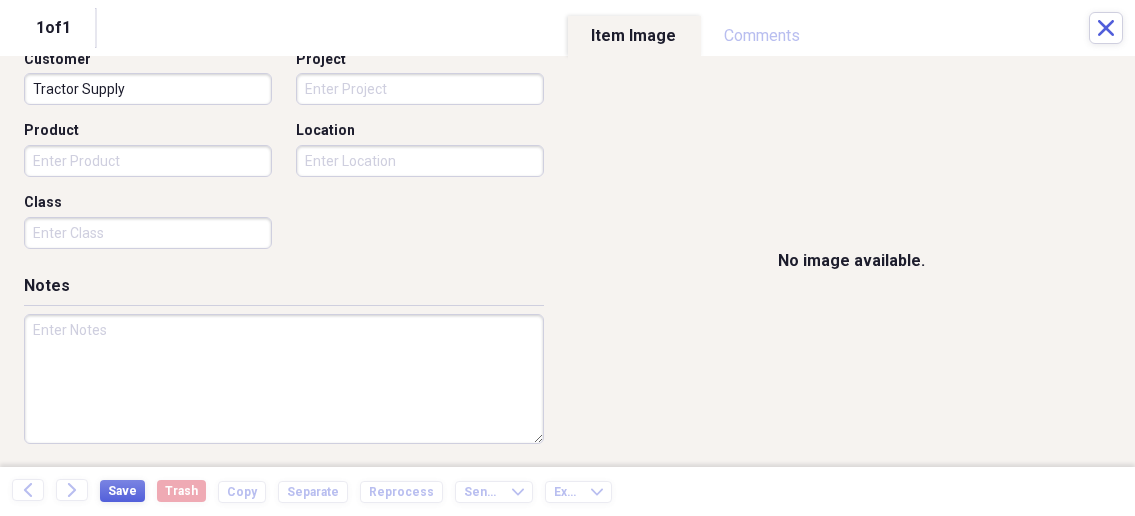 type on "Tractor Supply" 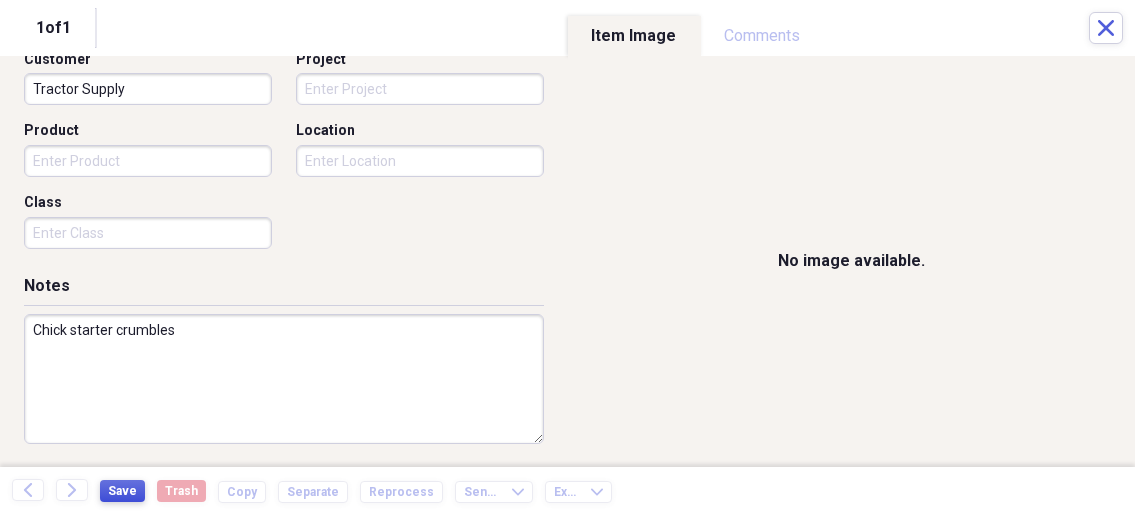 type on "Chick starter crumbles" 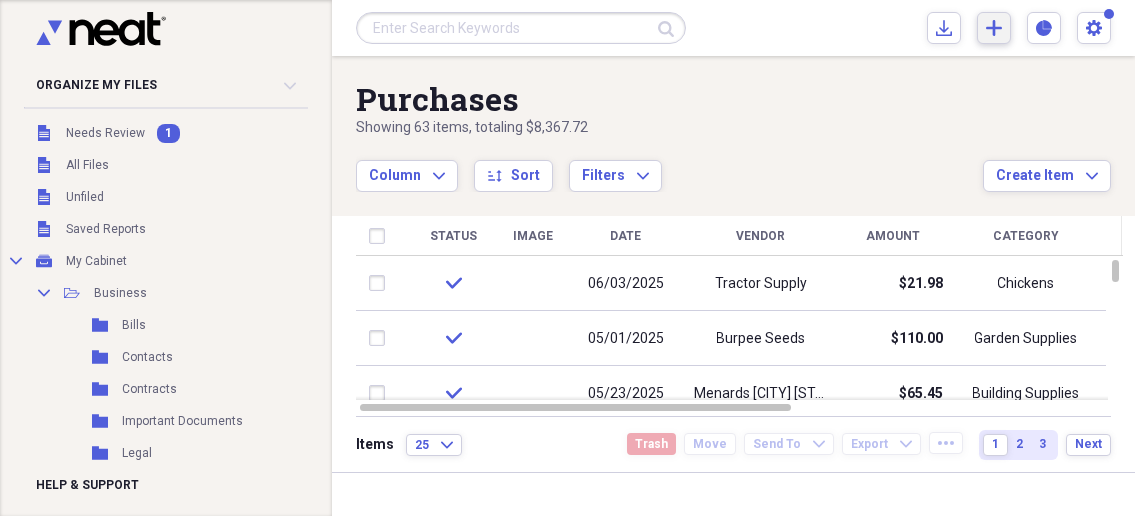click 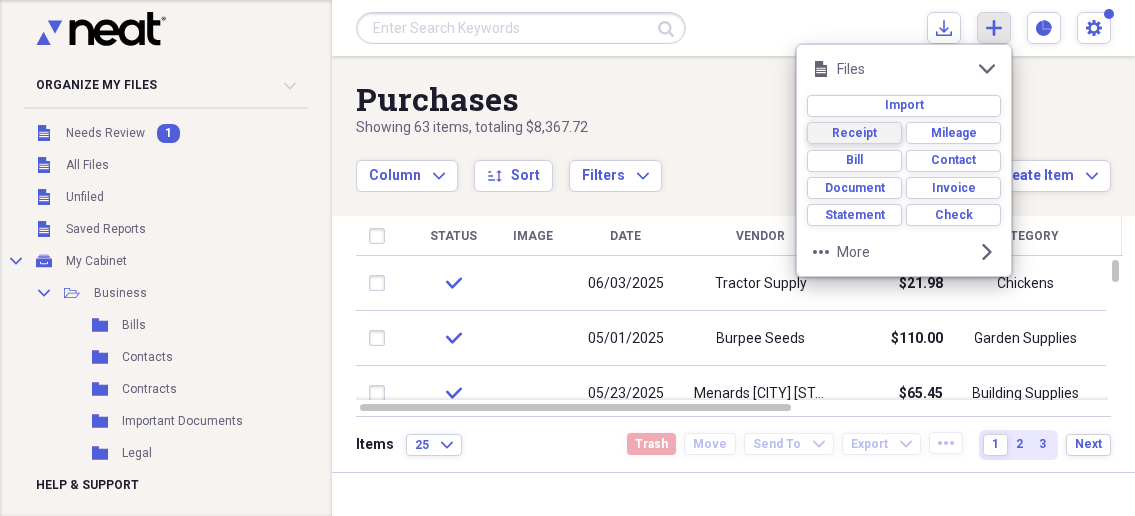 click on "Receipt" at bounding box center [854, 133] 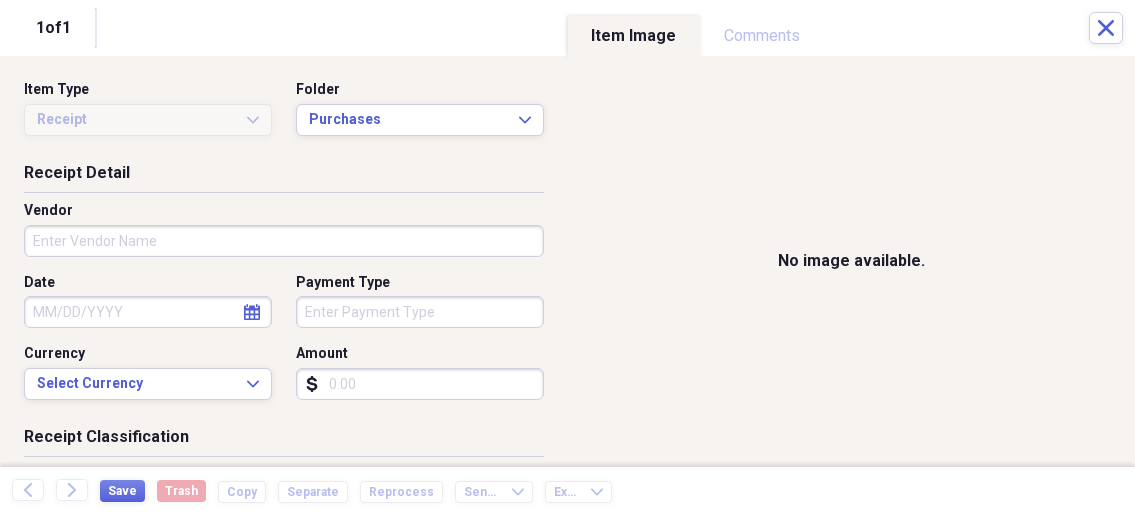 click on "Organize My Files 1 Collapse Unfiled Needs Review 1 Unfiled All Files Unfiled Unfiled Unfiled Saved Reports Collapse My Cabinet My Cabinet Add Folder Collapse Open Folder Business Add Folder Folder Bills Add Folder Folder Contacts Add Folder Folder Contracts Add Folder Folder Important Documents Add Folder Folder Legal Add Folder Folder Office Add Folder Folder Purchases Add Folder Expand Folder Taxes Add Folder Expand Folder Personal Add Folder Trash Trash Help & Support Submit Import Import Add Create Expand Reports Reports Settings Nathalee Expand Purchases Showing 59 items , totaling $8,161.77 Column Expand sort Sort Filters Expand Create Item Expand Status Image Date Vendor Amount Category Product Source Billable Reimbursable check 05/09/2025 Dutchmans $258.72 Garden Supplies Canning Supplies check 06/07/2025 Menards Ottumwa [STATE] $25.97 Building Supplies TV Bracket check 02/05/2025 Menards Ottumwa [STATE] $45.40 Moving X Track / Trailor Parts check 05/09/2025 Walmart $84.10 Garden Supplies Garden check 25" at bounding box center [567, 258] 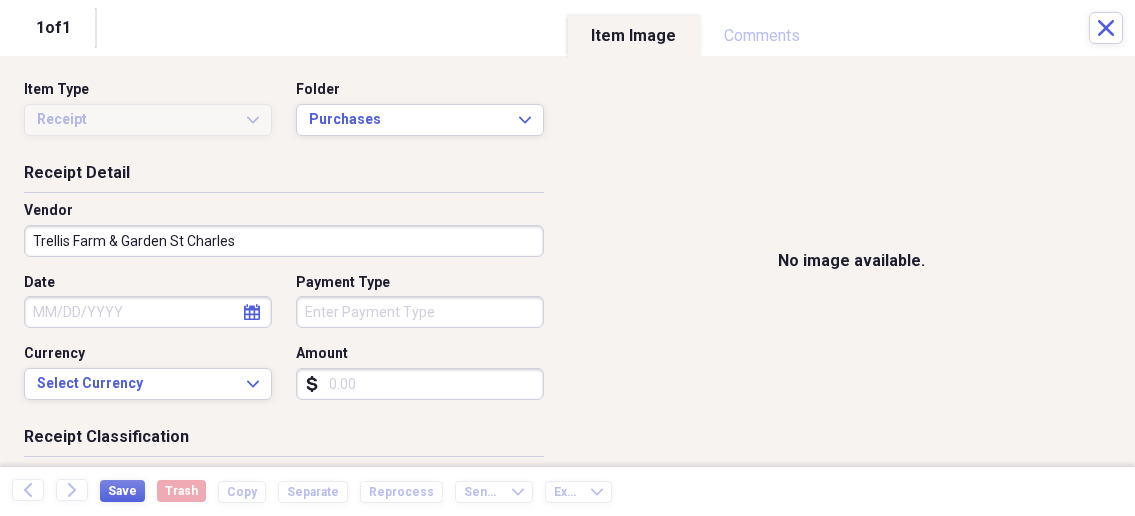 type on "Trellis Farm & Garden St Charles" 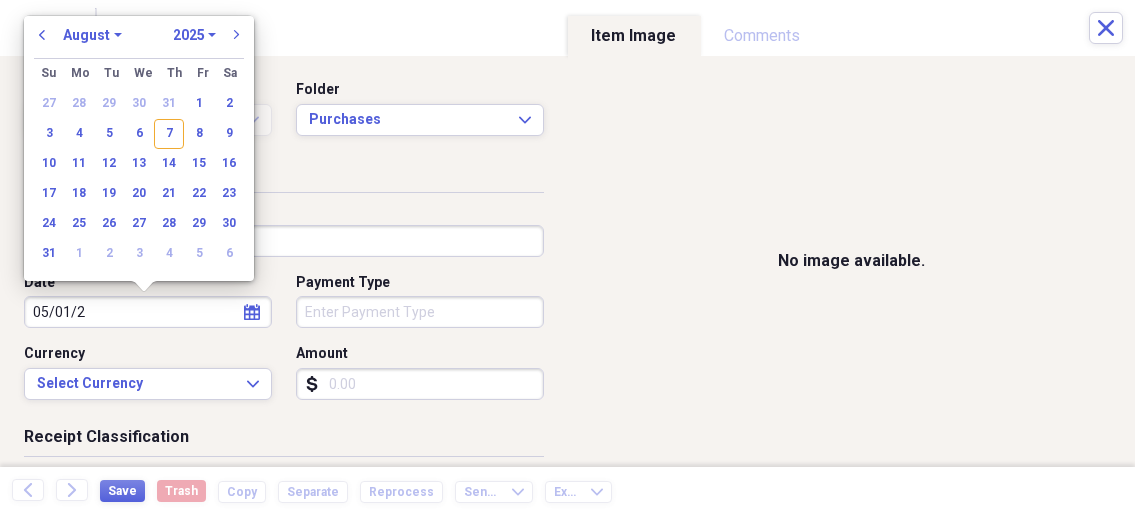 type on "05/01/20" 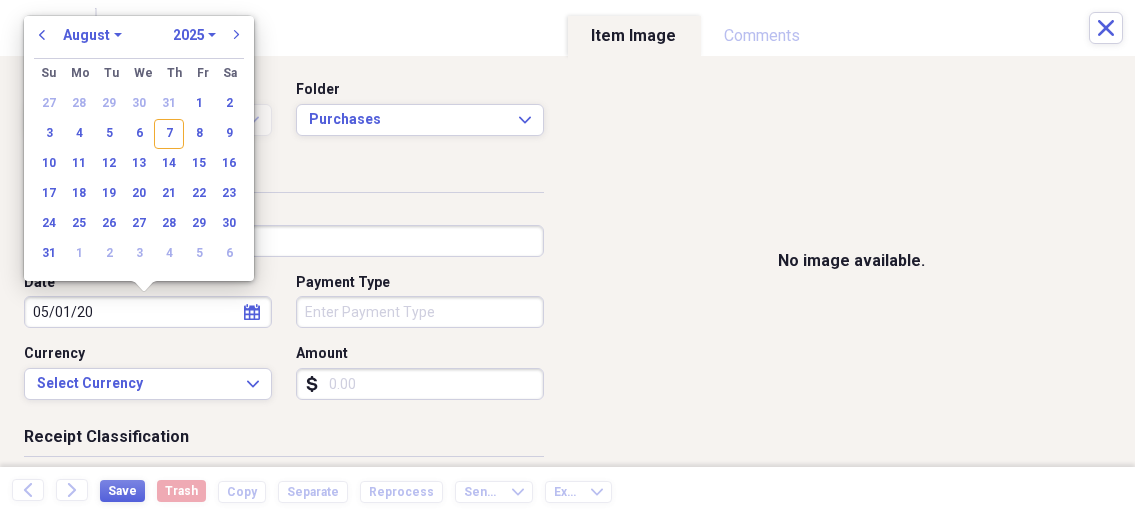 select on "4" 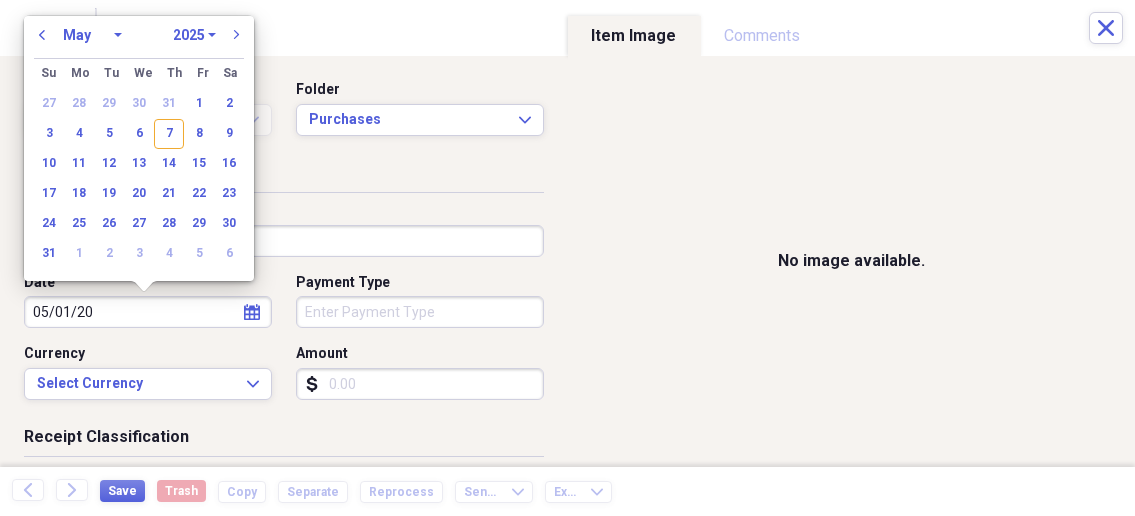 select on "2020" 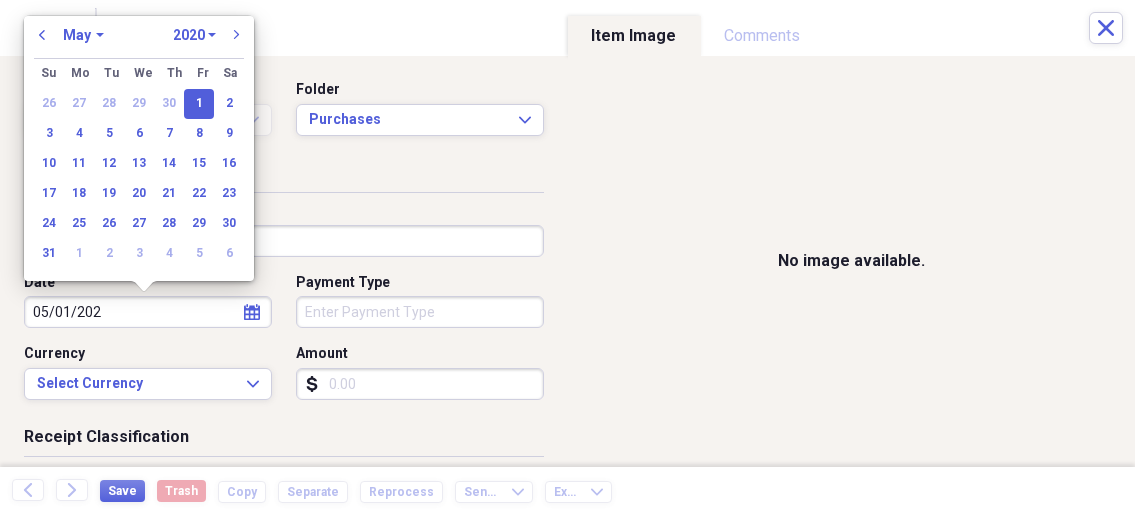 type on "05/01/2025" 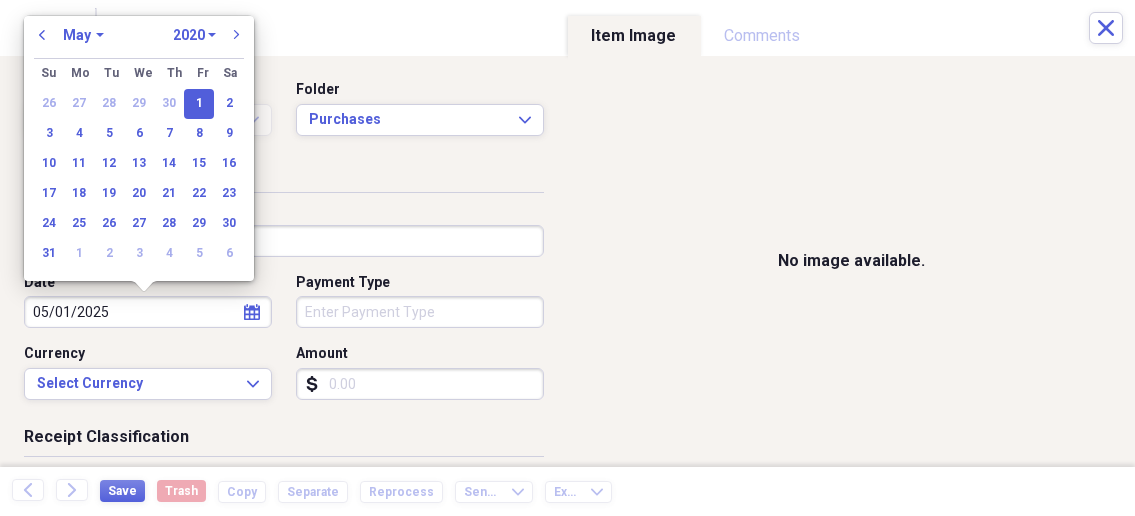 select on "2025" 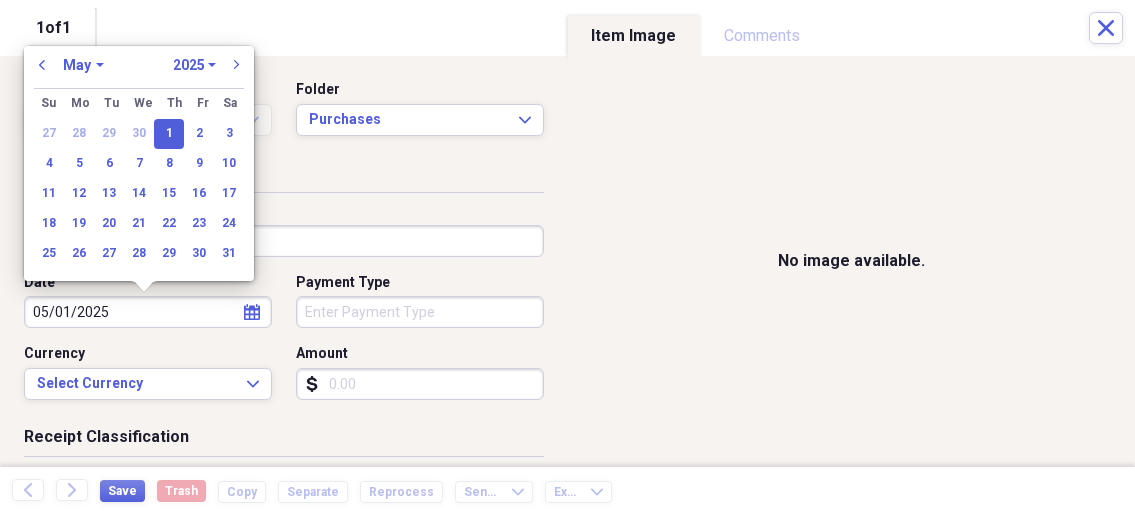 type on "05/01/2025" 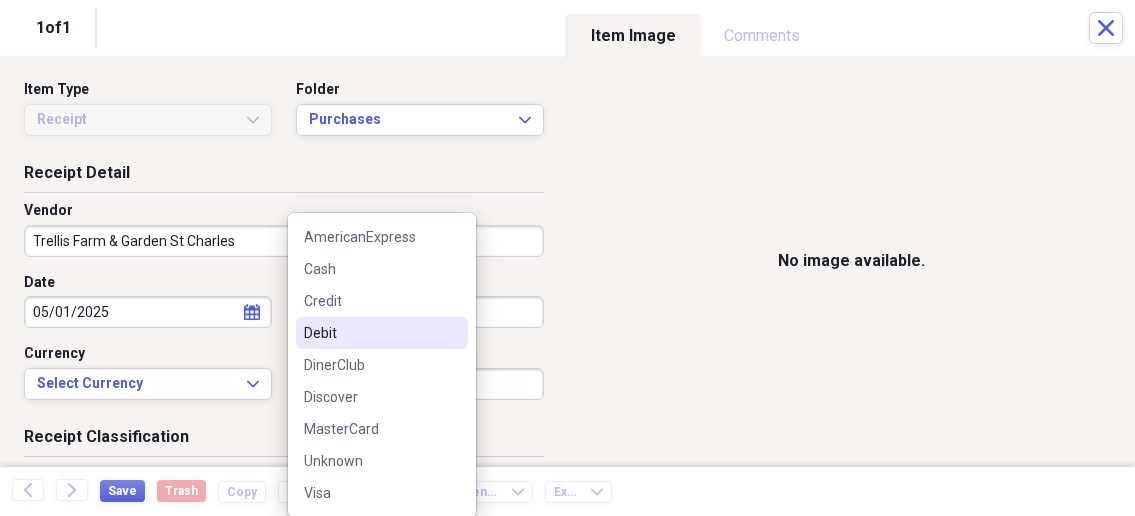click on "Debit" at bounding box center [382, 333] 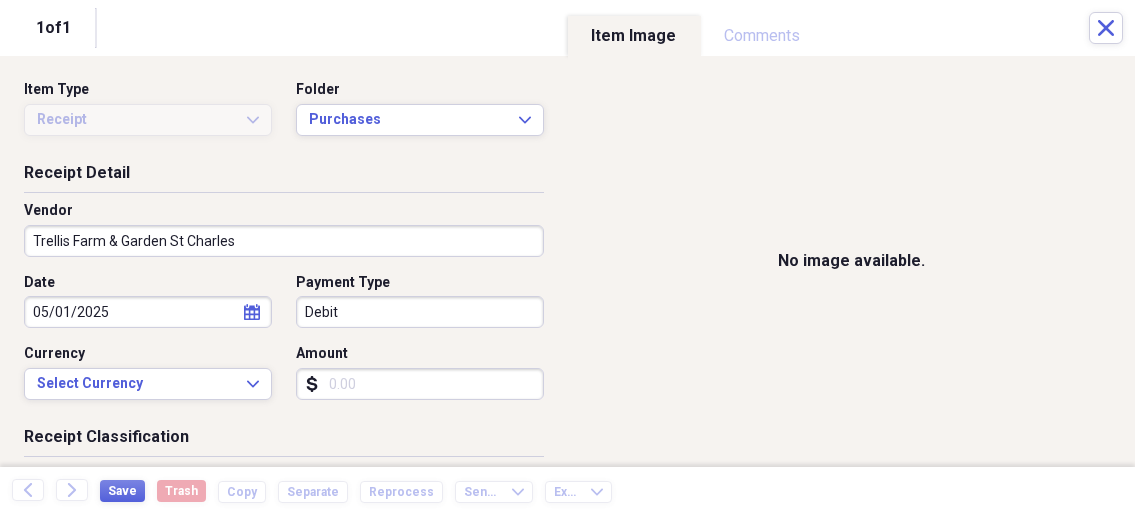 click on "Amount" at bounding box center [420, 384] 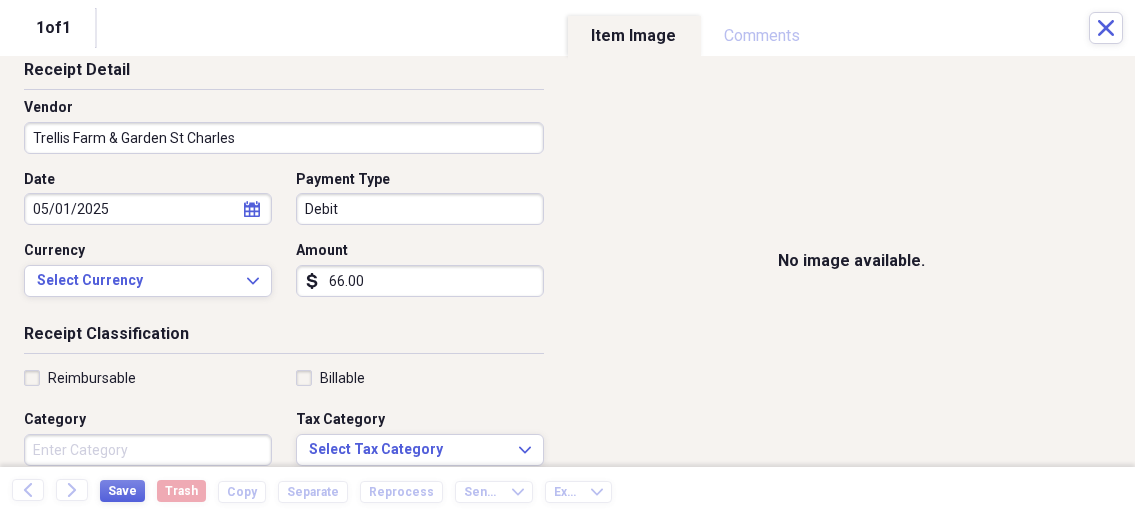 scroll, scrollTop: 214, scrollLeft: 0, axis: vertical 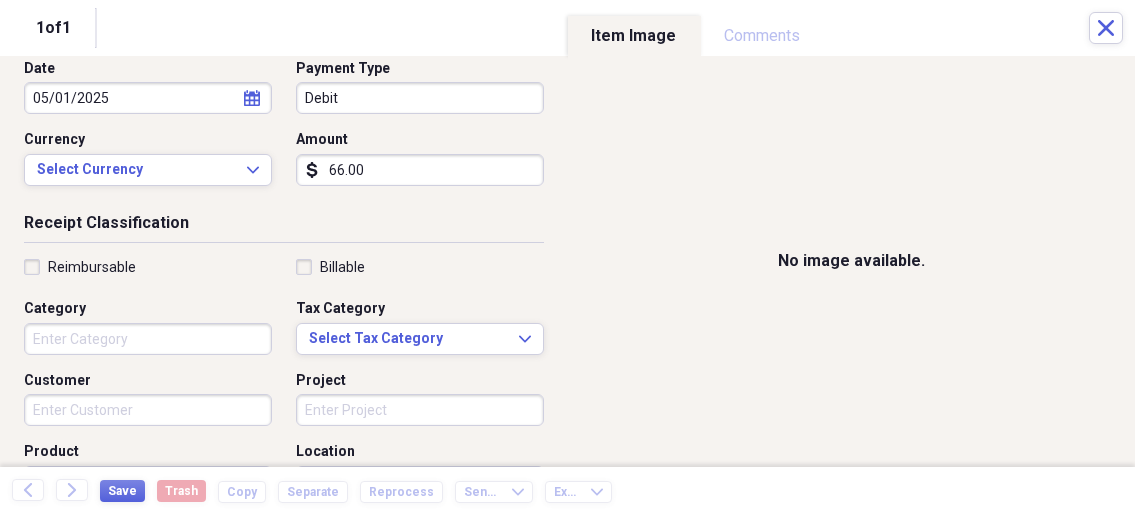 type on "66.00" 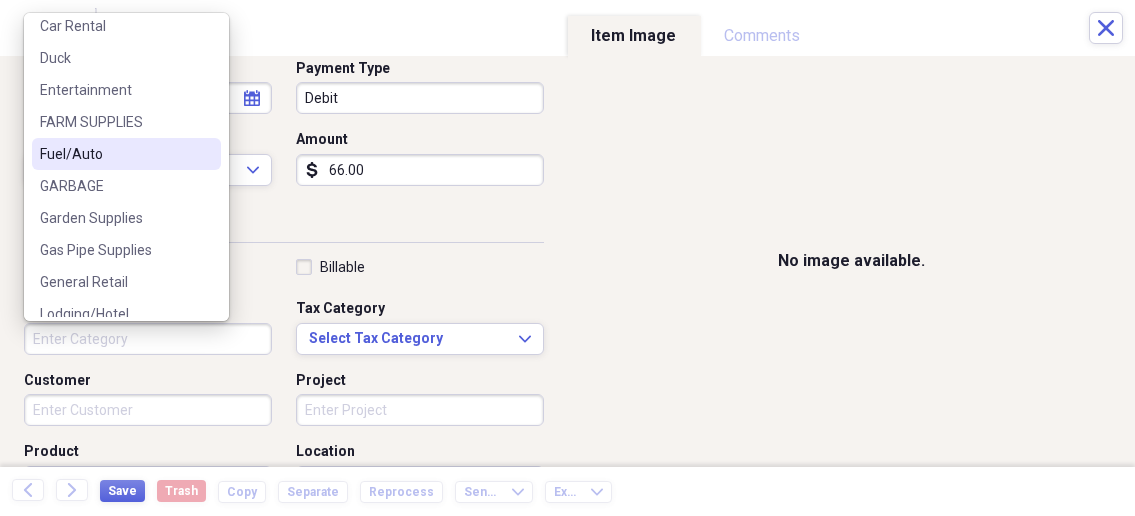scroll, scrollTop: 0, scrollLeft: 0, axis: both 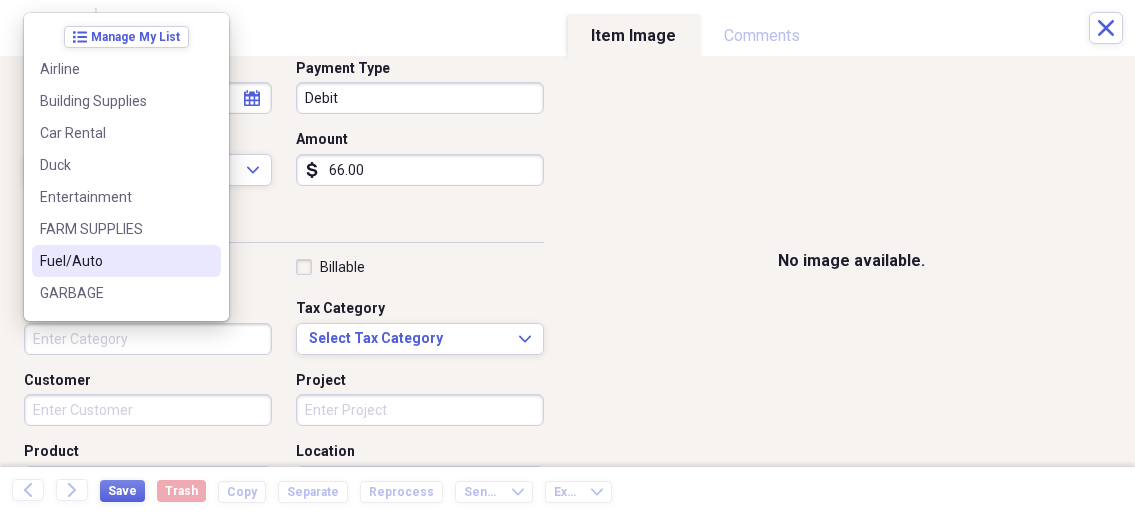 click on "Receipt Detail Vendor Trellis Farm & Garden St Charles Date 05/01/2025 calendar Calendar Payment Type Debit Currency Select Currency Expand Amount dollar-sign 66.00" at bounding box center [284, 80] 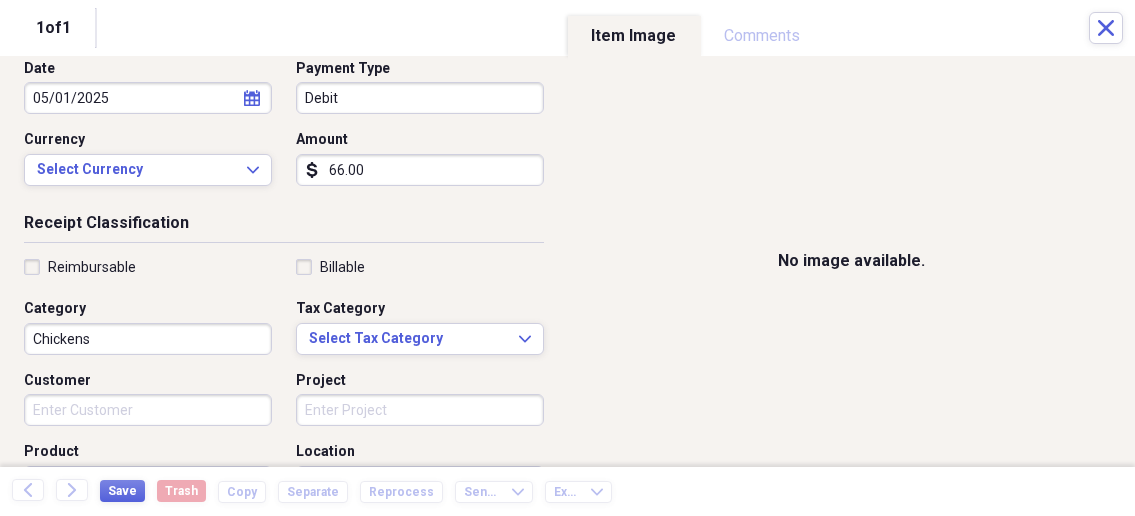 type on "Chickens" 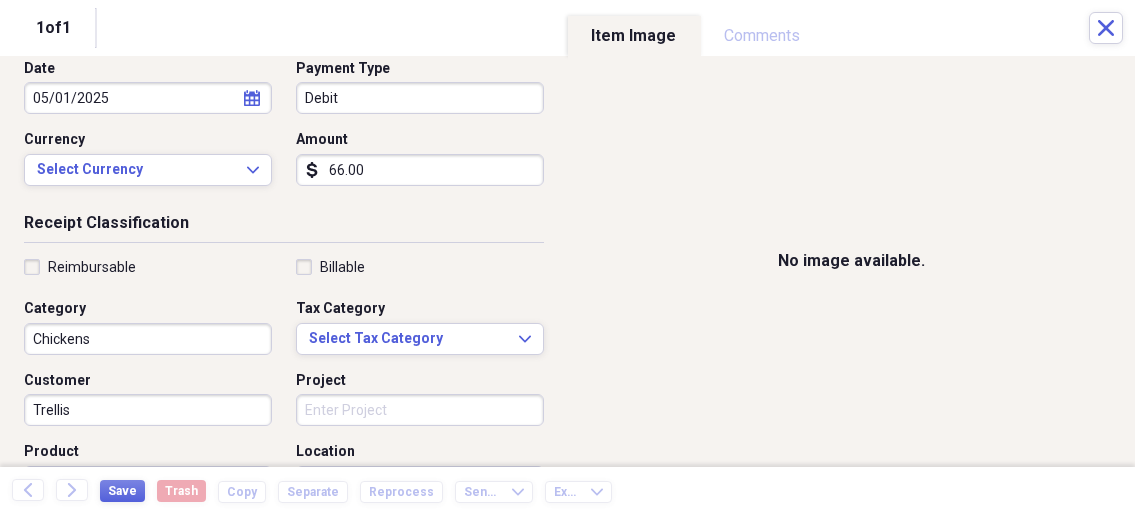 click on "Customer" at bounding box center [148, 381] 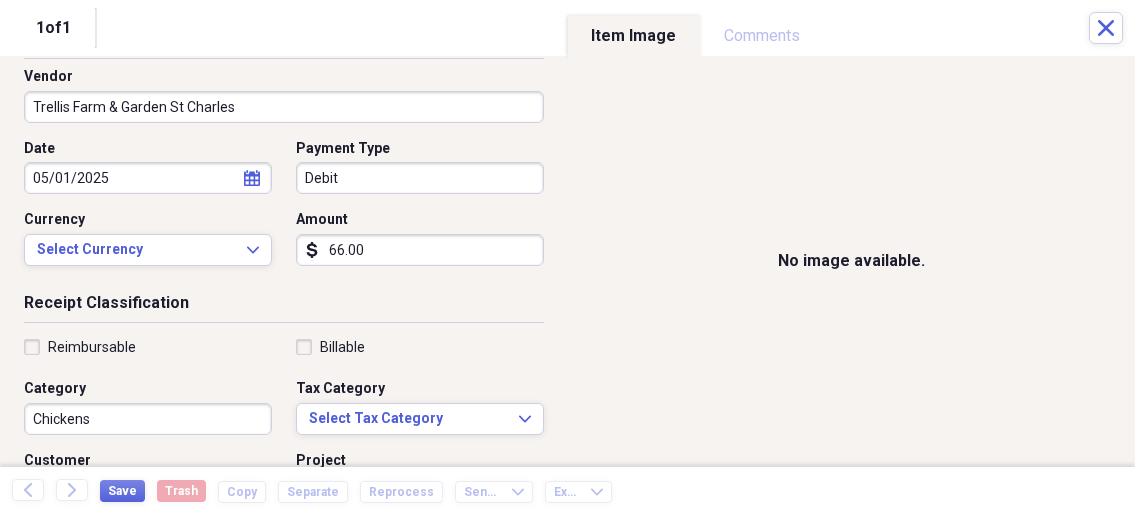 click on "Reimbursable Billable Category Chickens Tax Category Select Tax Category Expand Customer Trellis Project Product Location Class" at bounding box center [284, 498] 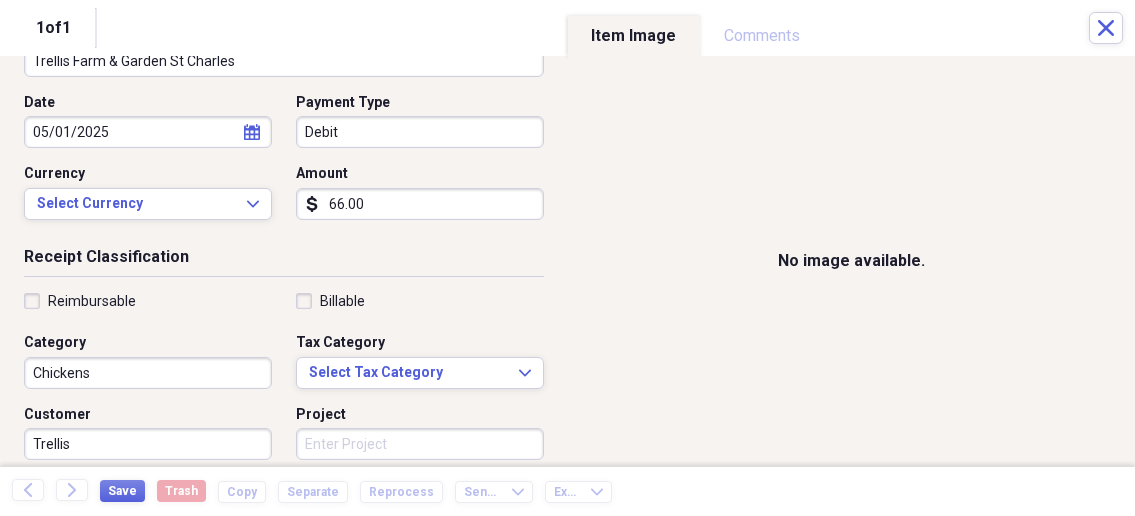 scroll, scrollTop: 214, scrollLeft: 0, axis: vertical 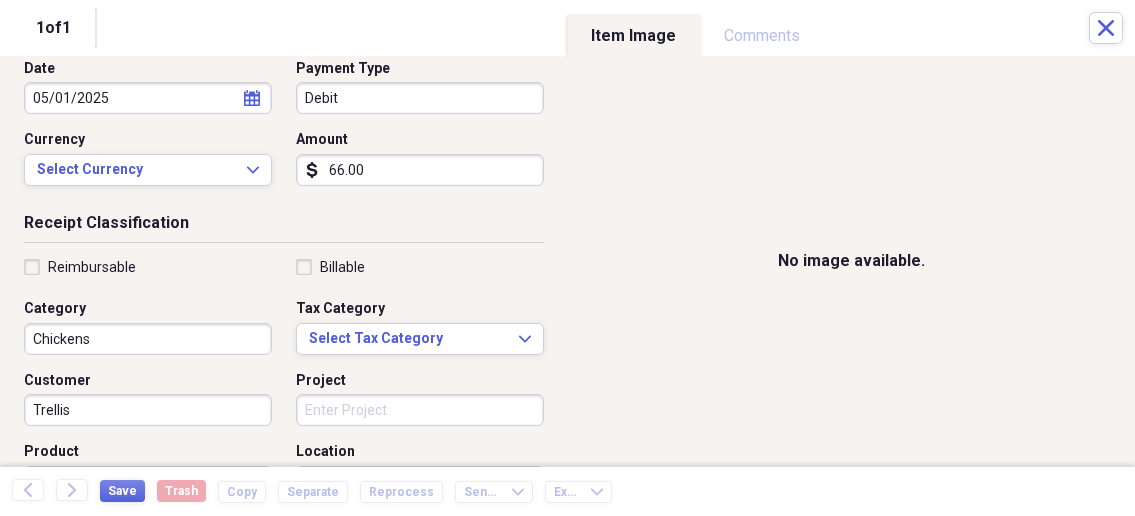 click on "Trellis" at bounding box center (148, 410) 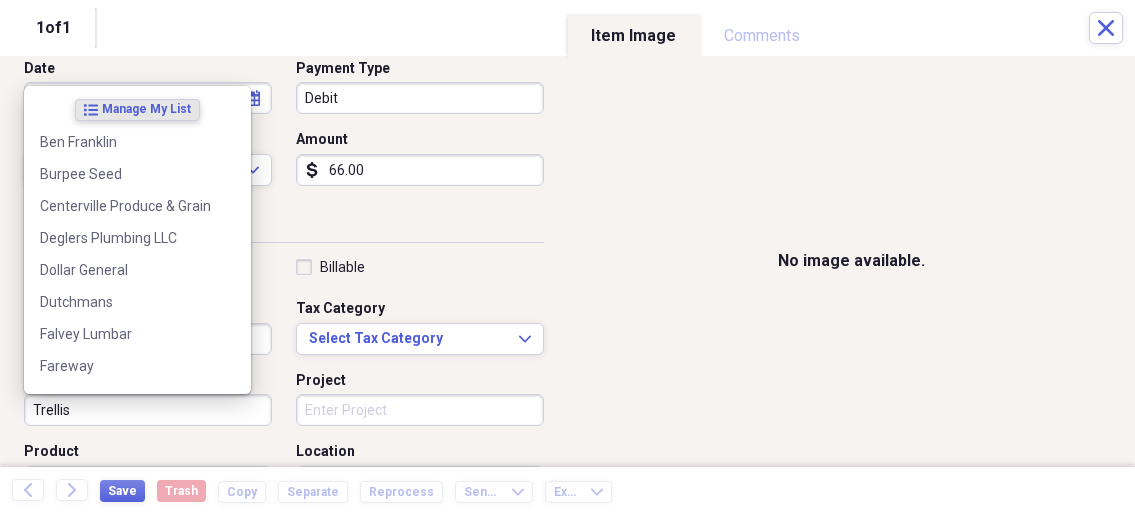 click on "Trellis" at bounding box center [148, 410] 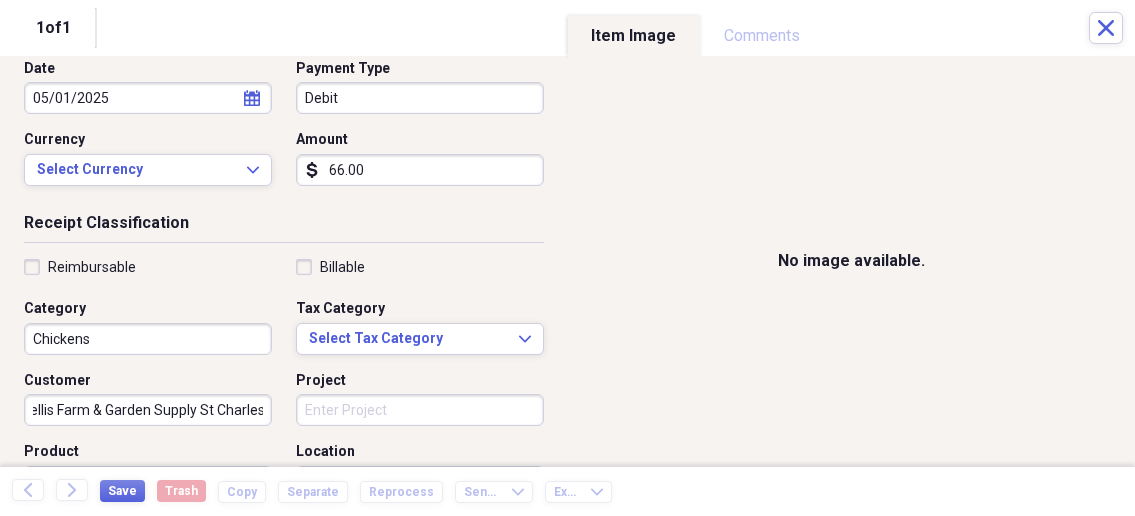 scroll, scrollTop: 0, scrollLeft: 23, axis: horizontal 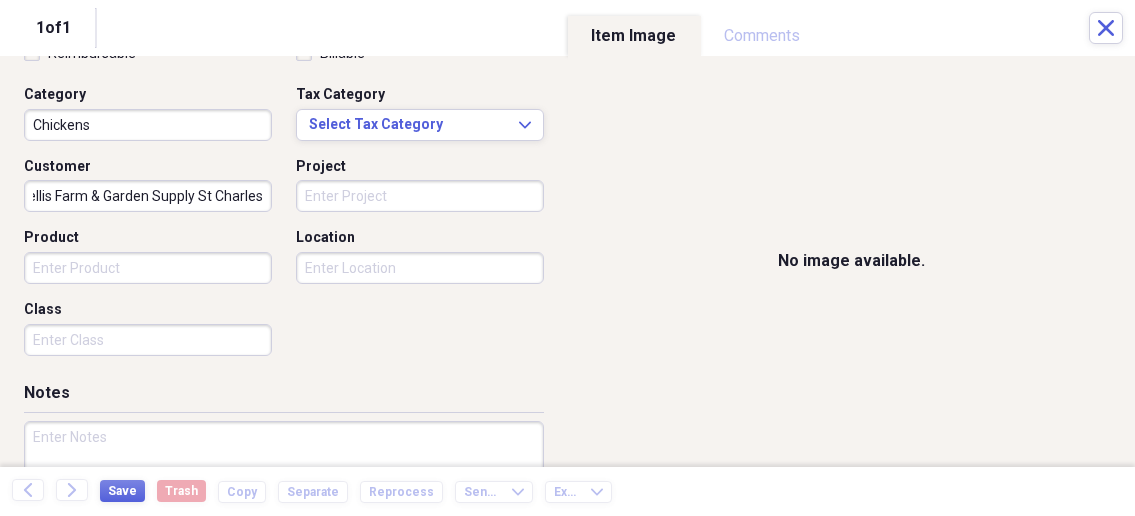 type on "Trellis Farm & Garden Supply St Charles" 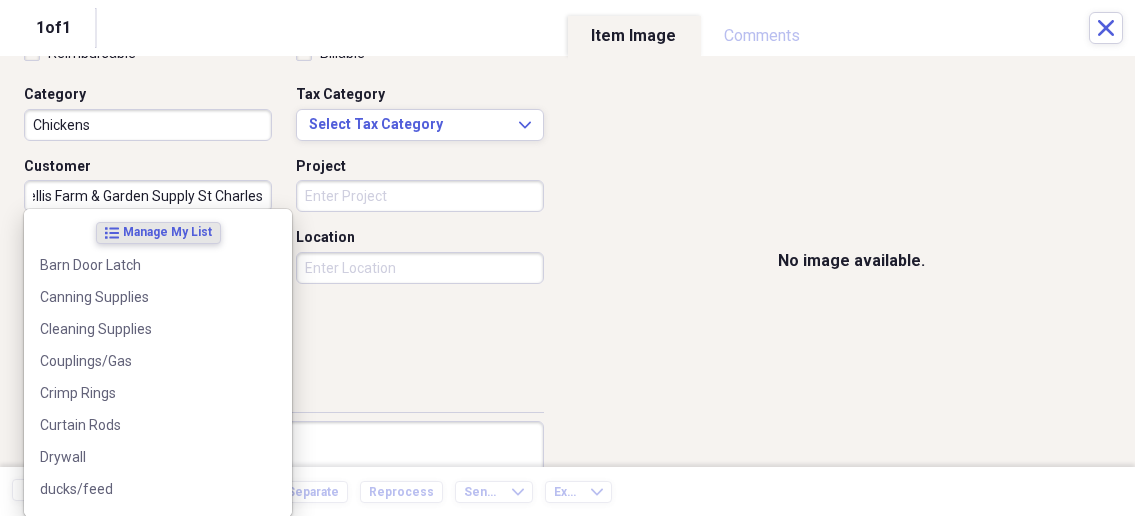 click on "Organize My Files 1 Collapse Unfiled Needs Review 1 Unfiled All Files Unfiled Unfiled Unfiled Saved Reports Collapse My Cabinet My Cabinet Add Folder Collapse Open Folder Business Add Folder Folder Bills Add Folder Folder Contacts Add Folder Folder Contracts Add Folder Folder Important Documents Add Folder Folder Legal Add Folder Folder Office Add Folder Folder Purchases Add Folder Expand Folder Taxes Add Folder Expand Folder Personal Add Folder Trash Trash Help & Support Submit Import Import Add Create Expand Reports Reports Settings Nathalee Expand Purchases Showing 59 items , totaling $8,161.77 Column Expand sort Sort Filters Expand Create Item Expand Status Image Date Vendor Amount Category Product Source Billable Reimbursable check 05/09/2025 Dutchmans $258.72 Garden Supplies Canning Supplies check 06/07/2025 Menards Ottumwa [STATE] $25.97 Building Supplies TV Bracket check 02/05/2025 Menards Ottumwa [STATE] $45.40 Moving X Track / Trailor Parts check 05/09/2025 Walmart $84.10 Garden Supplies Garden check 25" at bounding box center [567, 258] 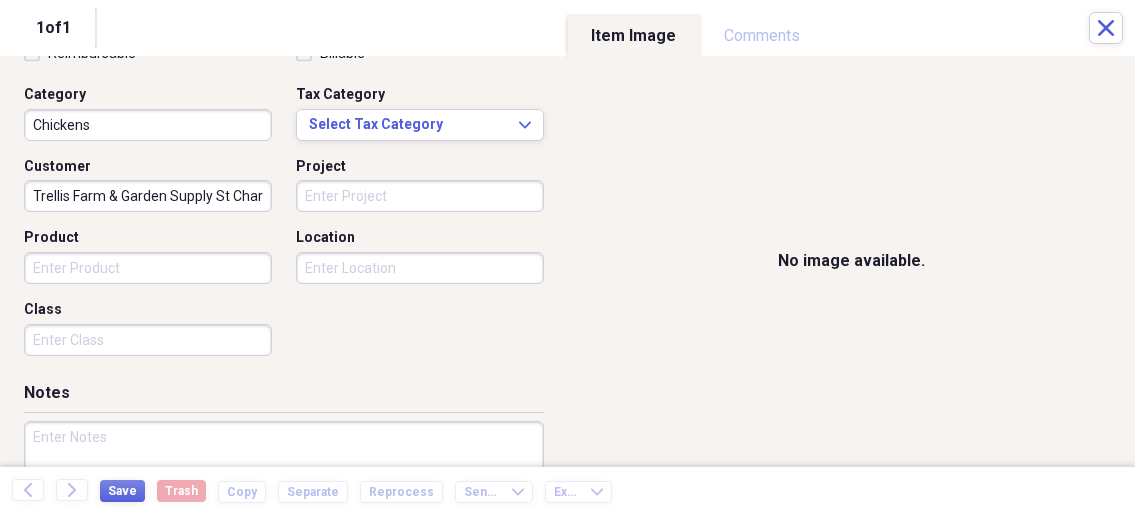 click on "Notes" at bounding box center (284, 397) 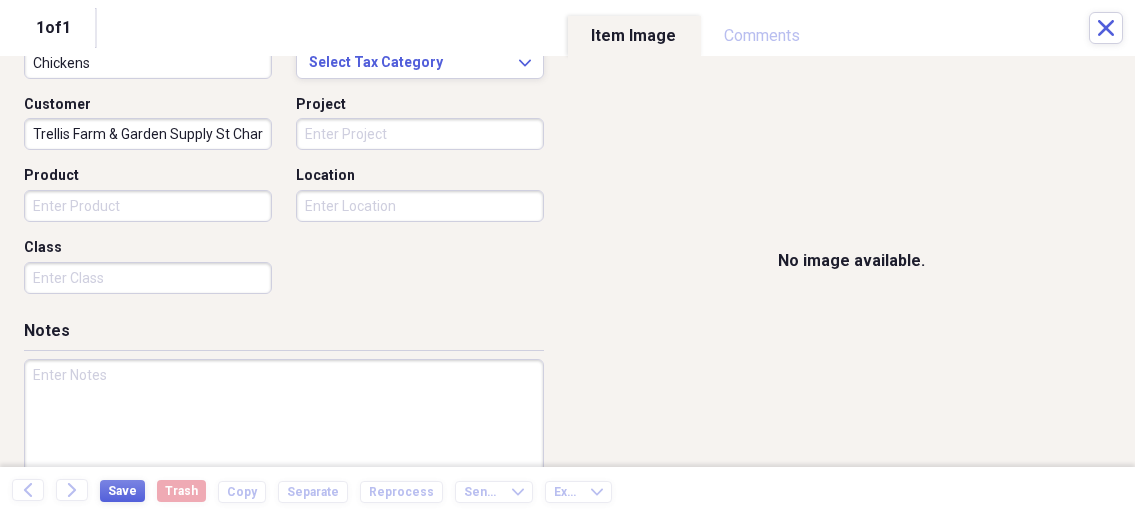 scroll, scrollTop: 535, scrollLeft: 0, axis: vertical 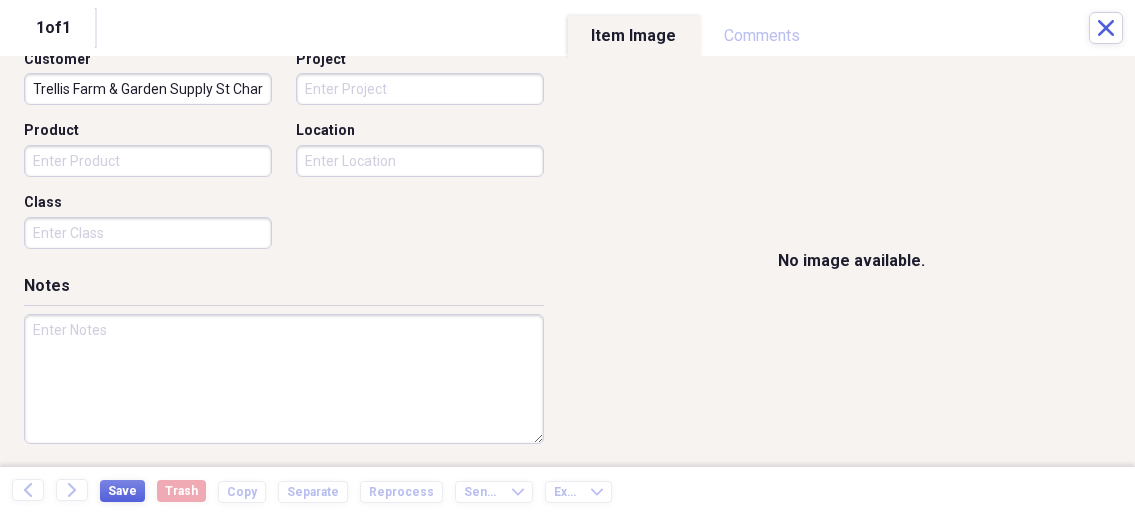 click at bounding box center (284, 379) 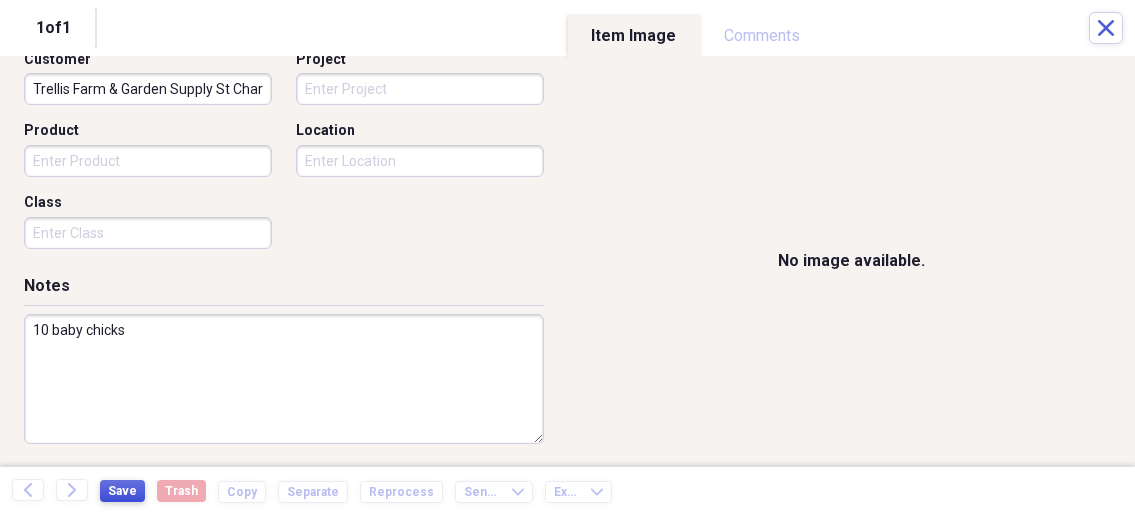 type on "10 baby chicks" 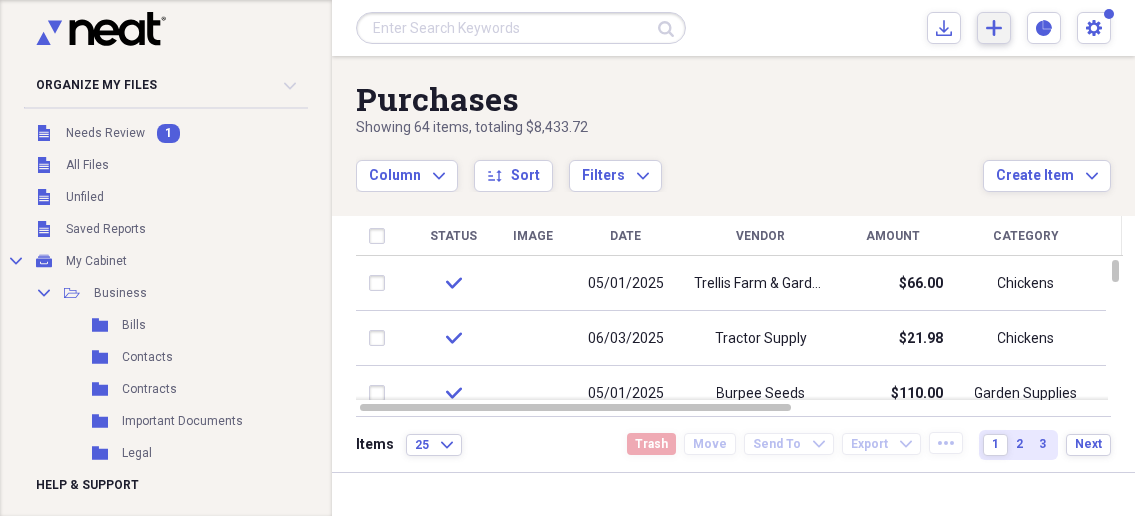 click on "Add" 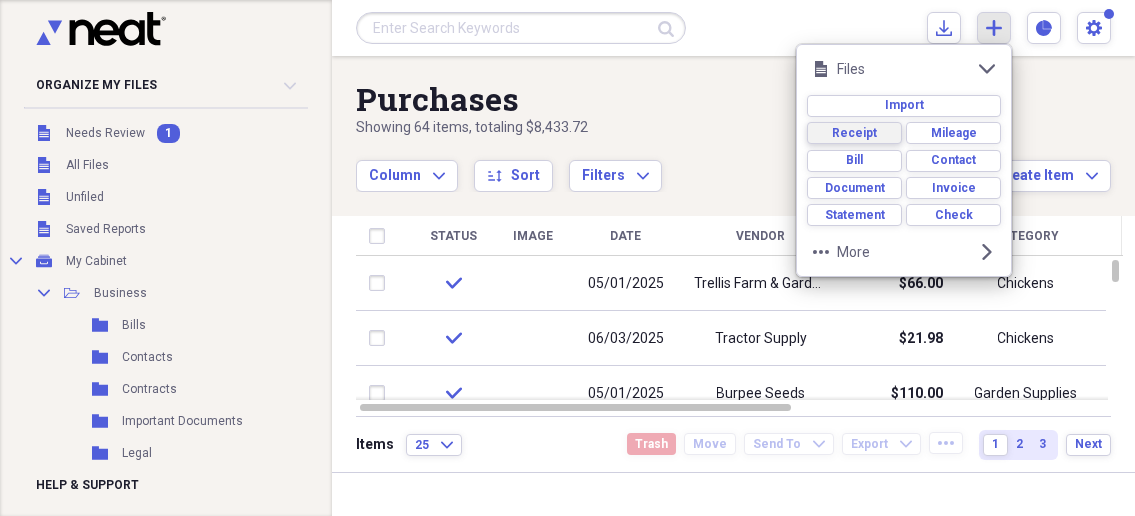 click on "Receipt" at bounding box center [854, 133] 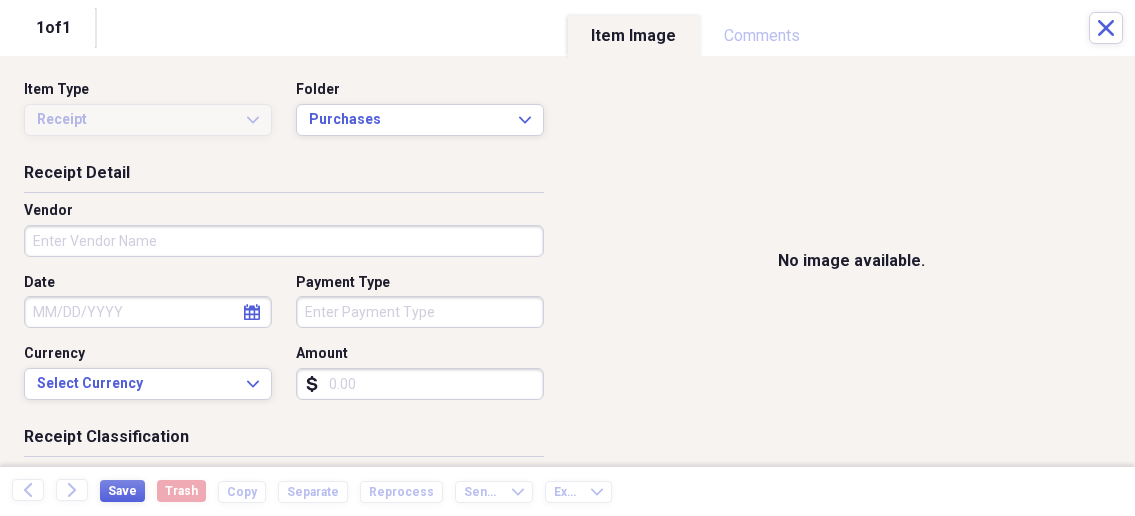 click on "Organize My Files 1 Collapse Unfiled Needs Review 1 Unfiled All Files Unfiled Unfiled Unfiled Saved Reports Collapse My Cabinet My Cabinet Add Folder Collapse Open Folder Business Add Folder Folder Bills Add Folder Folder Contacts Add Folder Folder Contracts Add Folder Folder Important Documents Add Folder Folder Legal Add Folder Folder Office Add Folder Folder Purchases Add Folder Expand Folder Taxes Add Folder Expand Folder Personal Add Folder Trash Trash Help & Support Submit Import Import Add Create Expand Reports Reports Settings [NAME] Expand Purchases Showing 64 items , totaling $8,433.72 Column Expand sort Sort Filters Expand Create Item Expand Status Image Date Vendor Amount Category Product Source Billable Reimbursable check 05/01/2025 Trellis Farm & Garden St Charles $66.00 Chickens check 06/03/2025 Tractor Supply $21.98 Chickens check 05/01/2025 Burpee Seeds $110.00 Garden Supplies Plant Protection Bags- Fruit Trees check 05/23/2025 Menards Ottumwa Iowa $65.45 Building Supplies Drywall check 25" at bounding box center [567, 258] 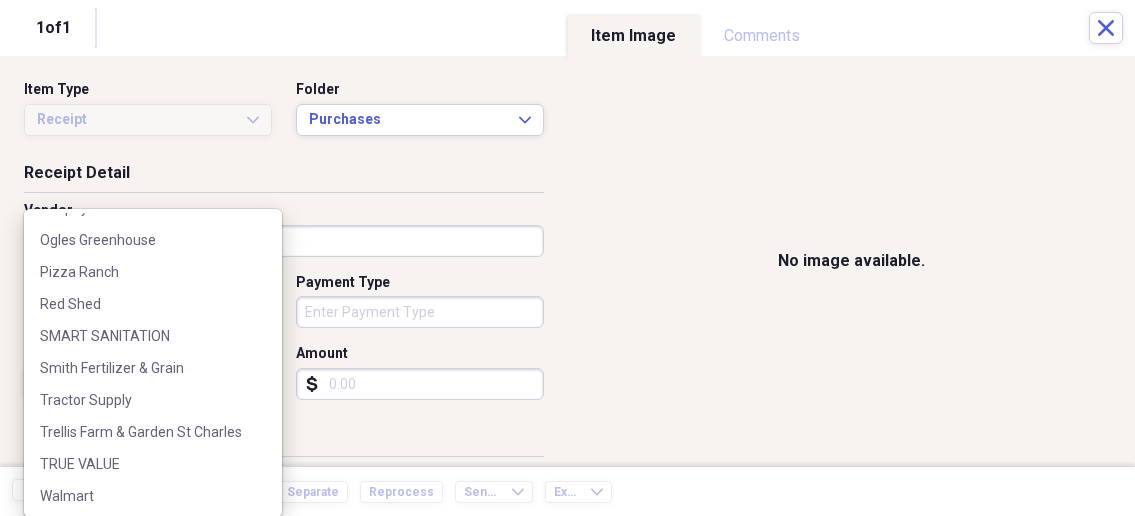 scroll, scrollTop: 539, scrollLeft: 0, axis: vertical 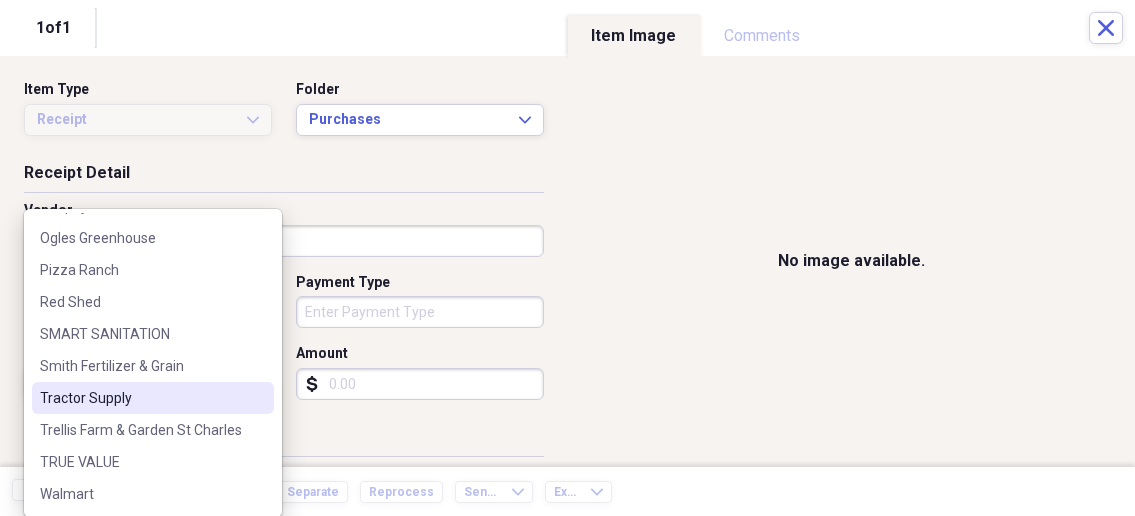 click on "Tractor Supply" at bounding box center [141, 398] 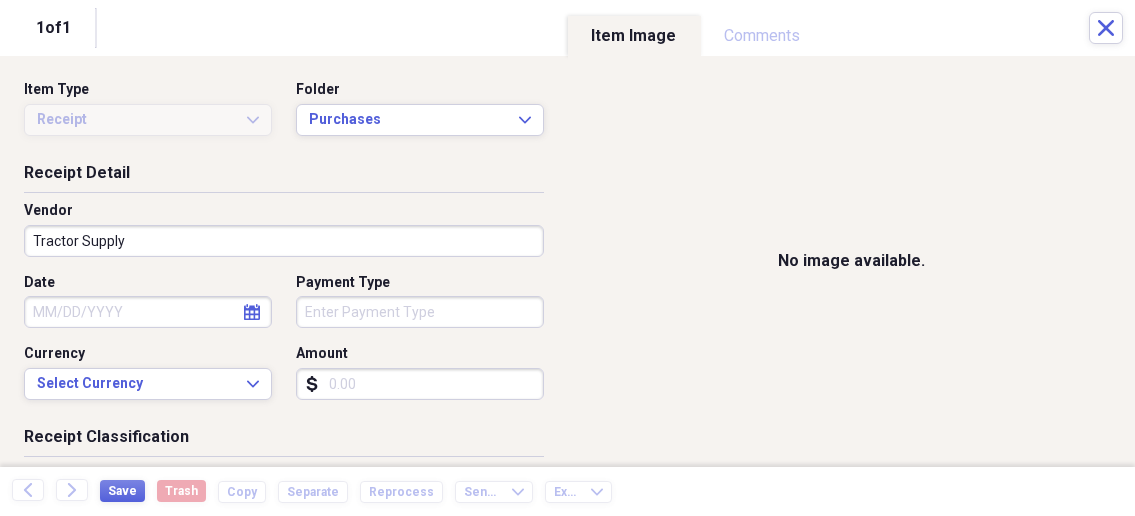 click on "Date" at bounding box center [148, 312] 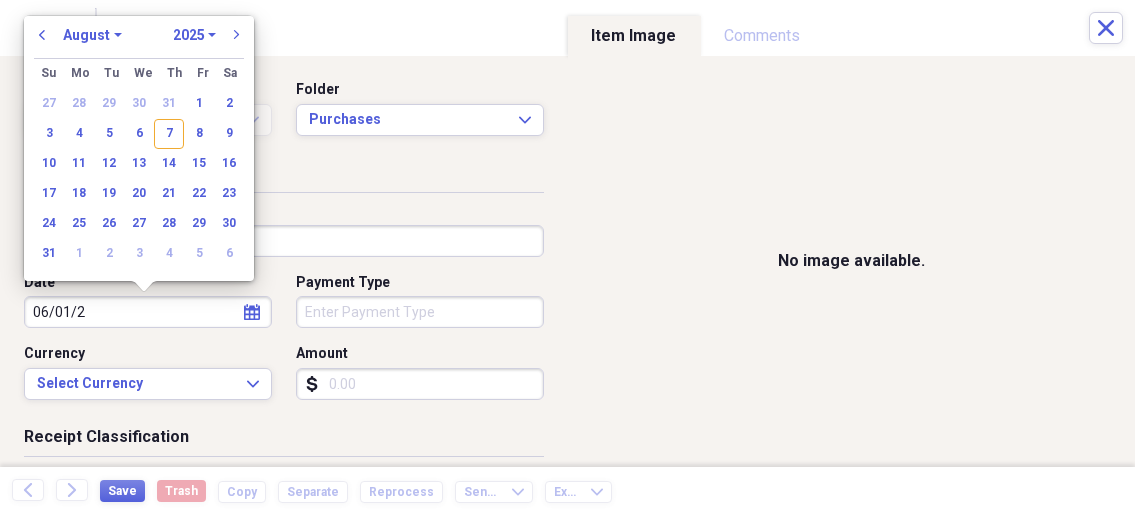 type on "06/01/20" 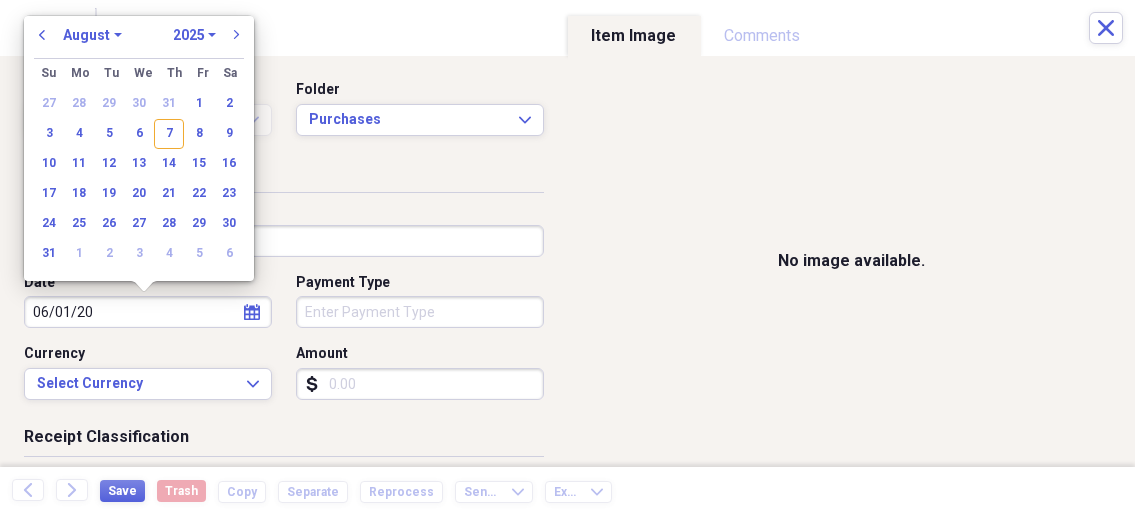 select on "5" 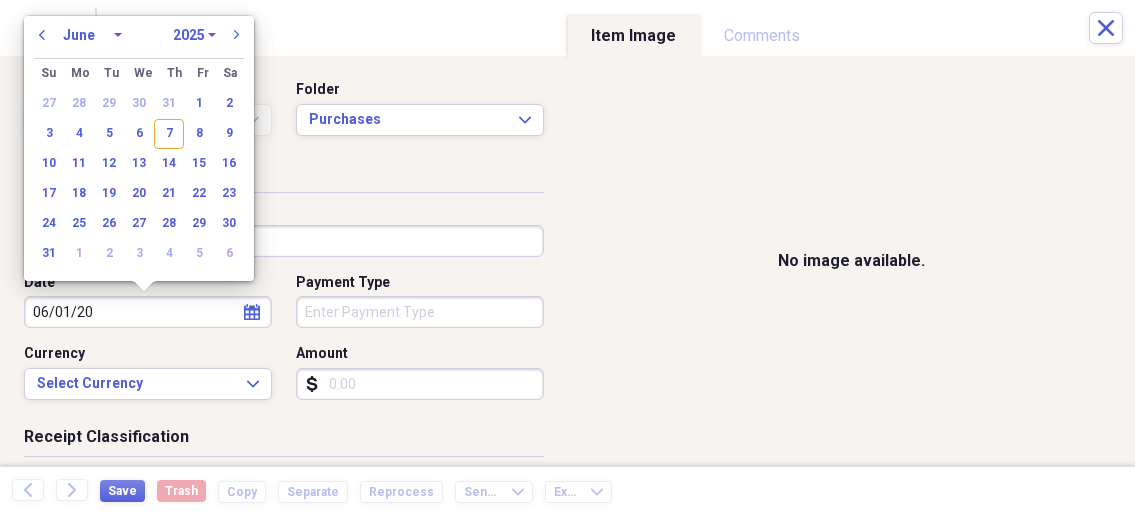 select on "2020" 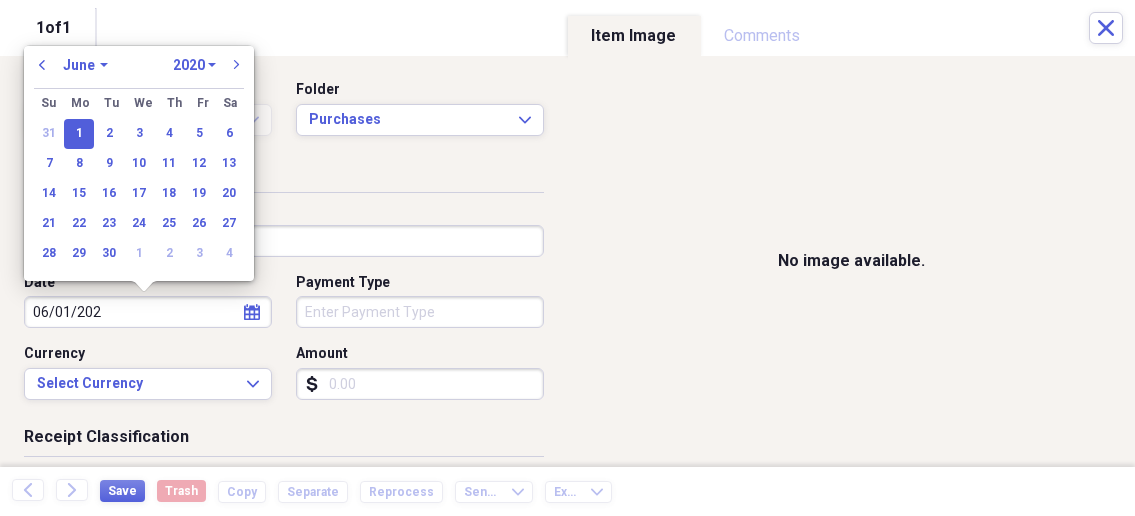 type on "06/01/2025" 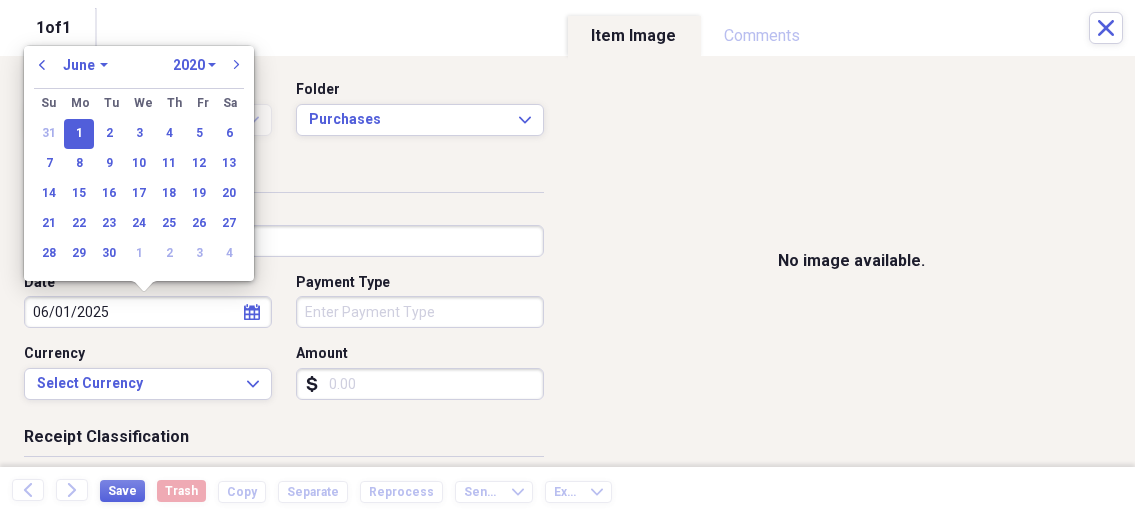 select on "2025" 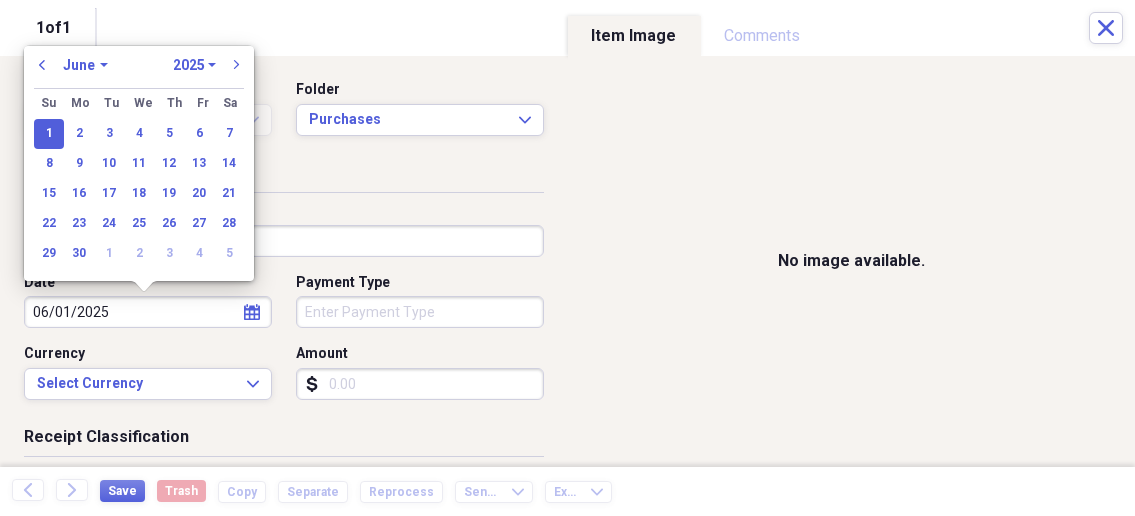 type on "06/01/2025" 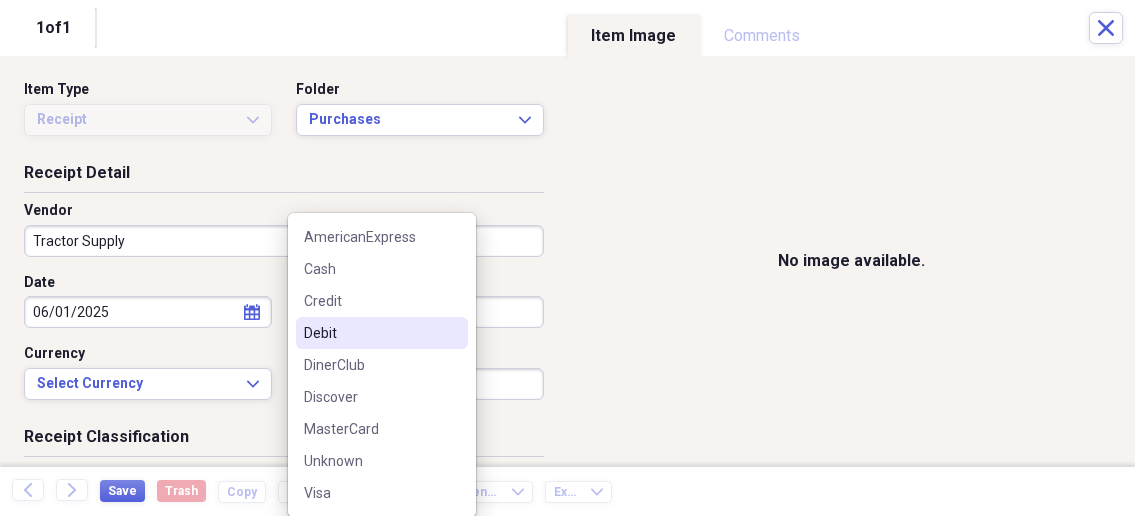 click on "Debit" at bounding box center [370, 333] 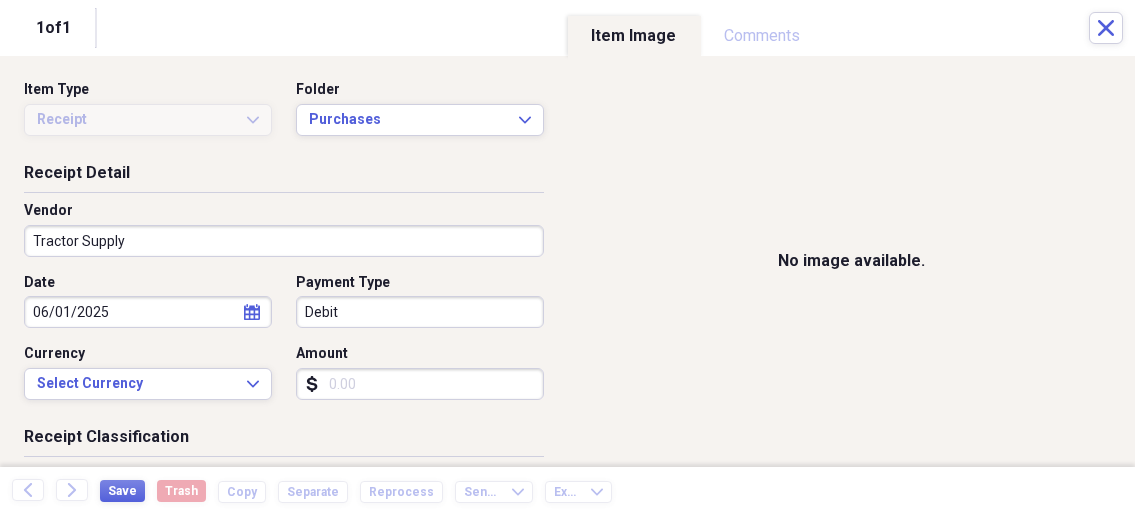 click on "Amount" at bounding box center (420, 384) 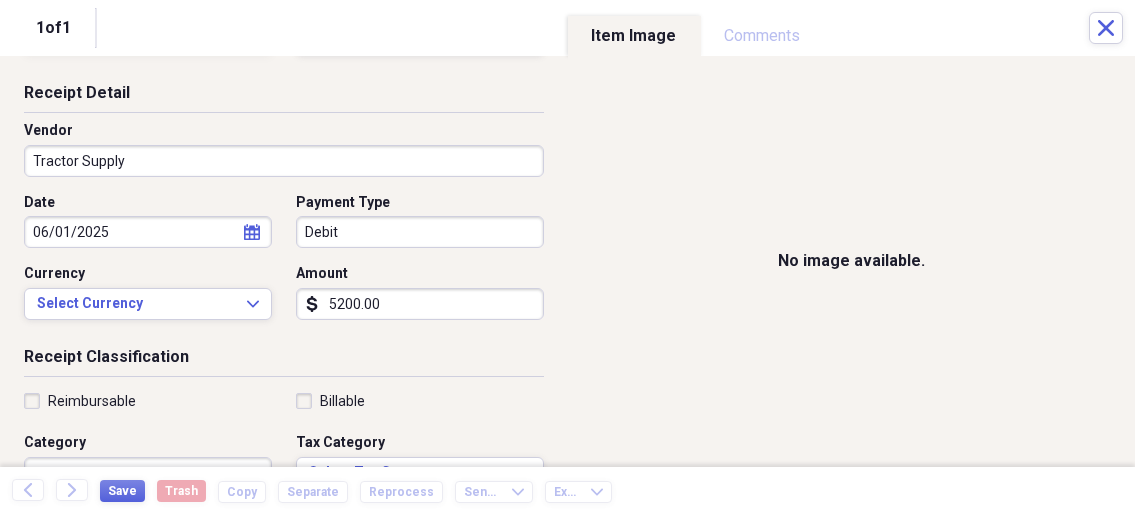 scroll, scrollTop: 214, scrollLeft: 0, axis: vertical 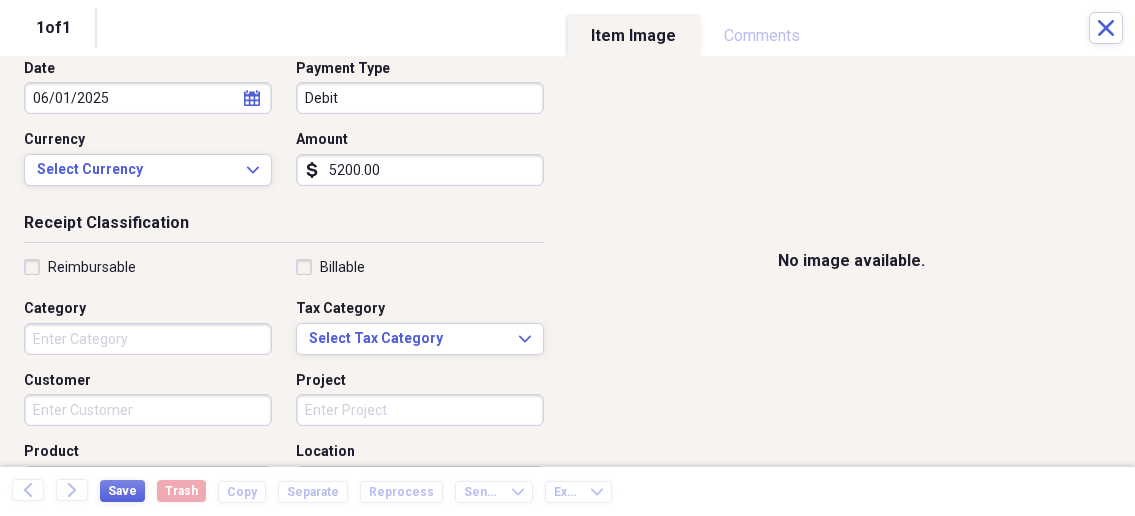 type on "5200.00" 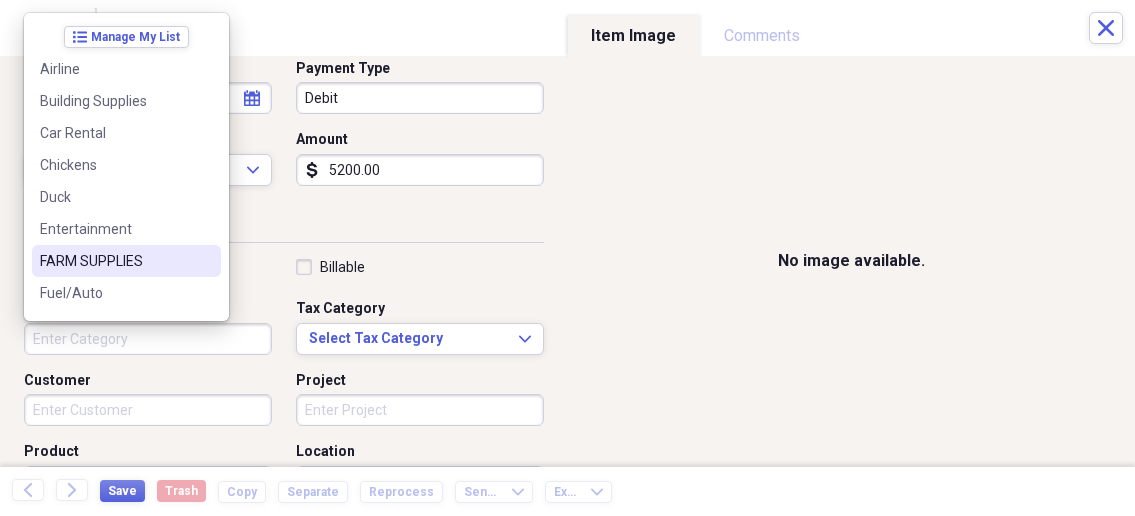 click on "FARM SUPPLIES" at bounding box center (114, 261) 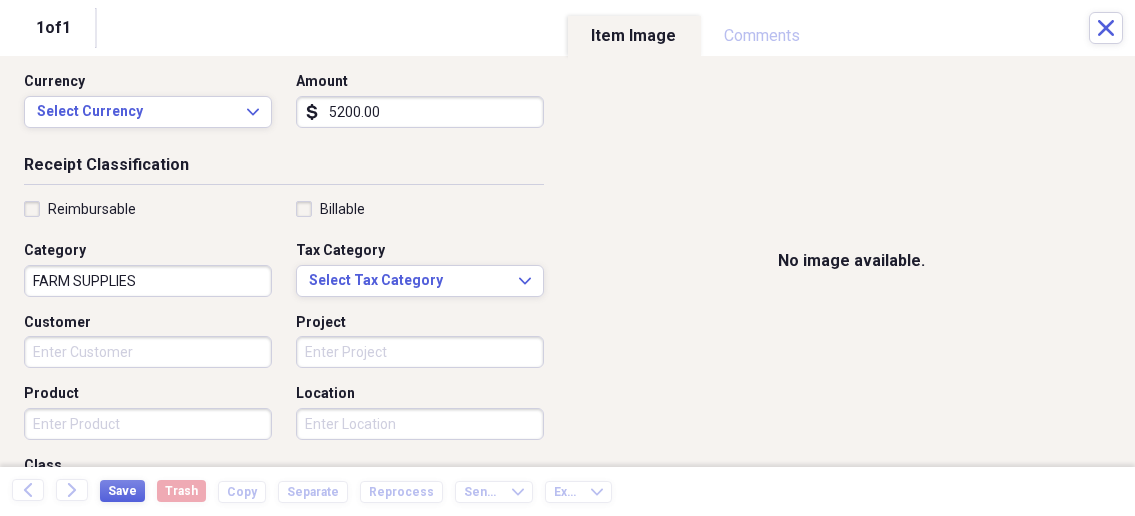 scroll, scrollTop: 321, scrollLeft: 0, axis: vertical 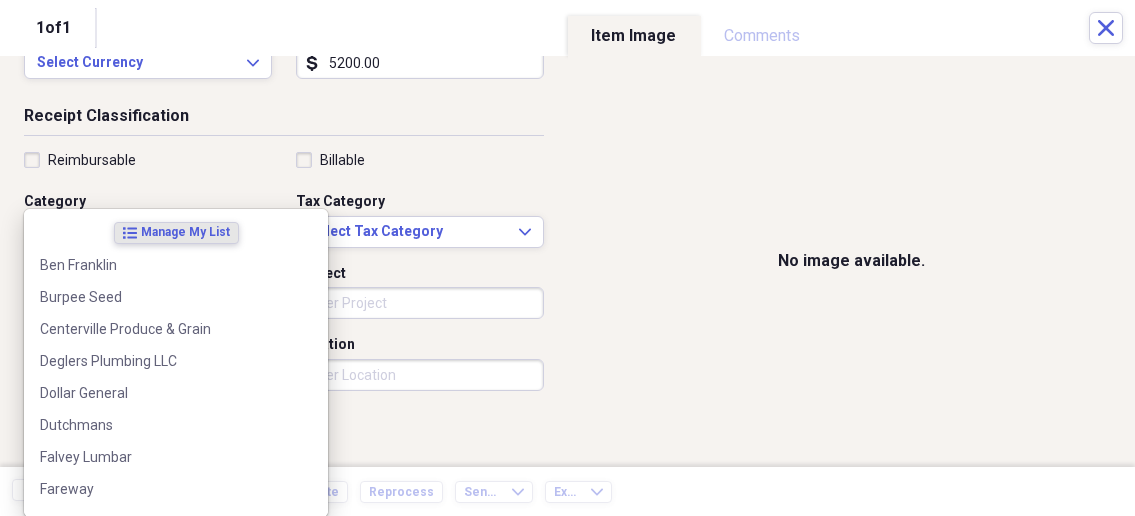 click on "Organize My Files 1 Collapse Unfiled Needs Review 1 Unfiled All Files Unfiled Unfiled Unfiled Saved Reports Collapse My Cabinet My Cabinet Add Folder Collapse Open Folder Business Add Folder Folder Bills Add Folder Folder Contacts Add Folder Folder Contracts Add Folder Folder Important Documents Add Folder Folder Legal Add Folder Folder Office Add Folder Folder Purchases Add Folder Expand Folder Taxes Add Folder Expand Folder Personal Add Folder Trash Trash Help & Support Submit Import Import Add Create Expand Reports Reports Settings [NAME] Expand Purchases Showing 64 items , totaling $8,433.72 Column Expand sort Sort Filters Expand Create Item Expand Status Image Date Vendor Amount Category Product Source Billable Reimbursable check 05/01/2025 Trellis Farm & Garden St Charles $66.00 Chickens check 06/03/2025 Tractor Supply $21.98 Chickens check 05/01/2025 Burpee Seeds $110.00 Garden Supplies Plant Protection Bags- Fruit Trees check 05/23/2025 Menards Ottumwa Iowa $65.45 Building Supplies Drywall check 25" at bounding box center [567, 258] 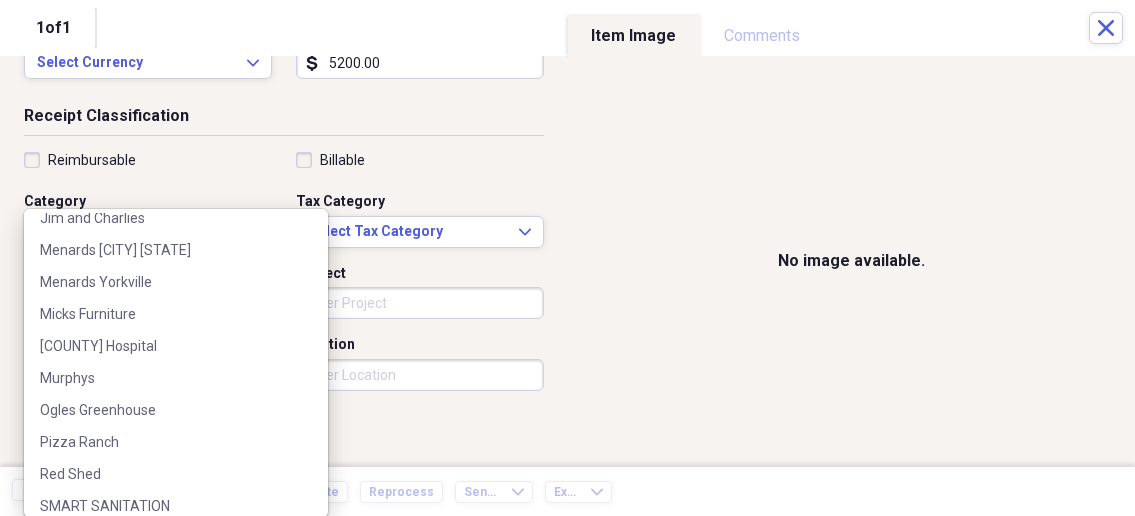scroll, scrollTop: 535, scrollLeft: 0, axis: vertical 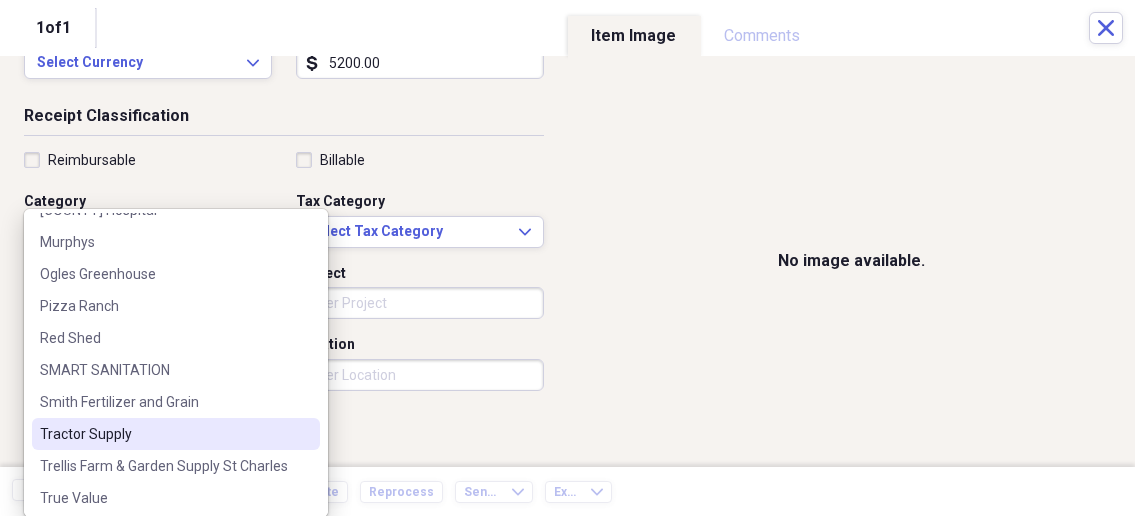 click on "Tractor Supply" at bounding box center (176, 434) 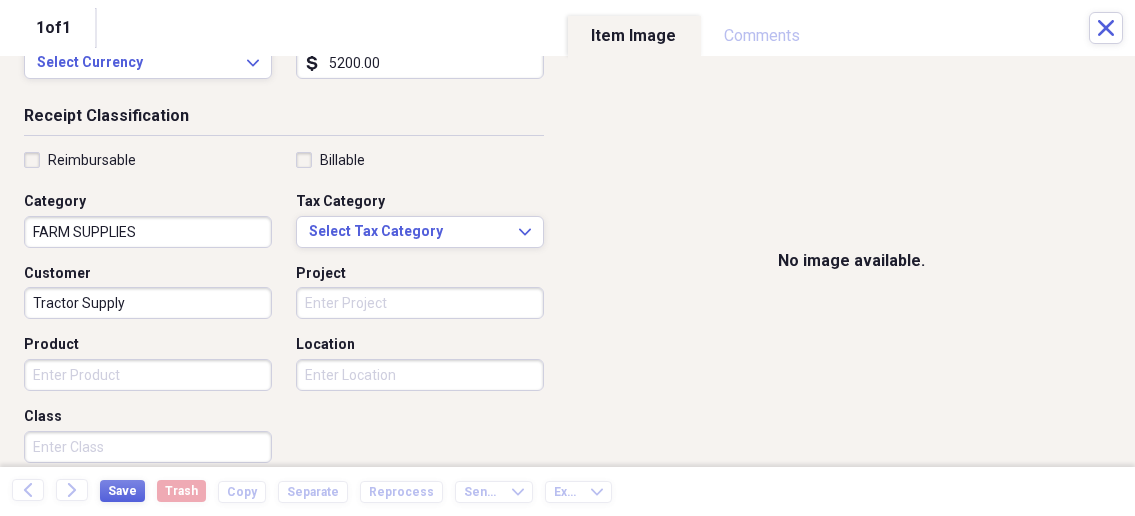 click on "Product" at bounding box center [148, 375] 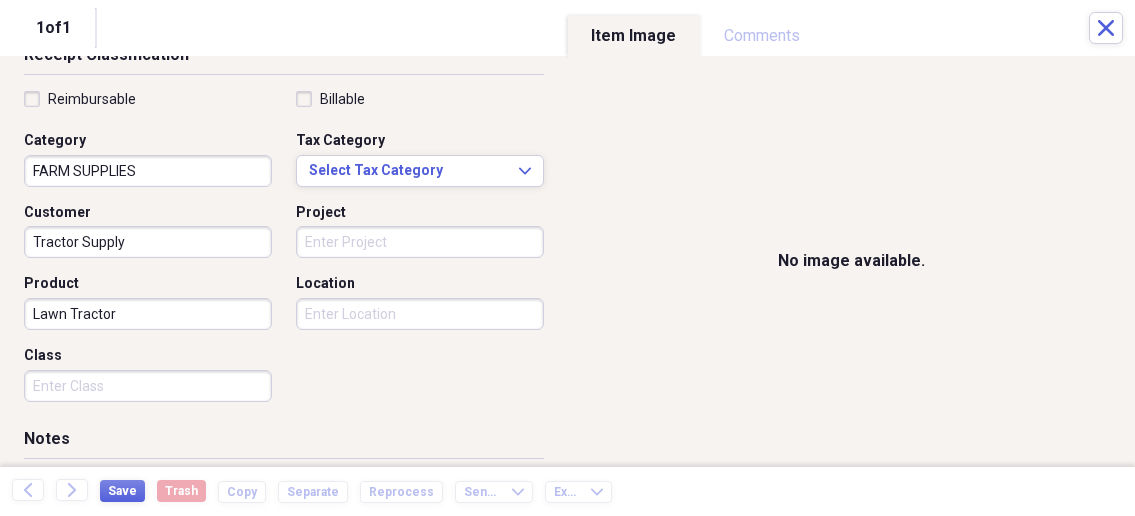 scroll, scrollTop: 428, scrollLeft: 0, axis: vertical 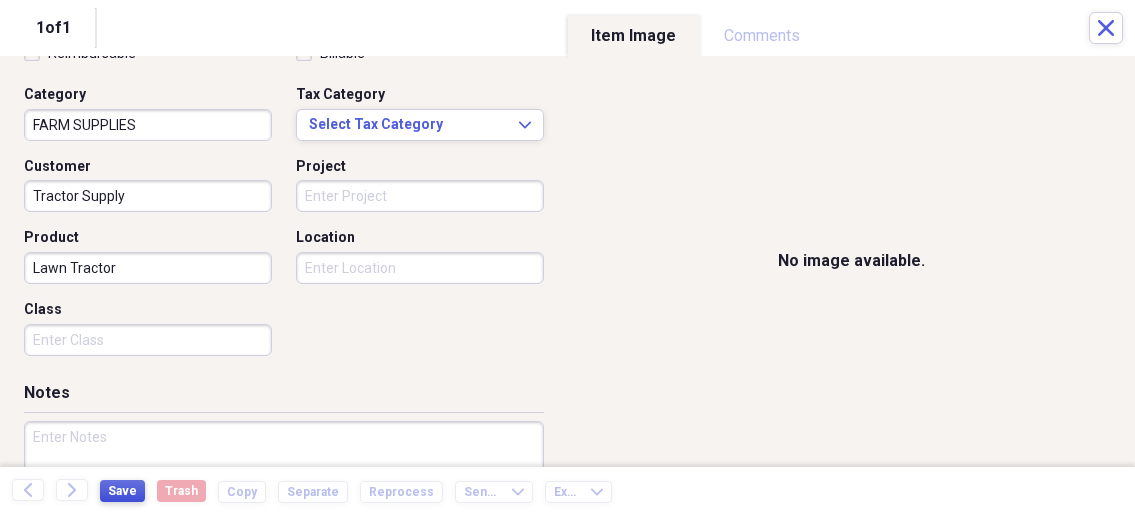 type on "Lawn Tractor" 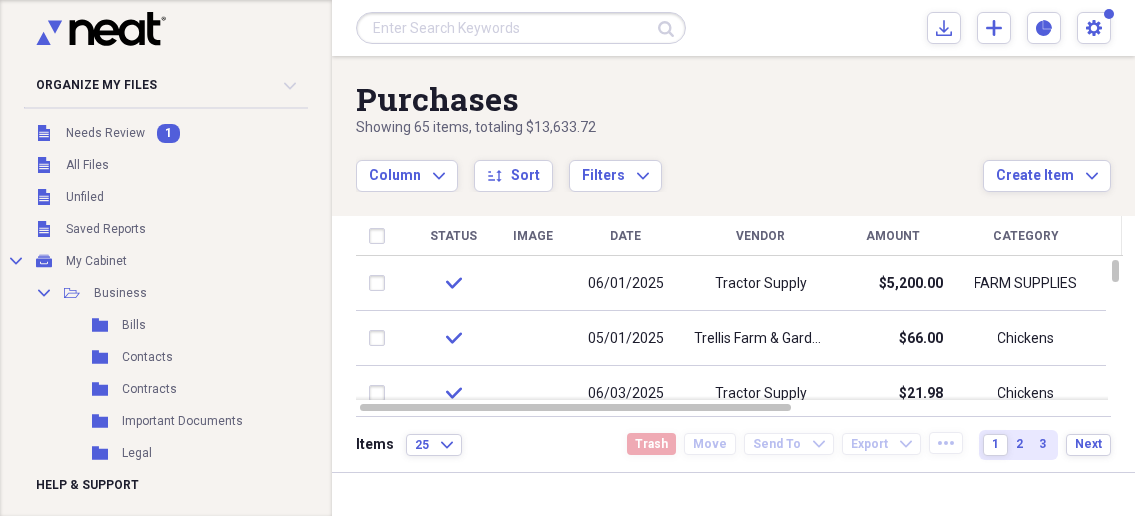 click on "Submit Import Import Add Create Expand Reports Reports Settings Nathalee Expand" at bounding box center (733, 28) 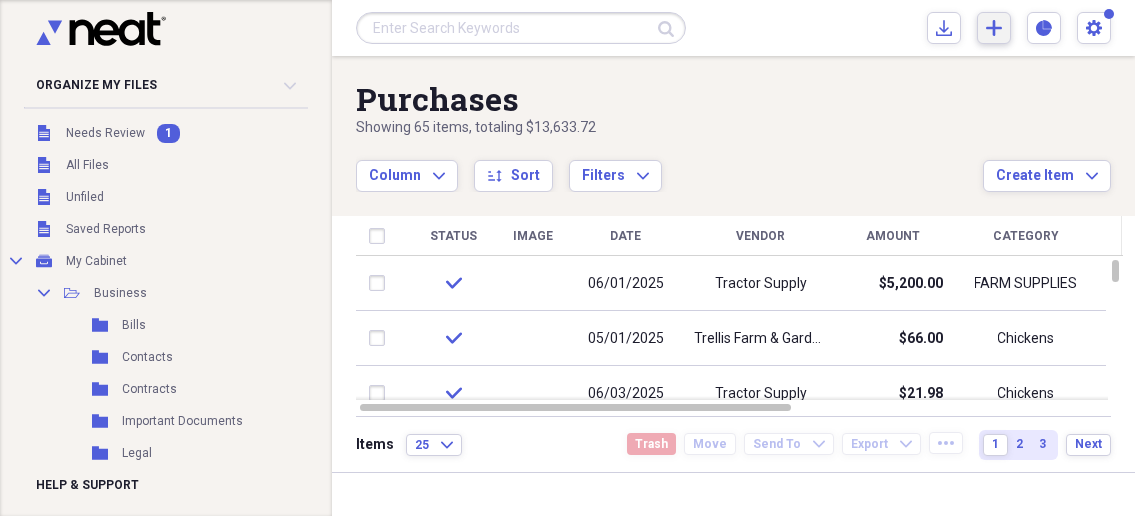 click on "Add" 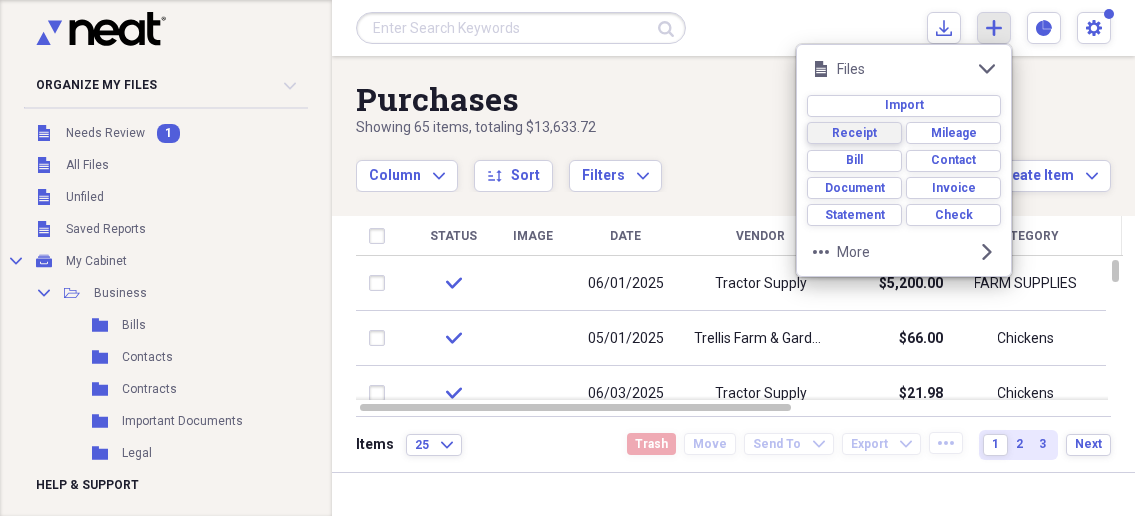 click on "Receipt" at bounding box center (854, 133) 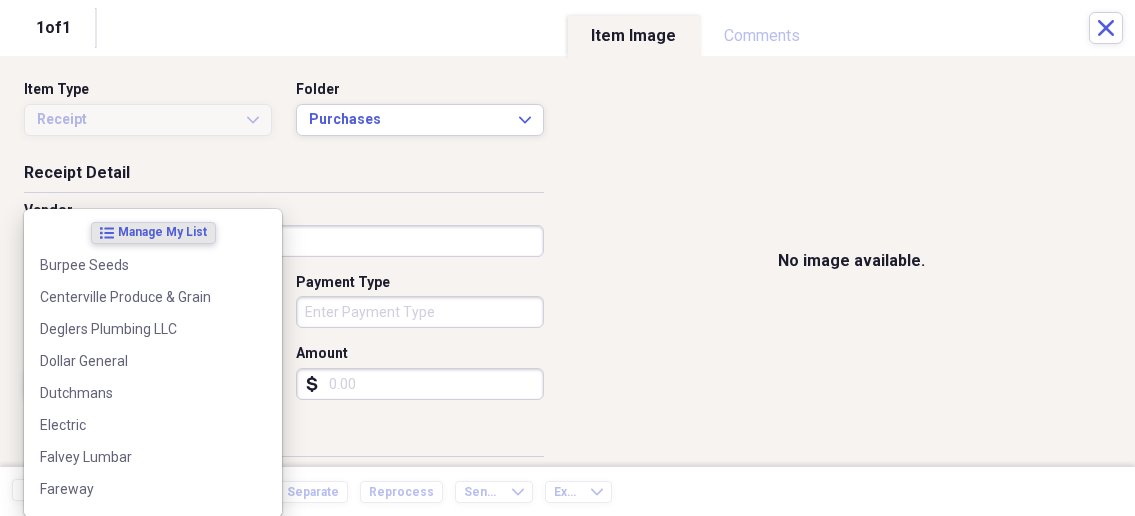 click on "Organize My Files 1 Collapse Unfiled Needs Review 1 Unfiled All Files Unfiled Unfiled Unfiled Saved Reports Collapse My Cabinet My Cabinet Add Folder Collapse Open Folder Business Add Folder Folder Bills Add Folder Folder Contacts Add Folder Folder Contracts Add Folder Folder Important Documents Add Folder Folder Legal Add Folder Folder Office Add Folder Folder Purchases Add Folder Expand Folder Taxes Add Folder Expand Folder Personal Add Folder Trash Trash Help & Support Submit Import Import Add Create Expand Reports Reports Settings Nathalee Expand Purchases Showing 65 items , totaling $13,633.72 Column Expand sort Sort Filters Expand Create Item Expand Status Image Date Vendor Amount Category Product Source Billable Reimbursable check 06/01/2025 Tractor Supply $5,200.00 FARM SUPPLIES Lawn Tractor check 05/01/2025 Trellis Farm & Garden St Charles $66.00 Chickens check 06/03/2025 Tractor Supply $21.98 Chickens check 05/01/2025 Burpee Seeds $110.00 Garden Supplies Plant Protection Bags- Fruit Trees check 25" at bounding box center (567, 258) 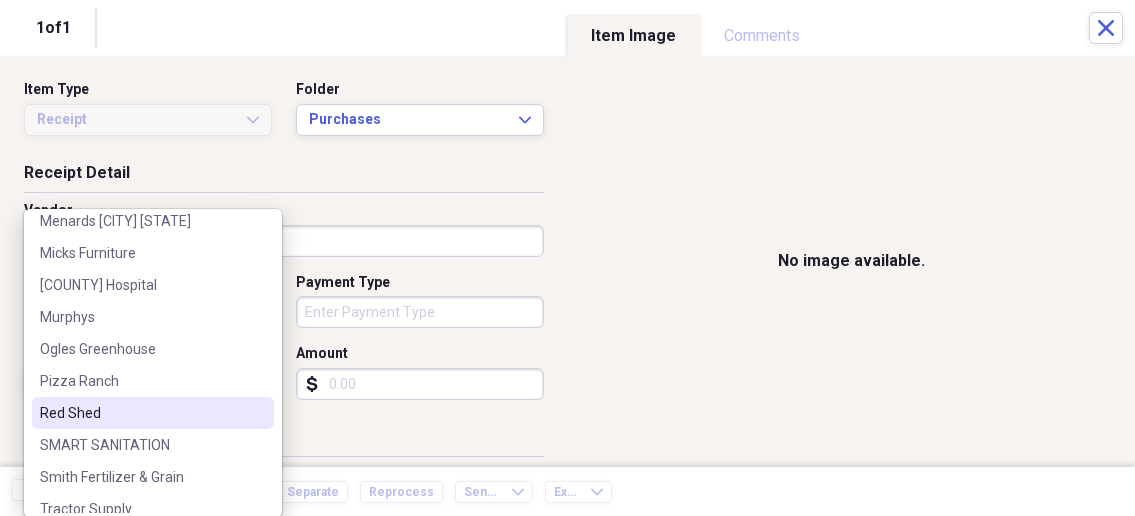 scroll, scrollTop: 535, scrollLeft: 0, axis: vertical 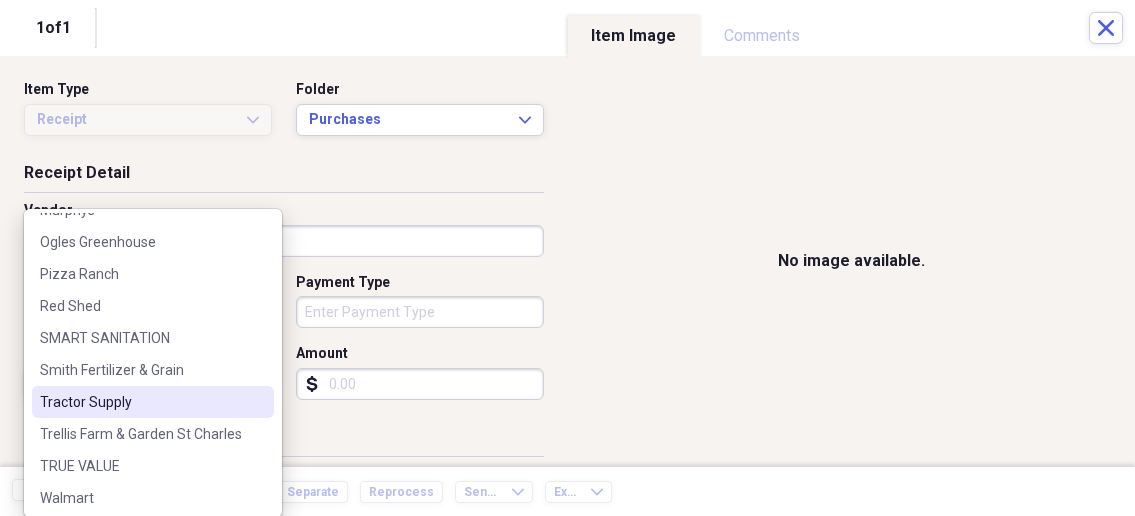 click on "Tractor Supply" at bounding box center (141, 402) 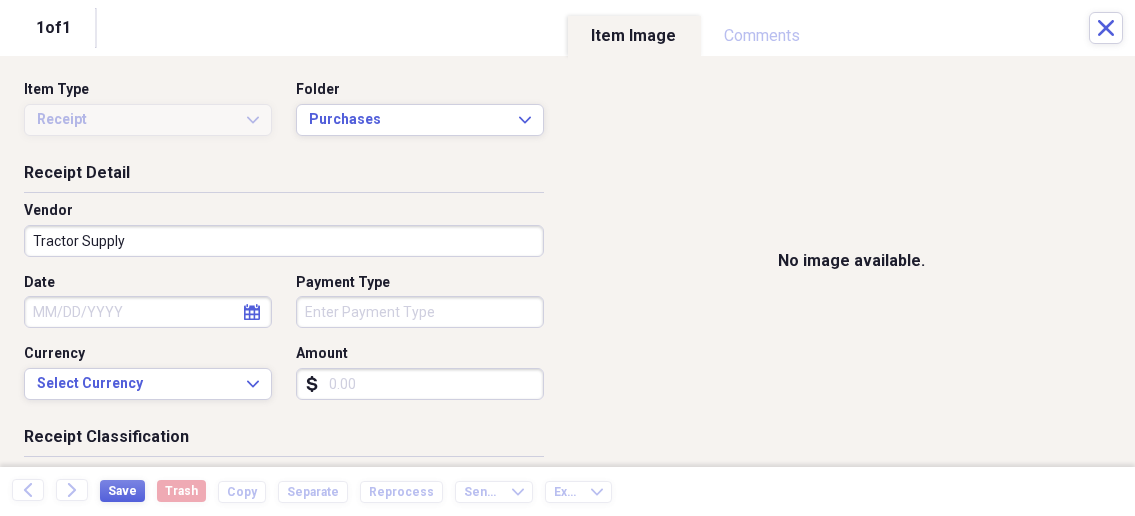 click on "Date" at bounding box center [148, 312] 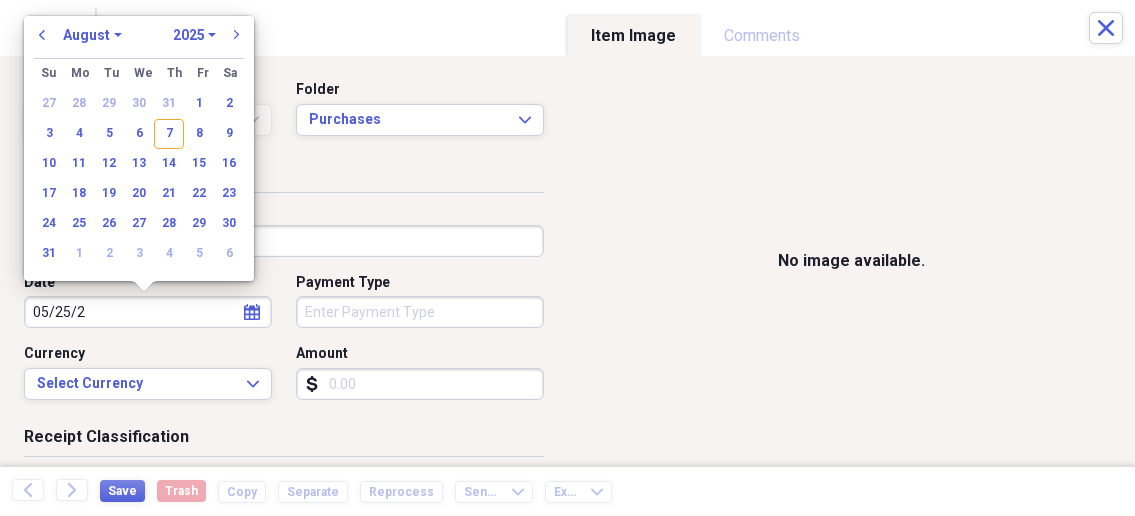 type on "05/25/20" 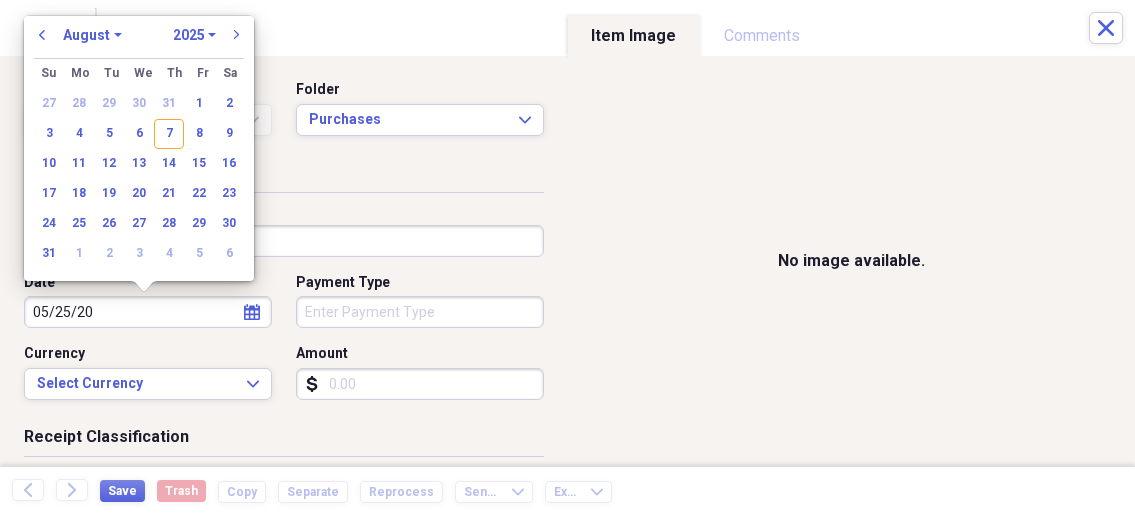 select on "4" 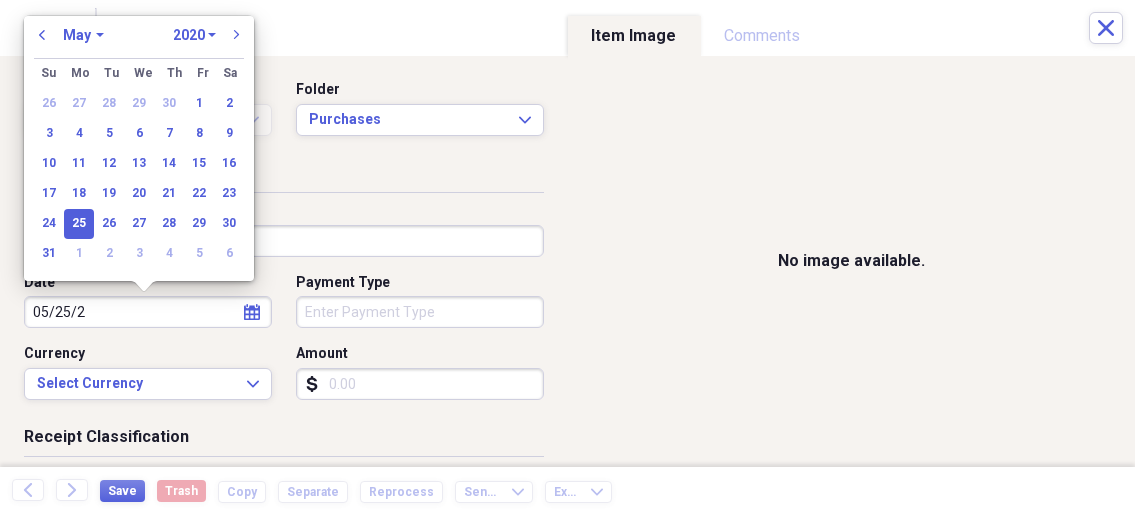 type on "05/25/2025" 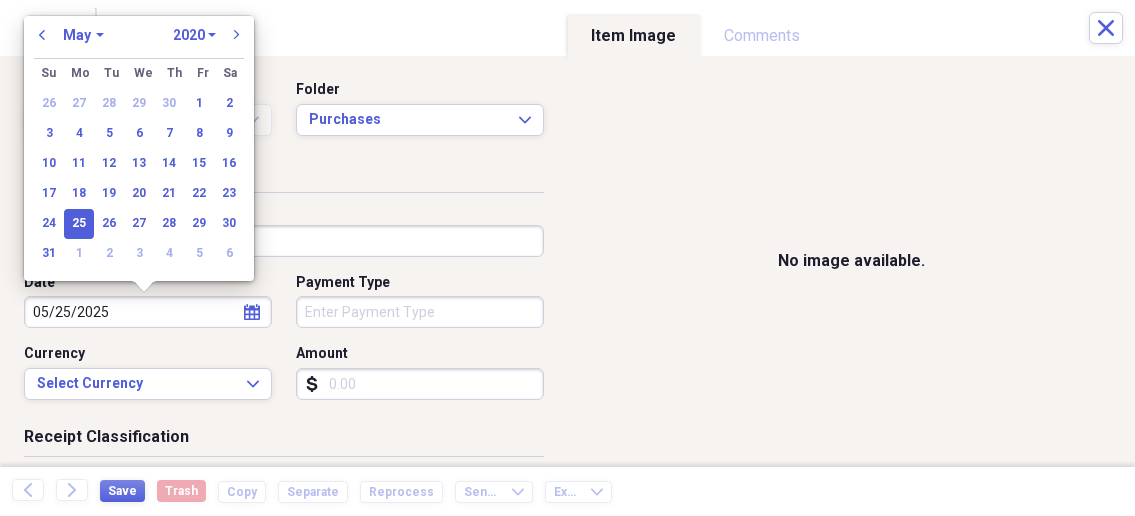 select on "2025" 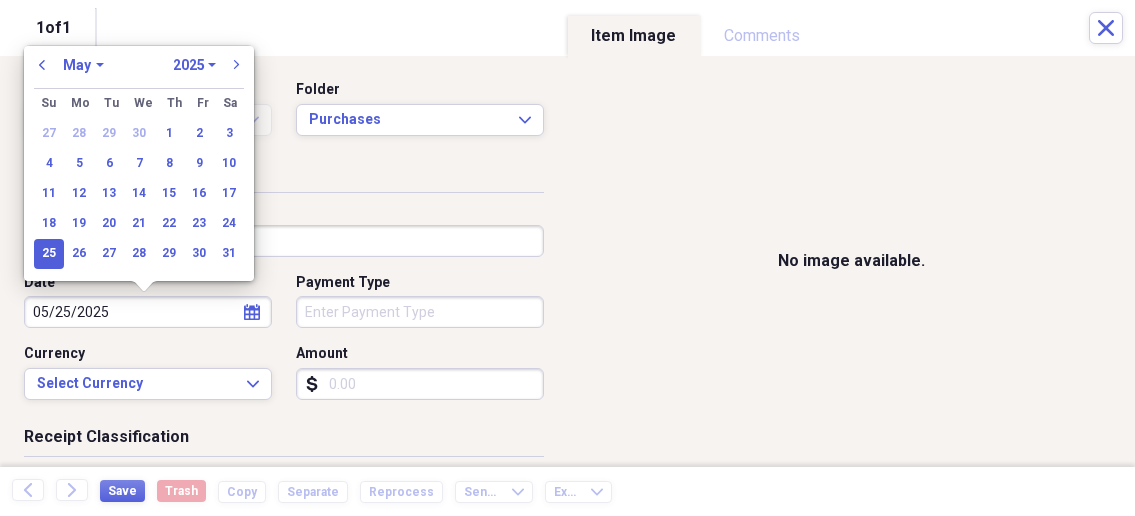 type on "05/25/2025" 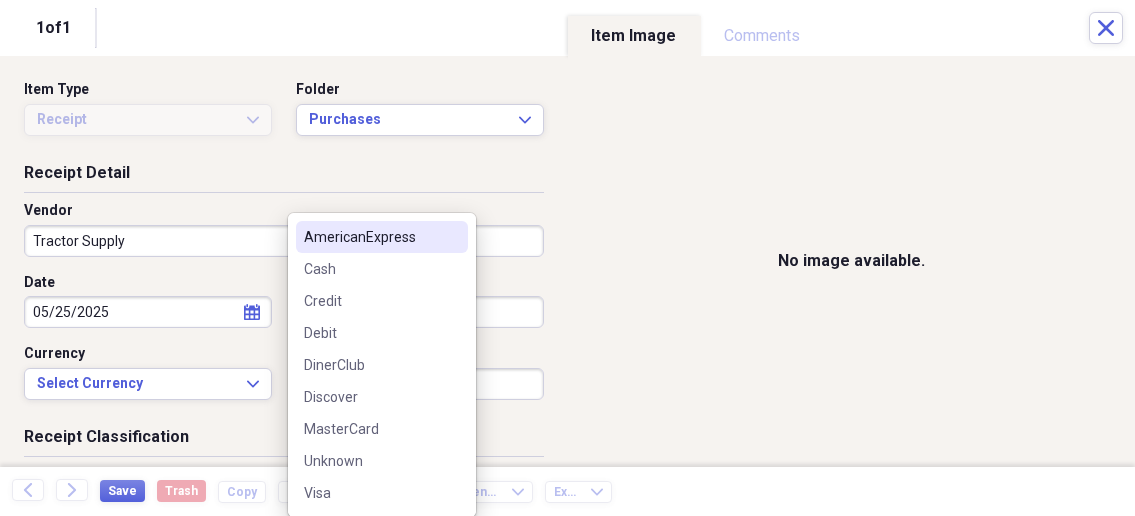 click on "Organize My Files 1 Collapse Unfiled Needs Review 1 Unfiled All Files Unfiled Unfiled Unfiled Saved Reports Collapse My Cabinet My Cabinet Add Folder Collapse Open Folder Business Add Folder Folder Bills Add Folder Folder Contacts Add Folder Folder Contracts Add Folder Folder Important Documents Add Folder Folder Legal Add Folder Folder Office Add Folder Folder Purchases Add Folder Expand Folder Taxes Add Folder Expand Folder Personal Add Folder Trash Trash Help & Support Submit Import Import Add Create Expand Reports Reports Settings Nathalee Expand Purchases Showing 65 items , totaling $13,633.72 Column Expand sort Sort Filters Expand Create Item Expand Status Image Date Vendor Amount Category Product Source Billable Reimbursable check 06/01/2025 Tractor Supply $5,200.00 FARM SUPPLIES Lawn Tractor check 05/01/2025 Trellis Farm & Garden St Charles $66.00 Chickens check 06/03/2025 Tractor Supply $21.98 Chickens check 05/01/2025 Burpee Seeds $110.00 Garden Supplies Plant Protection Bags- Fruit Trees check 25" at bounding box center (567, 258) 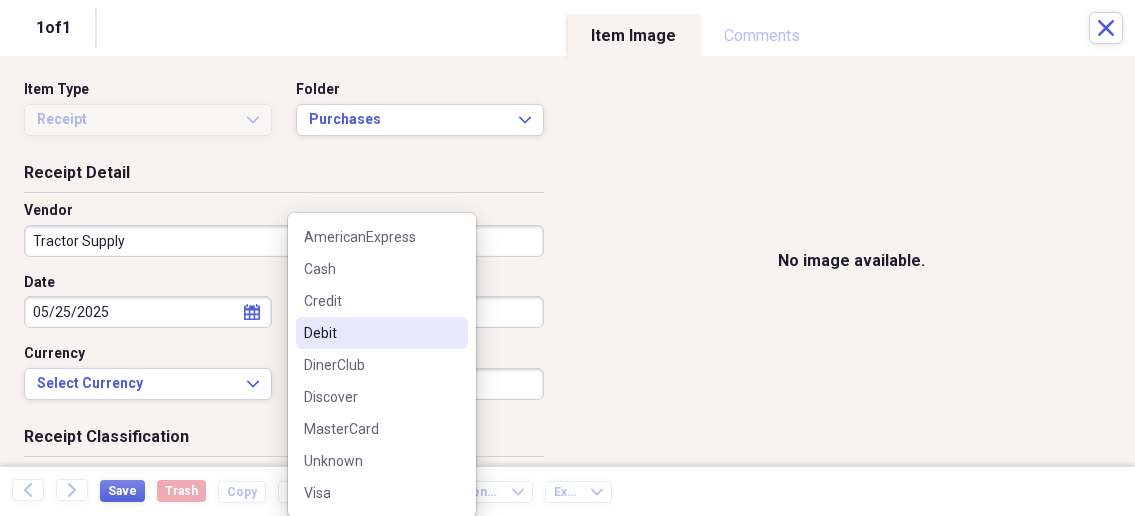 click on "Debit" at bounding box center [370, 333] 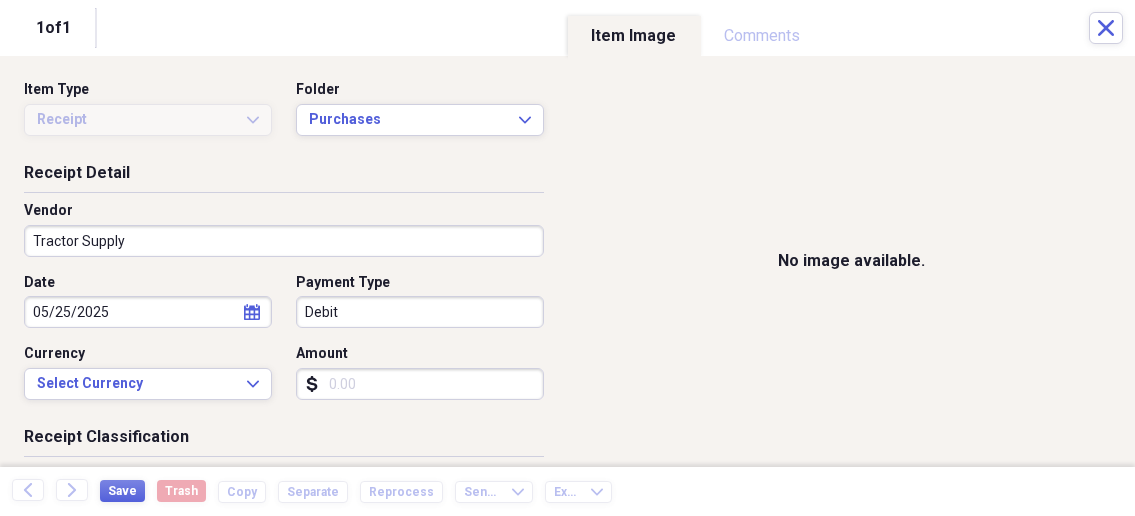 click on "Amount" at bounding box center (420, 384) 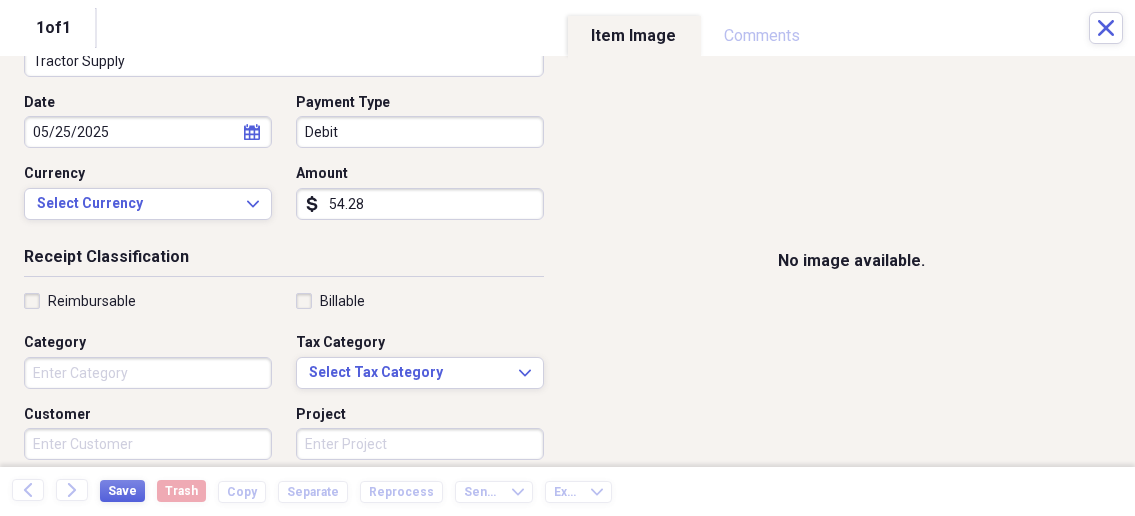 scroll, scrollTop: 214, scrollLeft: 0, axis: vertical 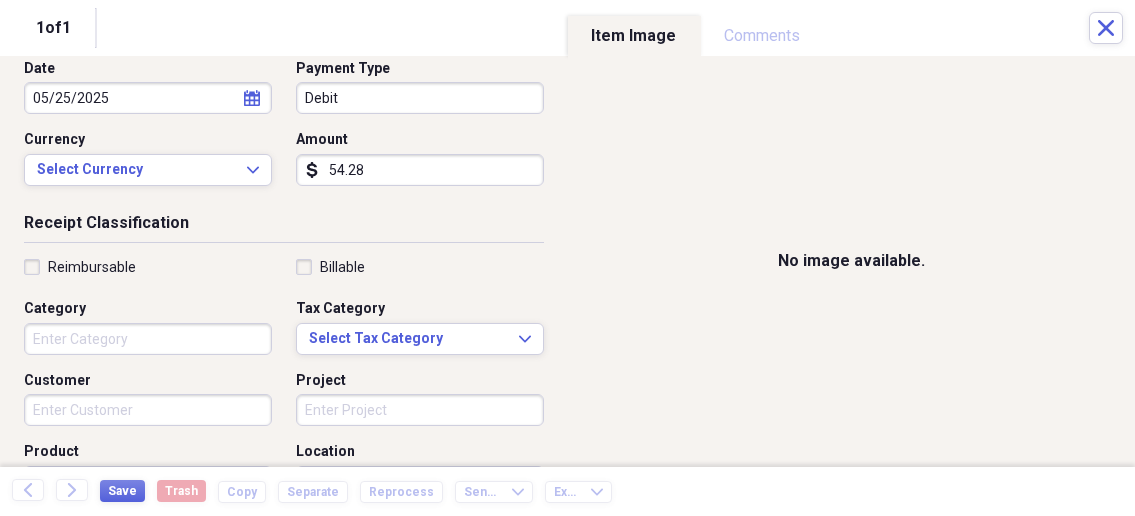 type on "54.28" 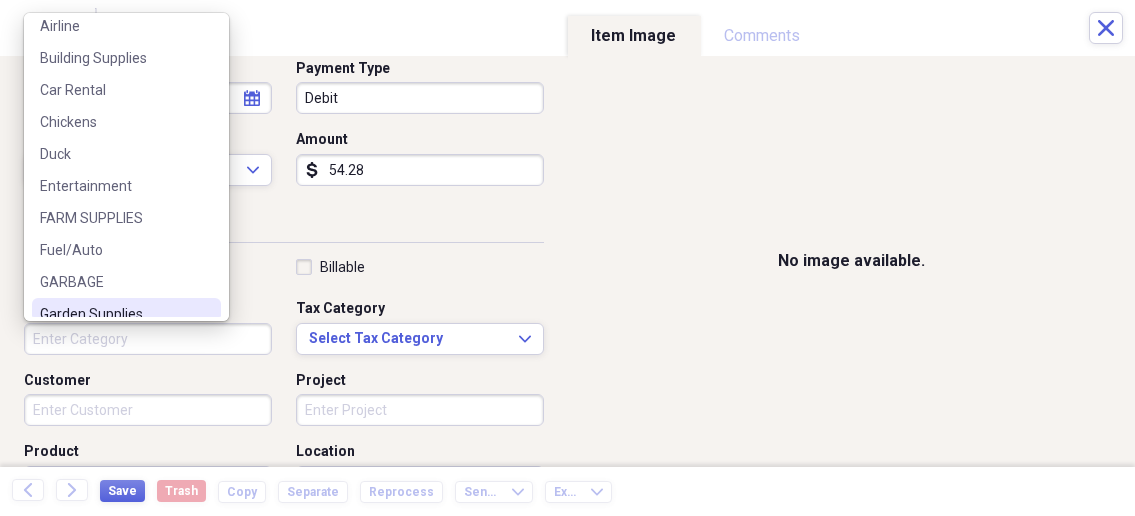 scroll, scrollTop: 0, scrollLeft: 0, axis: both 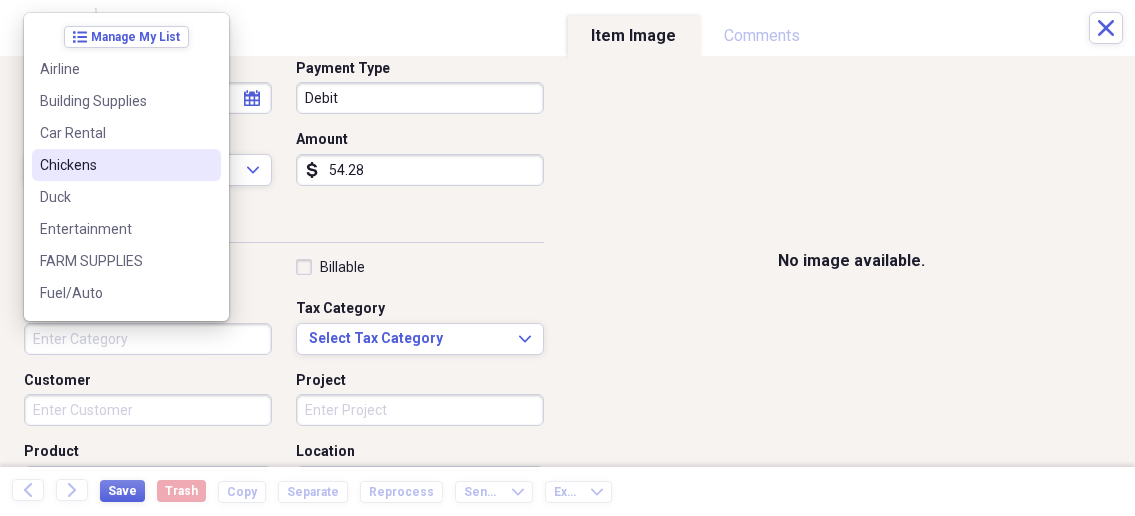 click on "Chickens" at bounding box center [126, 165] 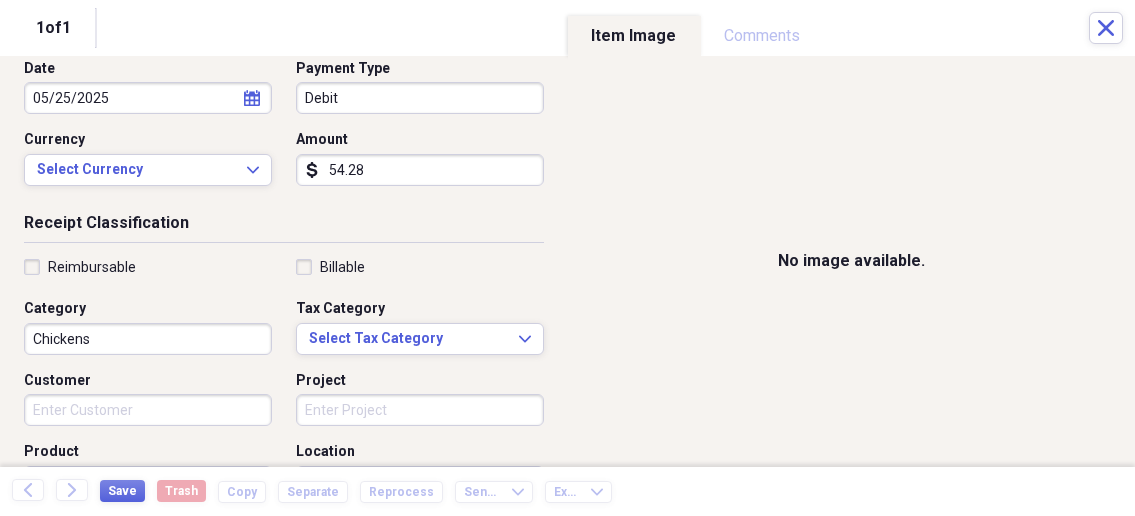click on "Customer" at bounding box center (148, 410) 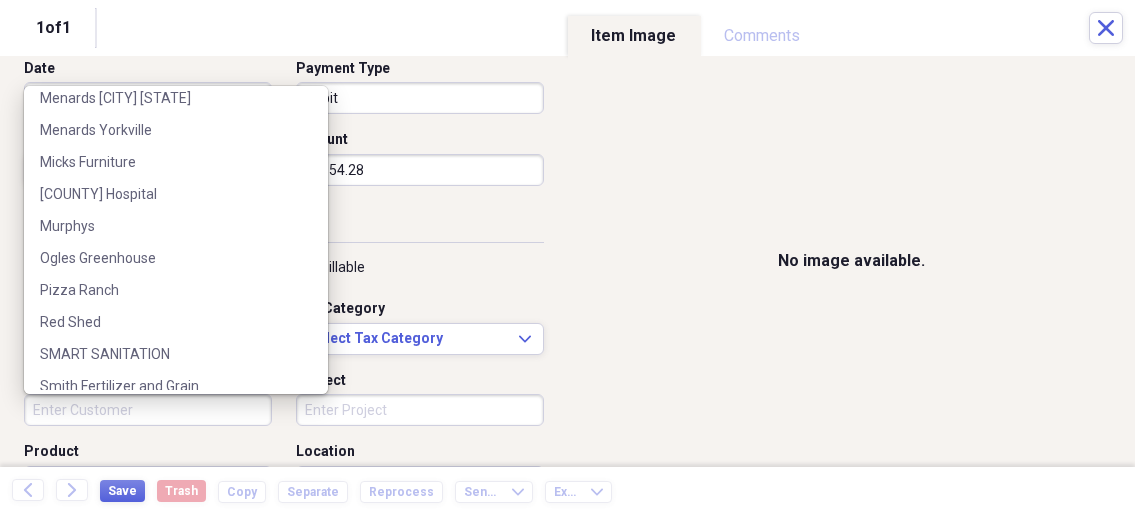 scroll, scrollTop: 535, scrollLeft: 0, axis: vertical 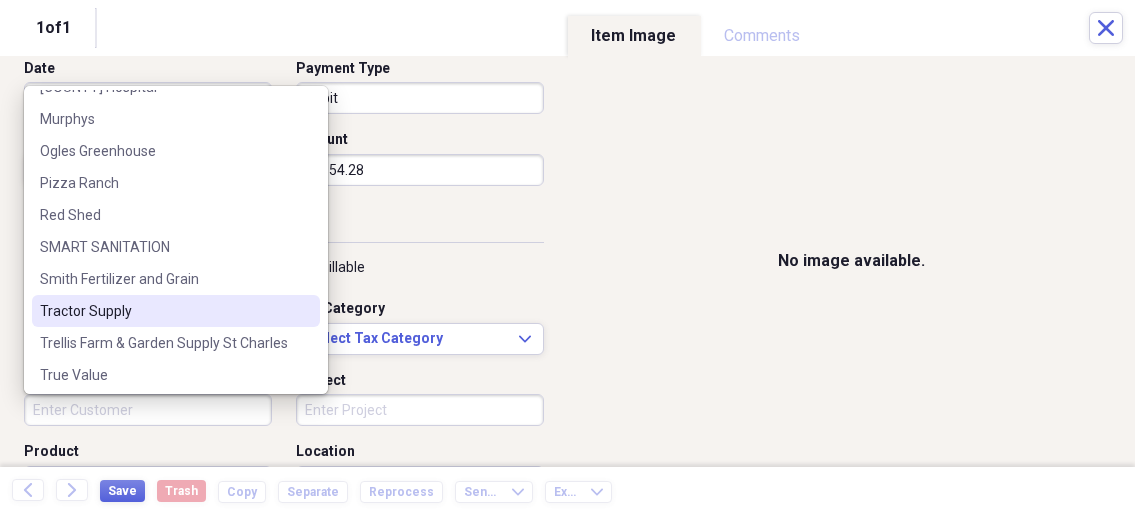 click on "Tractor Supply" at bounding box center [164, 311] 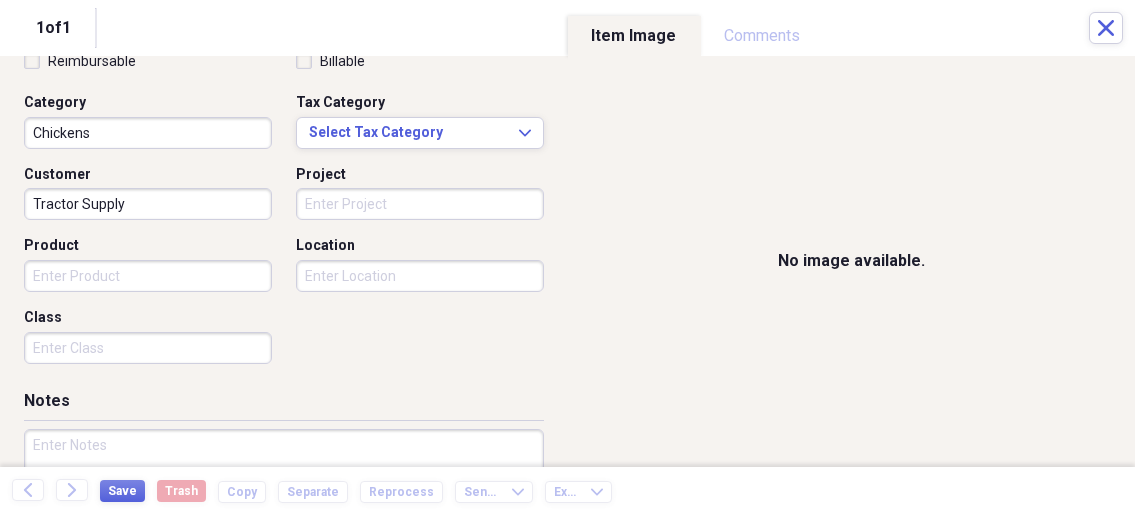 scroll, scrollTop: 428, scrollLeft: 0, axis: vertical 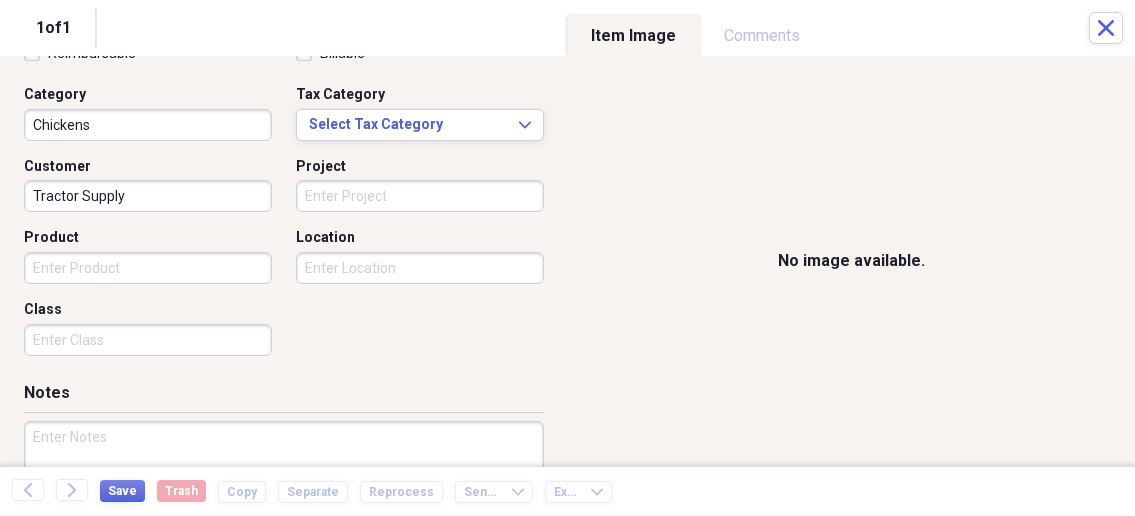 click on "Organize My Files 1 Collapse Unfiled Needs Review 1 Unfiled All Files Unfiled Unfiled Unfiled Saved Reports Collapse My Cabinet My Cabinet Add Folder Collapse Open Folder Business Add Folder Folder Bills Add Folder Folder Contacts Add Folder Folder Contracts Add Folder Folder Important Documents Add Folder Folder Legal Add Folder Folder Office Add Folder Folder Purchases Add Folder Expand Folder Taxes Add Folder Expand Folder Personal Add Folder Trash Trash Help & Support Submit Import Import Add Create Expand Reports Reports Settings Nathalee Expand Purchases Showing 65 items , totaling $13,633.72 Column Expand sort Sort Filters Expand Create Item Expand Status Image Date Vendor Amount Category Product Source Billable Reimbursable check 06/01/2025 Tractor Supply $5,200.00 FARM SUPPLIES Lawn Tractor check 05/01/2025 Trellis Farm & Garden St Charles $66.00 Chickens check 06/03/2025 Tractor Supply $21.98 Chickens check 05/01/2025 Burpee Seeds $110.00 Garden Supplies Plant Protection Bags- Fruit Trees check 25" at bounding box center [567, 258] 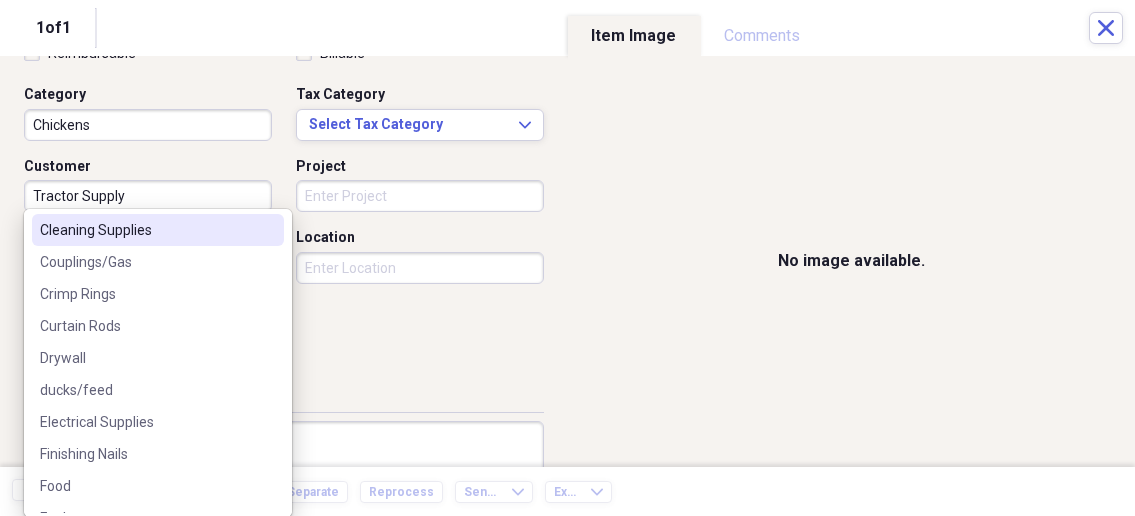scroll, scrollTop: 0, scrollLeft: 0, axis: both 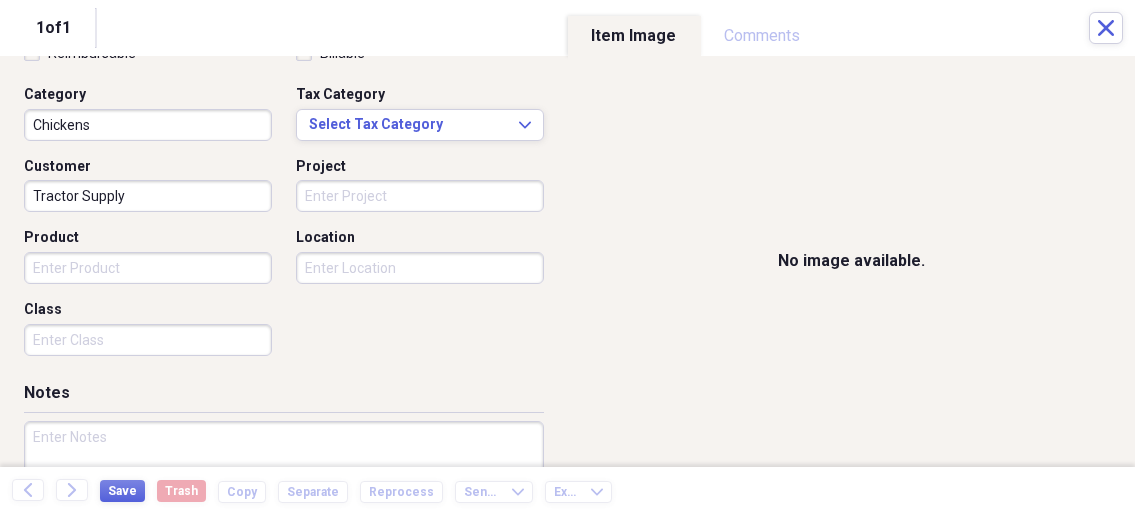 click on "Reimbursable Billable Category Chickens Tax Category Select Tax Category Expand Customer Tractor Supply Project Product Location Class" at bounding box center [284, 204] 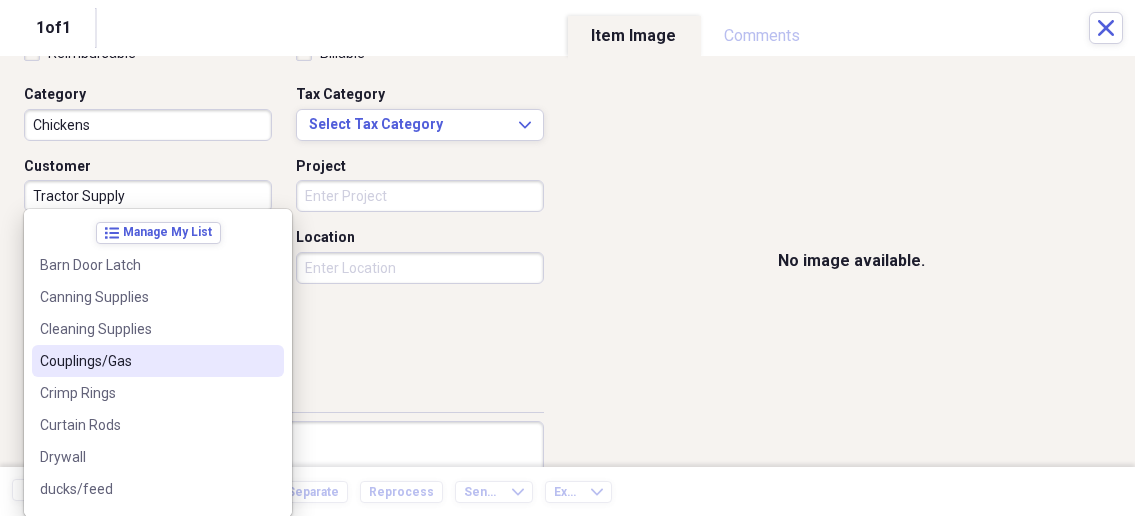 click on "Organize My Files 1 Collapse Unfiled Needs Review 1 Unfiled All Files Unfiled Unfiled Unfiled Saved Reports Collapse My Cabinet My Cabinet Add Folder Collapse Open Folder Business Add Folder Folder Bills Add Folder Folder Contacts Add Folder Folder Contracts Add Folder Folder Important Documents Add Folder Folder Legal Add Folder Folder Office Add Folder Folder Purchases Add Folder Expand Folder Taxes Add Folder Expand Folder Personal Add Folder Trash Trash Help & Support Submit Import Import Add Create Expand Reports Reports Settings Nathalee Expand Purchases Showing 65 items , totaling $13,633.72 Column Expand sort Sort Filters Expand Create Item Expand Status Image Date Vendor Amount Category Product Source Billable Reimbursable check 06/01/2025 Tractor Supply $5,200.00 FARM SUPPLIES Lawn Tractor check 05/01/2025 Trellis Farm & Garden St Charles $66.00 Chickens check 06/03/2025 Tractor Supply $21.98 Chickens check 05/01/2025 Burpee Seeds $110.00 Garden Supplies Plant Protection Bags- Fruit Trees check 25" at bounding box center (567, 258) 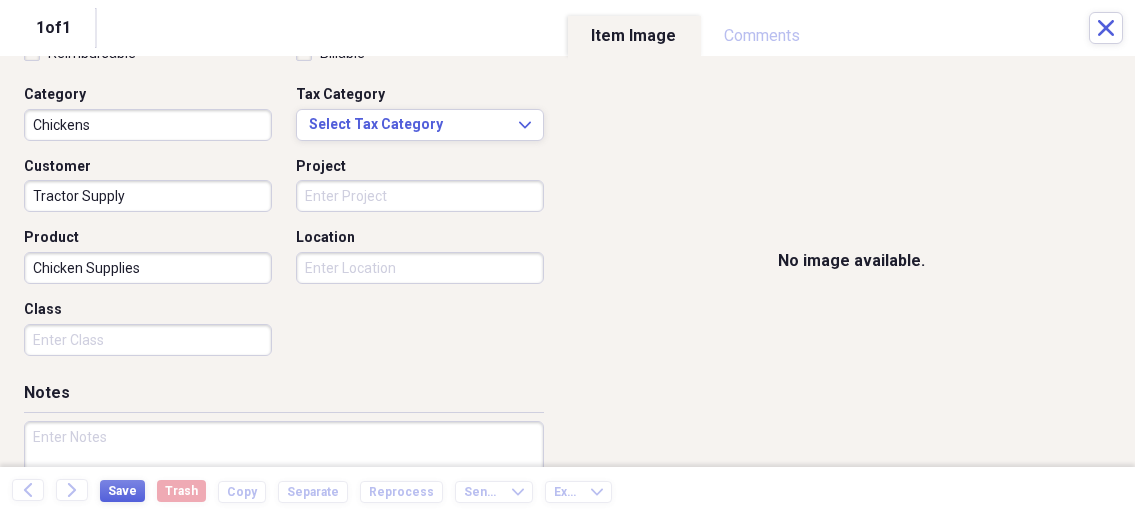 scroll, scrollTop: 535, scrollLeft: 0, axis: vertical 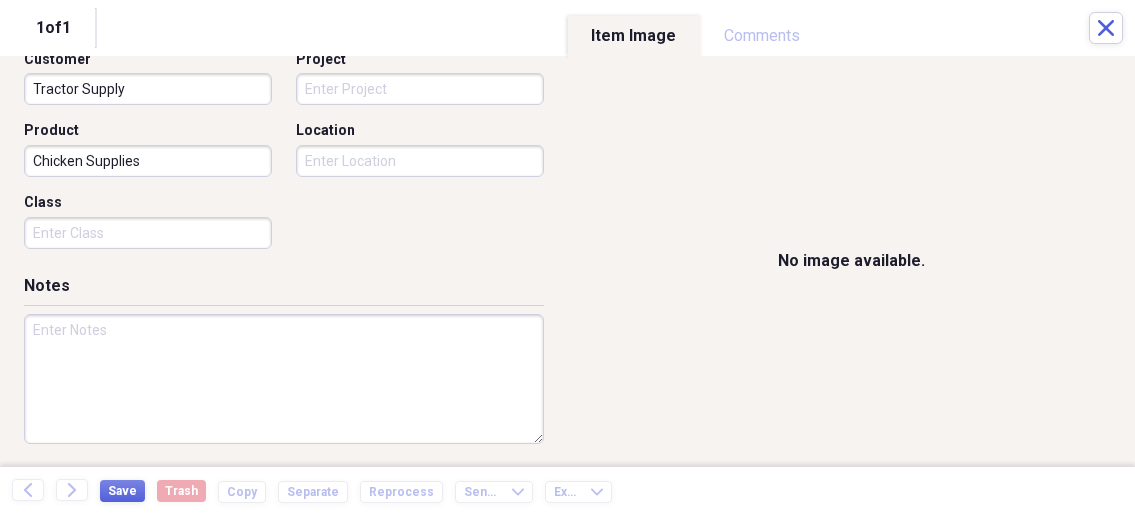type on "Chicken Supplies" 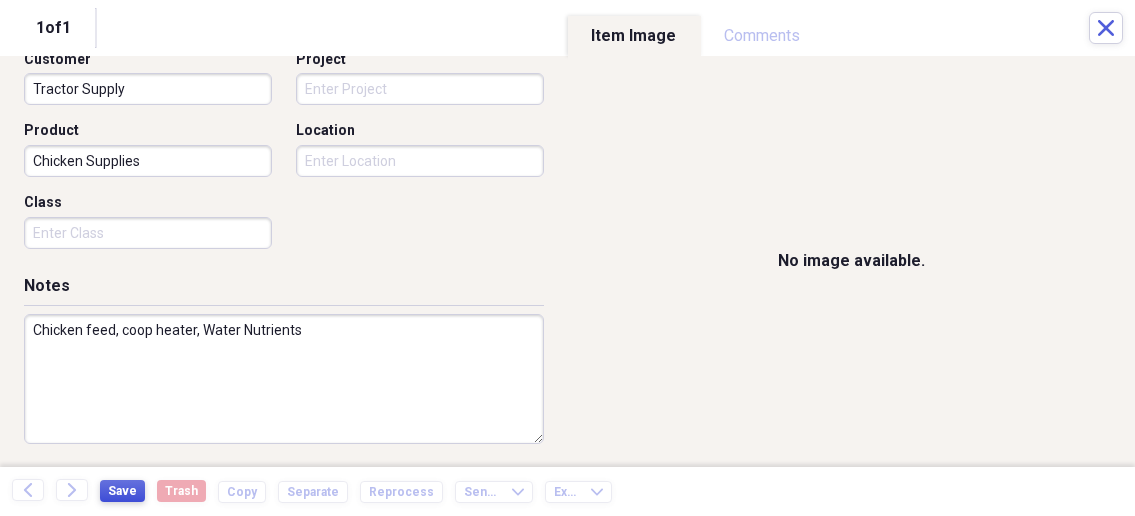 type on "Chicken feed, coop heater, Water Nutrients" 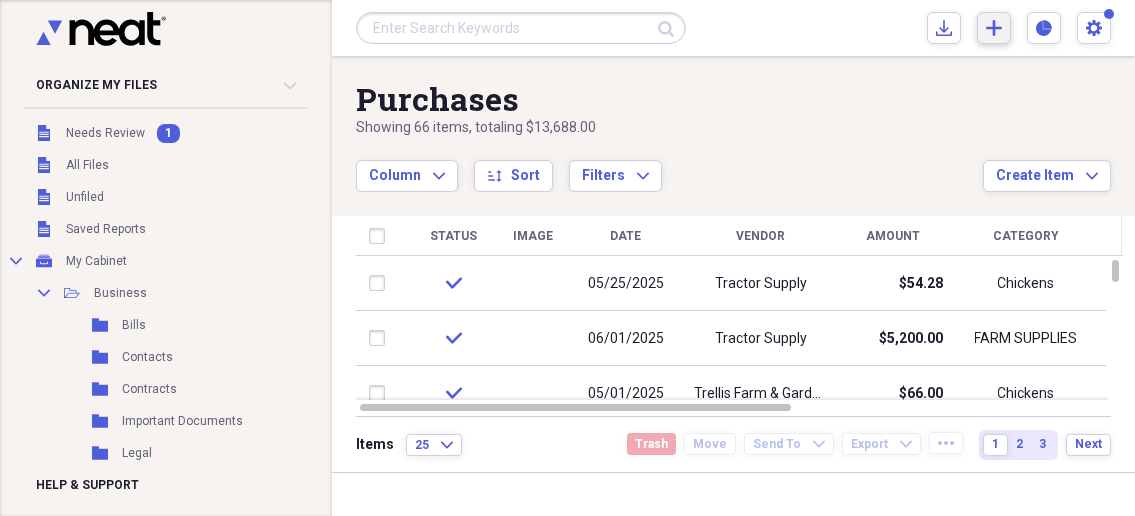 click on "Add" 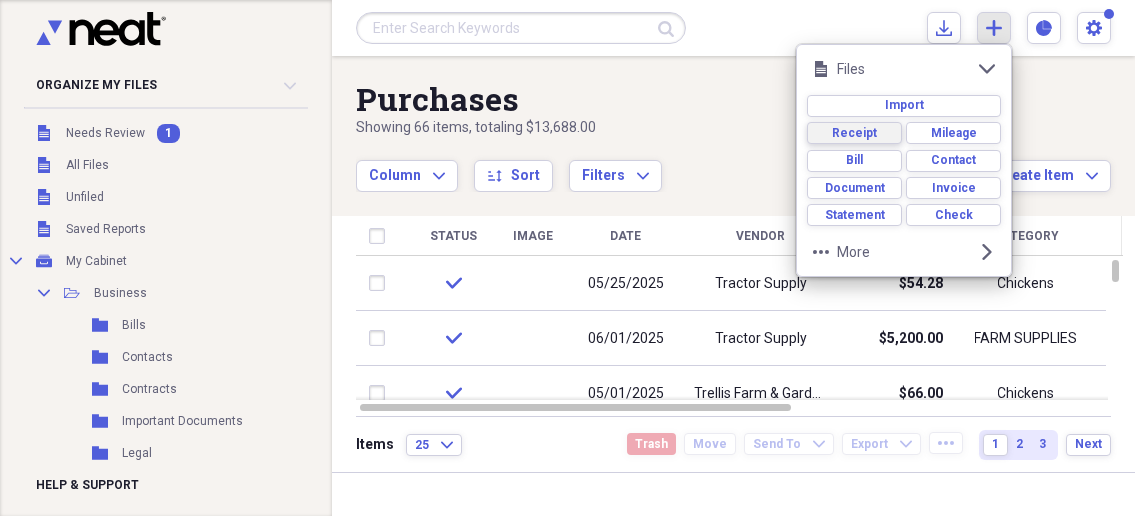 click on "Receipt" at bounding box center [854, 133] 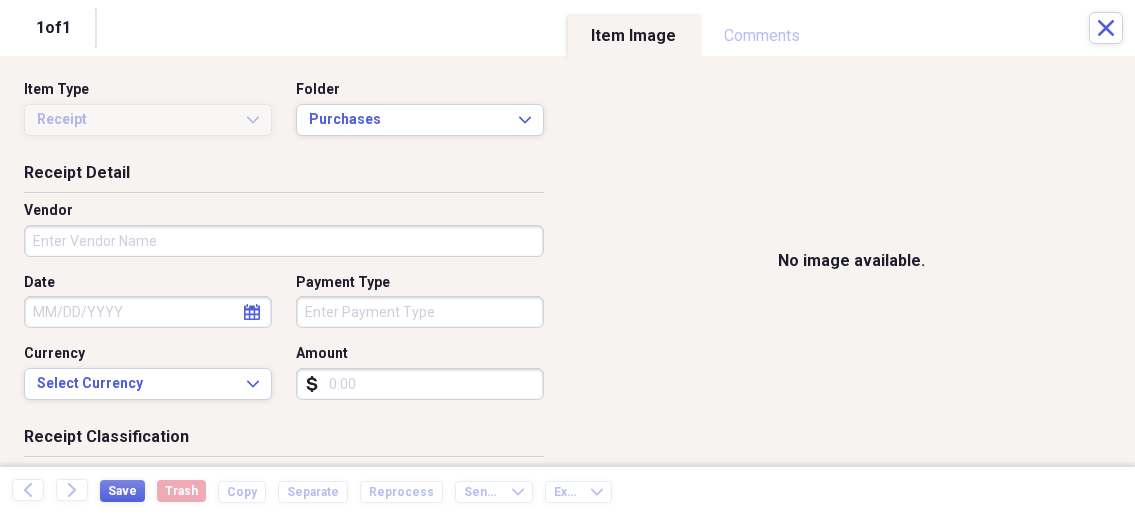 click on "Organize My Files 1 Collapse Unfiled Needs Review 1 Unfiled All Files Unfiled Unfiled Unfiled Saved Reports Collapse My Cabinet My Cabinet Add Folder Collapse Open Folder Business Add Folder Folder Bills Add Folder Folder Contacts Add Folder Folder Contracts Add Folder Folder Important Documents Add Folder Folder Legal Add Folder Folder Office Add Folder Folder Purchases Add Folder Expand Folder Taxes Add Folder Expand Folder Personal Add Folder Trash Trash Help & Support Submit Import Import Add Create Expand Reports Reports Settings [NAME] Expand Purchases Showing 66 items , totaling $13,688.00 Column Expand sort Sort Filters Expand Create Item Expand Status Image Date Vendor Amount Category Product Source Billable Reimbursable check 05/25/2025 Tractor Supply $54.28 Chickens Chicken Supplies check 06/01/2025 Tractor Supply $5,200.00 FARM SUPPLIES Lawn Tractor check 05/01/2025 Trellis Farm & Garden St Charles $66.00 Chickens check 06/03/2025 Tractor Supply $21.98 Chickens check 05/01/2025 Burpee Seeds 25" at bounding box center [567, 258] 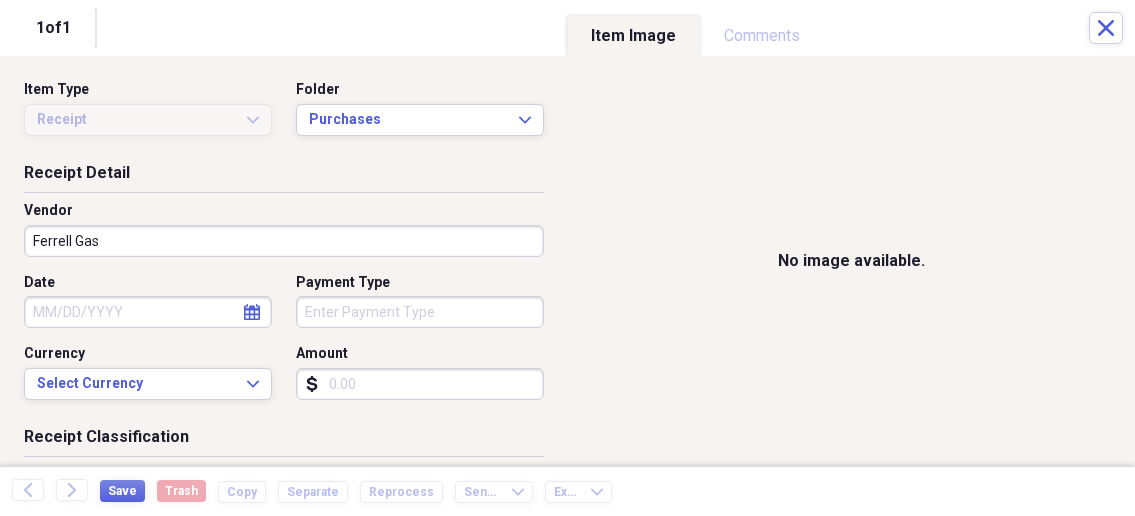 type on "Ferrell Gas" 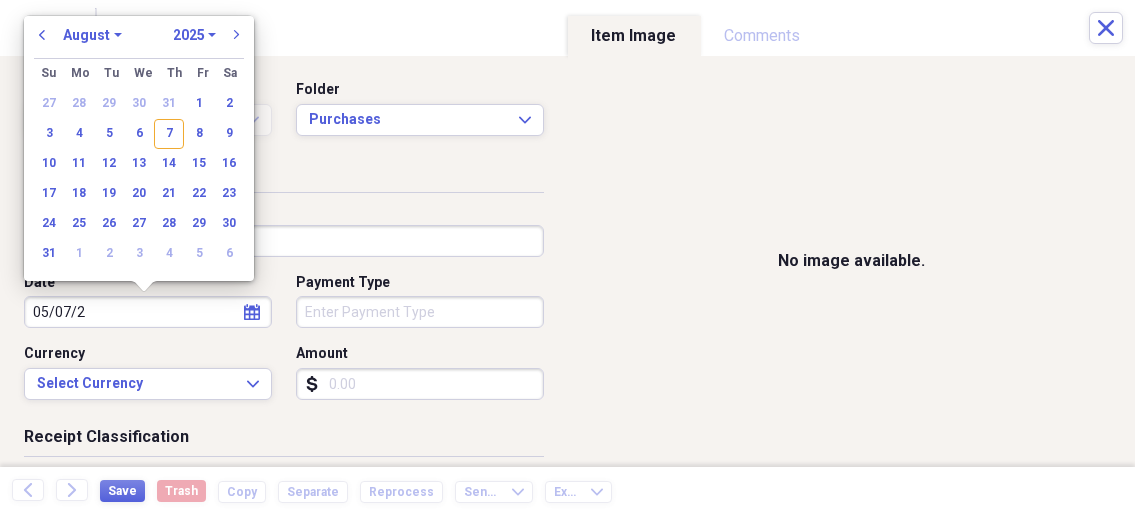 type on "05/07/20" 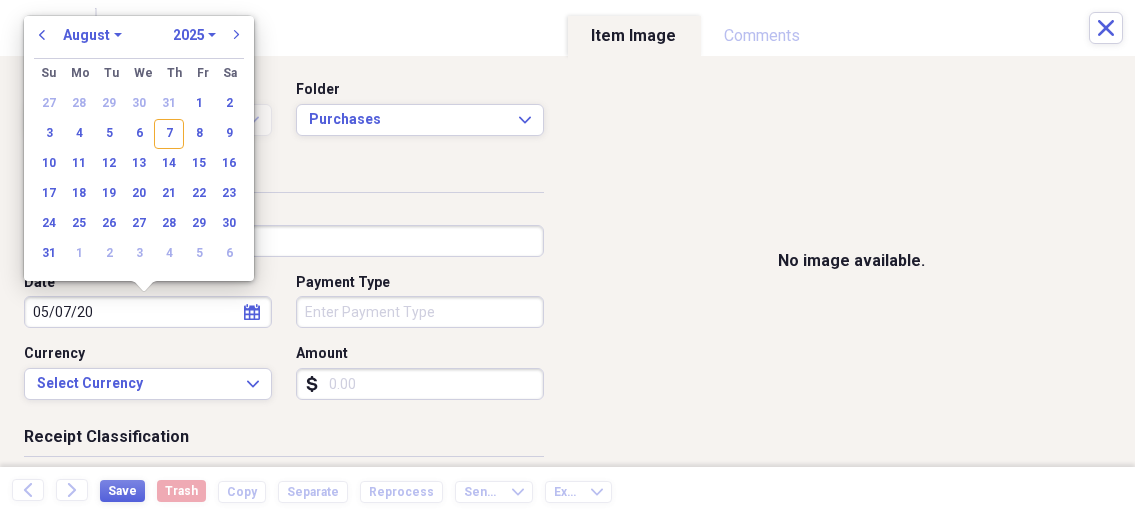 select on "4" 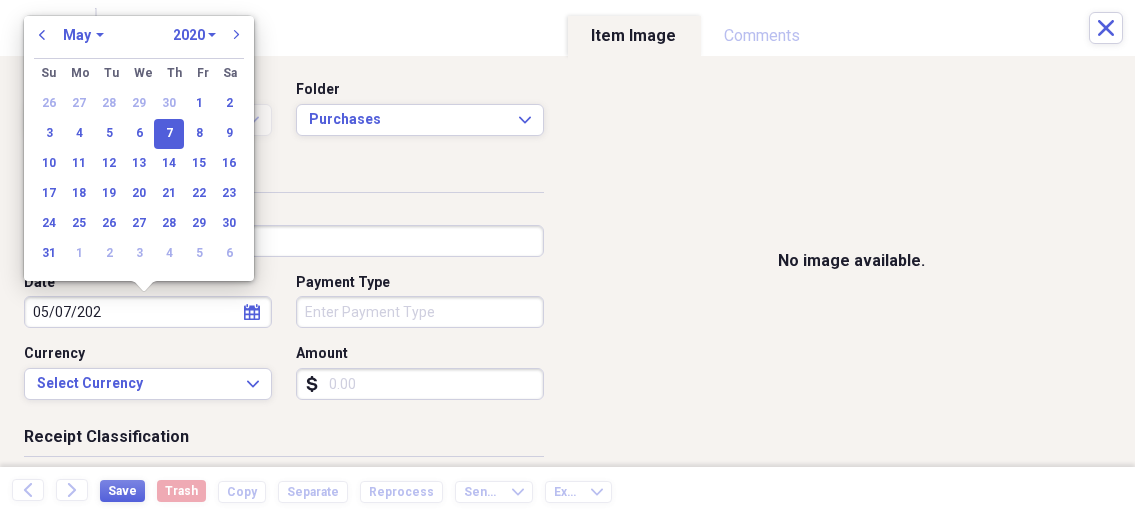 type on "05/07/2025" 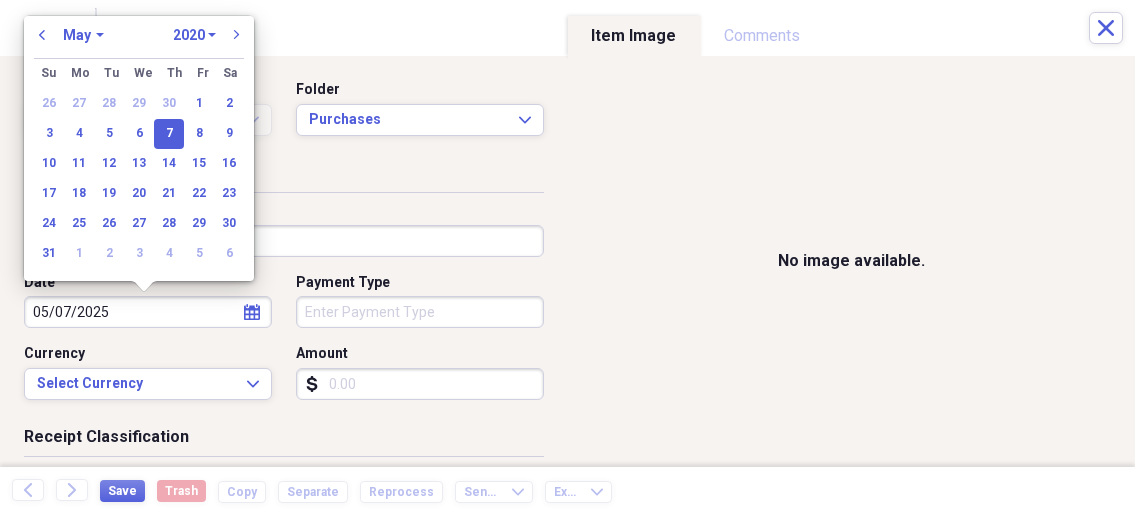 select on "2025" 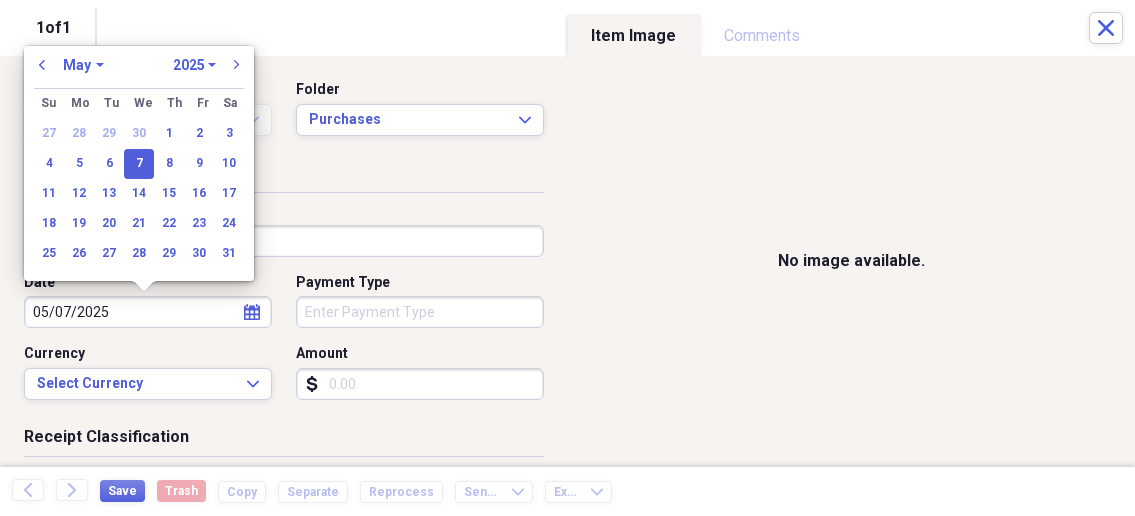 type on "05/07/2025" 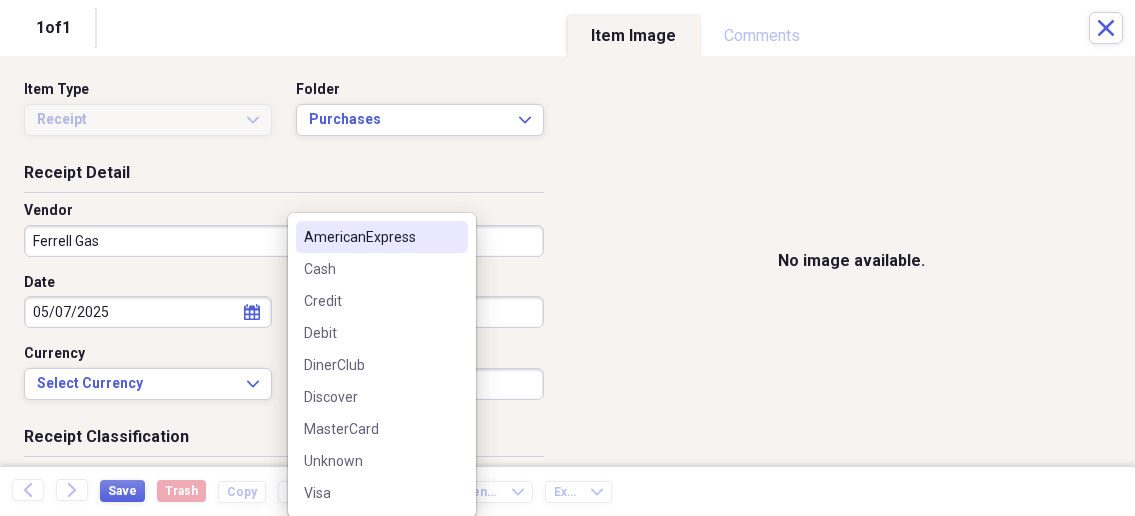 click on "Organize My Files 1 Collapse Unfiled Needs Review 1 Unfiled All Files Unfiled Unfiled Unfiled Saved Reports Collapse My Cabinet My Cabinet Add Folder Collapse Open Folder Business Add Folder Folder Bills Add Folder Folder Contacts Add Folder Folder Contracts Add Folder Folder Important Documents Add Folder Folder Legal Add Folder Folder Office Add Folder Folder Purchases Add Folder Expand Folder Taxes Add Folder Expand Folder Personal Add Folder Trash Trash Help & Support Submit Import Import Add Create Expand Reports Reports Settings [NAME] Expand Purchases Showing 66 items , totaling $13,688.00 Column Expand sort Sort Filters Expand Create Item Expand Status Image Date Vendor Amount Category Product Source Billable Reimbursable check 05/25/2025 Tractor Supply $54.28 Chickens Chicken Supplies check 06/01/2025 Tractor Supply $5,200.00 FARM SUPPLIES Lawn Tractor check 05/01/2025 Trellis Farm & Garden St Charles $66.00 Chickens check 06/03/2025 Tractor Supply $21.98 Chickens check 05/01/2025 Burpee Seeds 25" at bounding box center (567, 258) 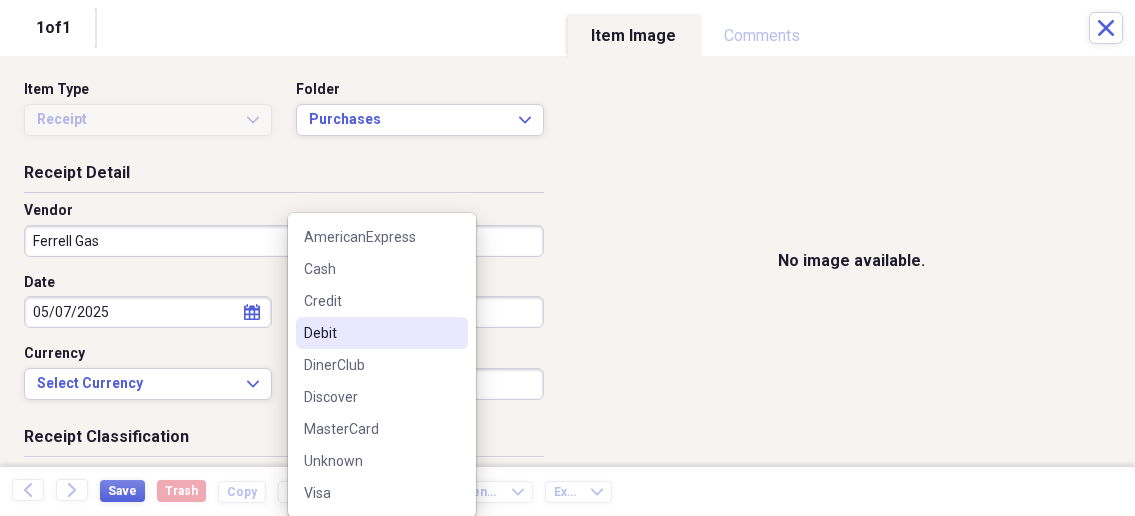 click on "Debit" at bounding box center [370, 333] 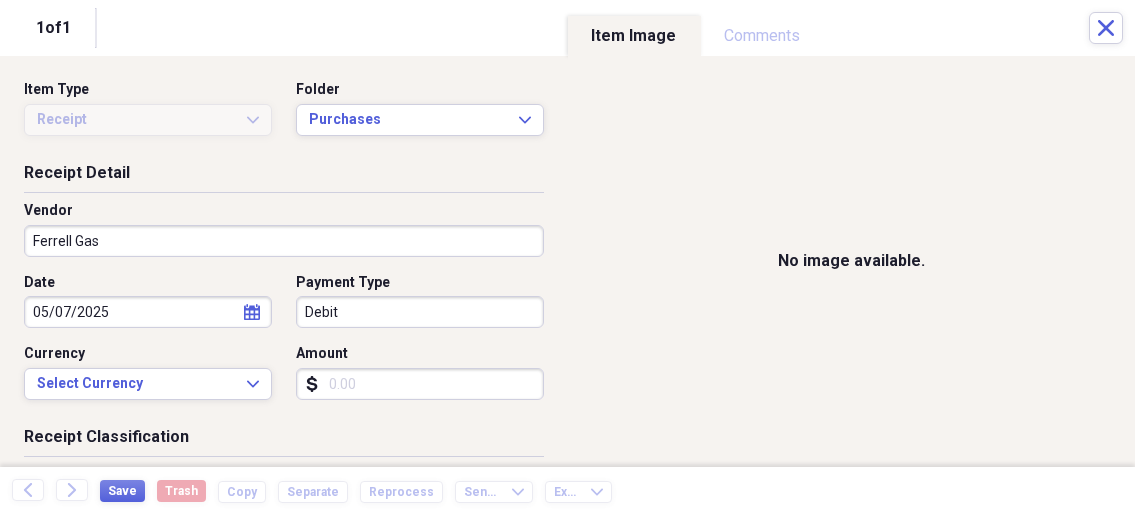 click on "Amount" at bounding box center [420, 384] 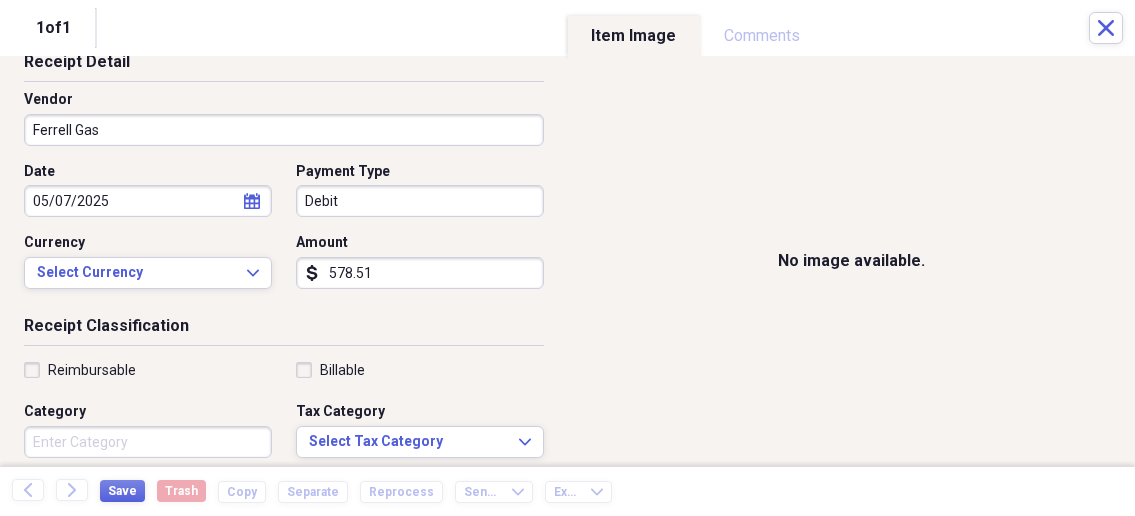 scroll, scrollTop: 214, scrollLeft: 0, axis: vertical 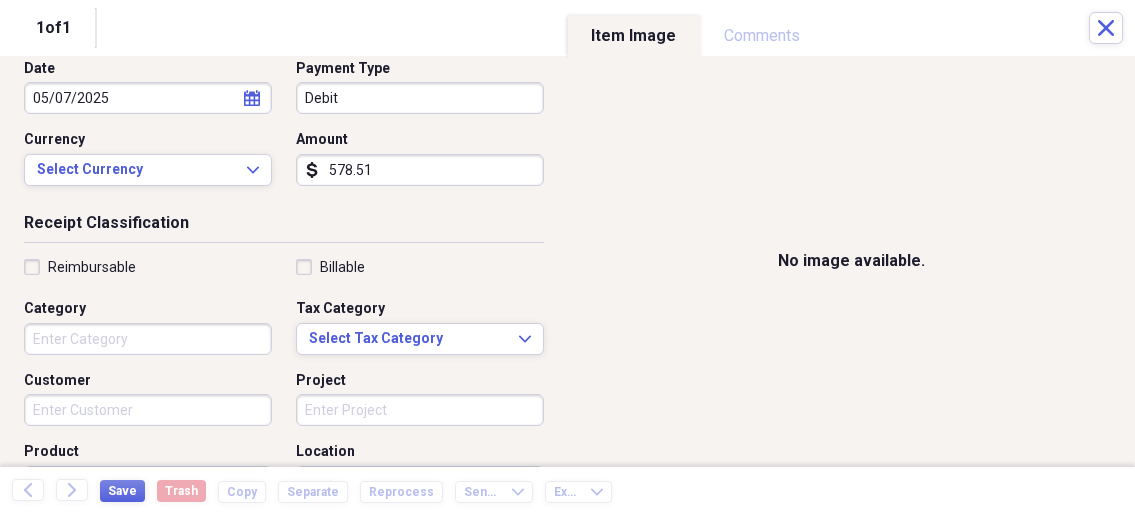 type on "578.51" 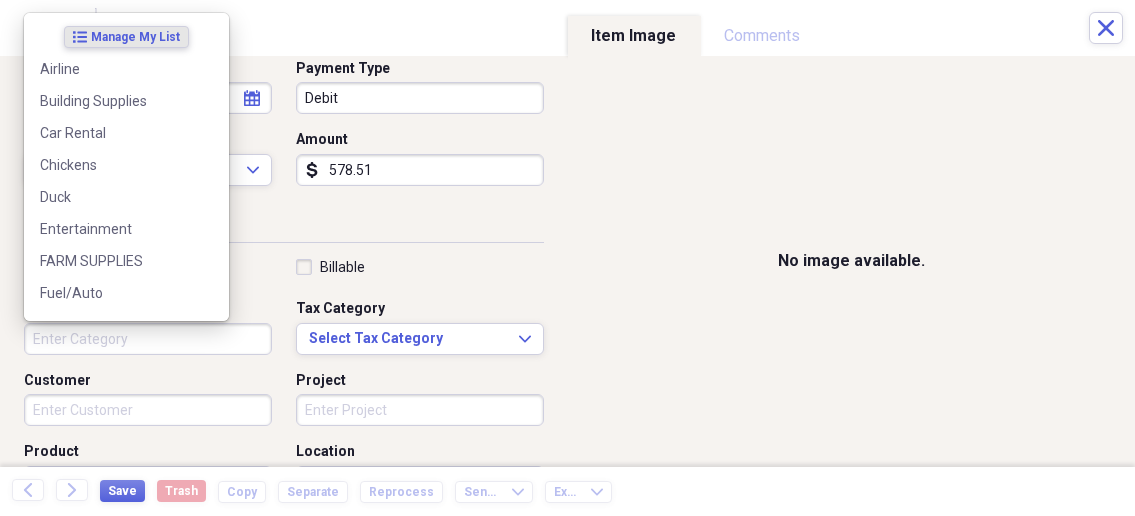 click on "Category" at bounding box center (148, 339) 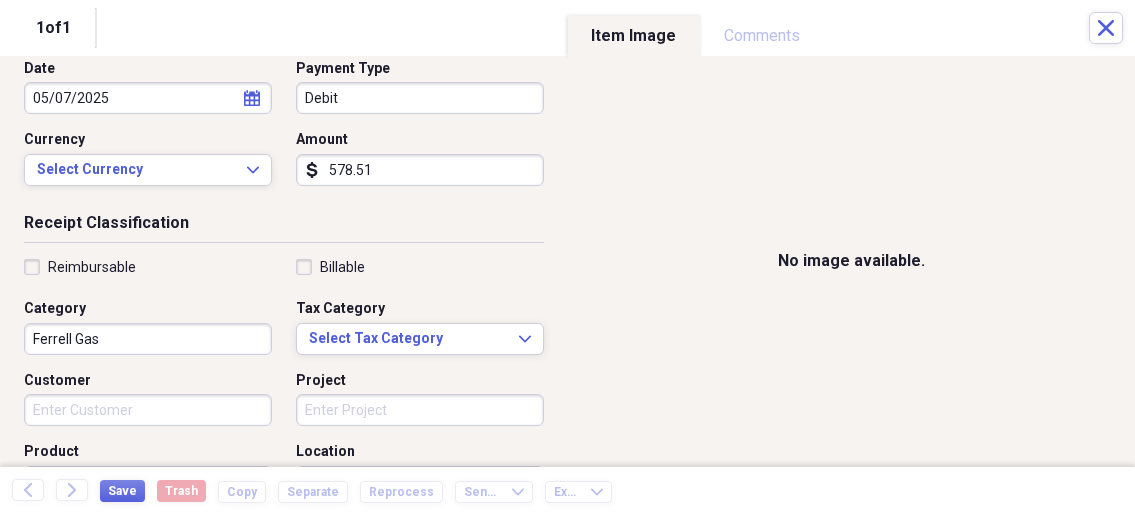 type on "Ferrell Gas" 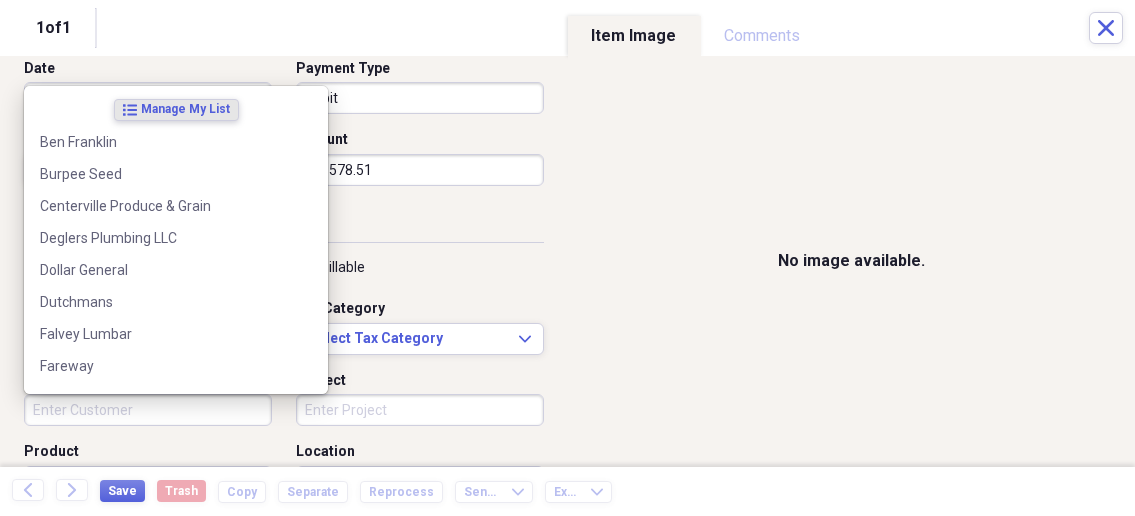 click on "Customer" at bounding box center [148, 410] 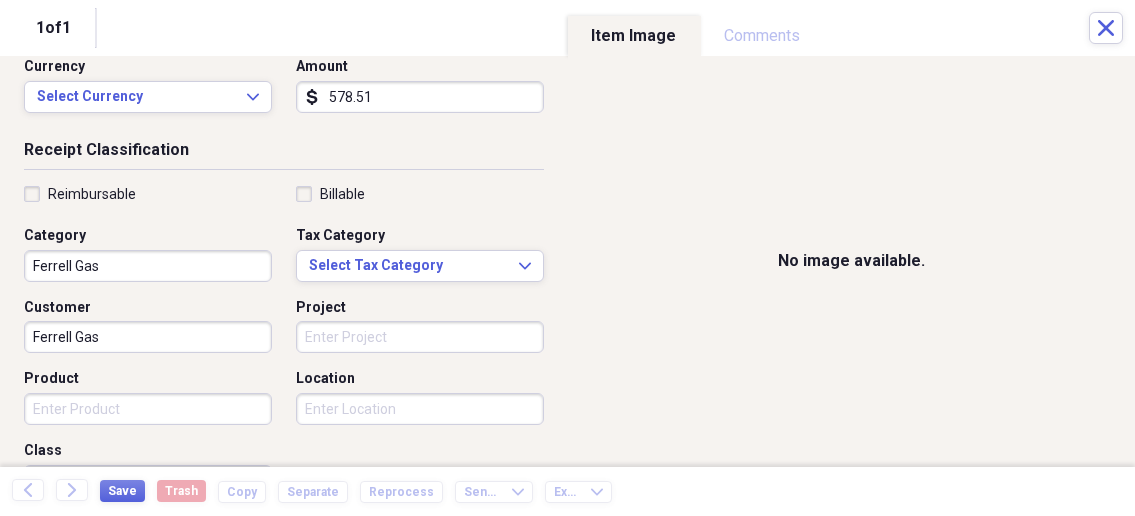 scroll, scrollTop: 321, scrollLeft: 0, axis: vertical 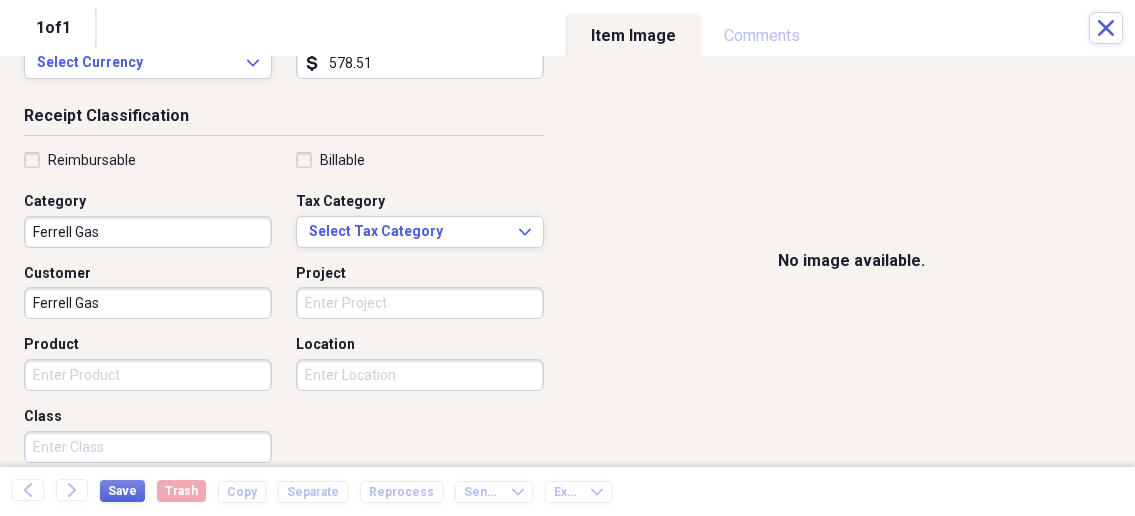 type on "Ferrell Gas" 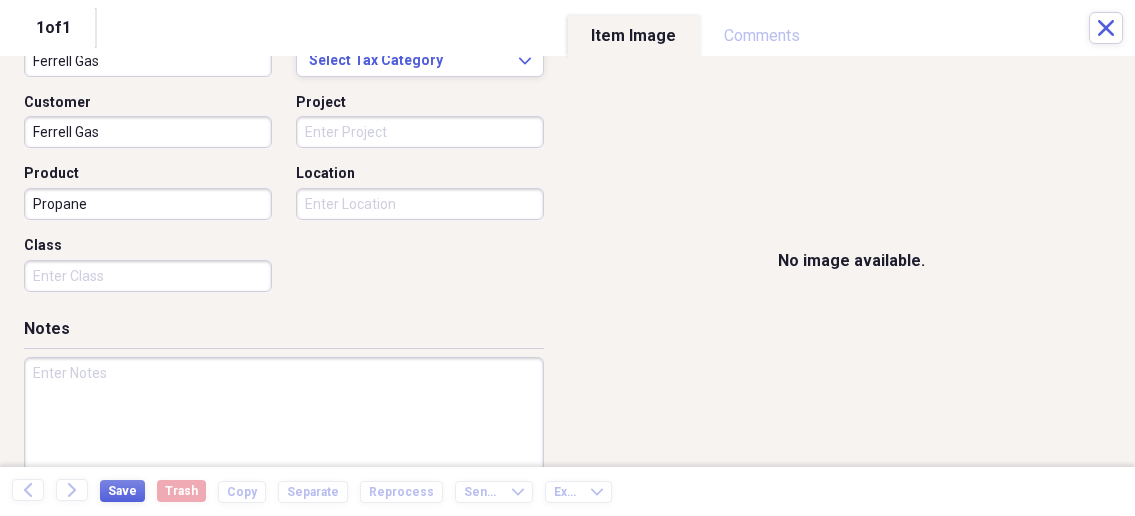 scroll, scrollTop: 535, scrollLeft: 0, axis: vertical 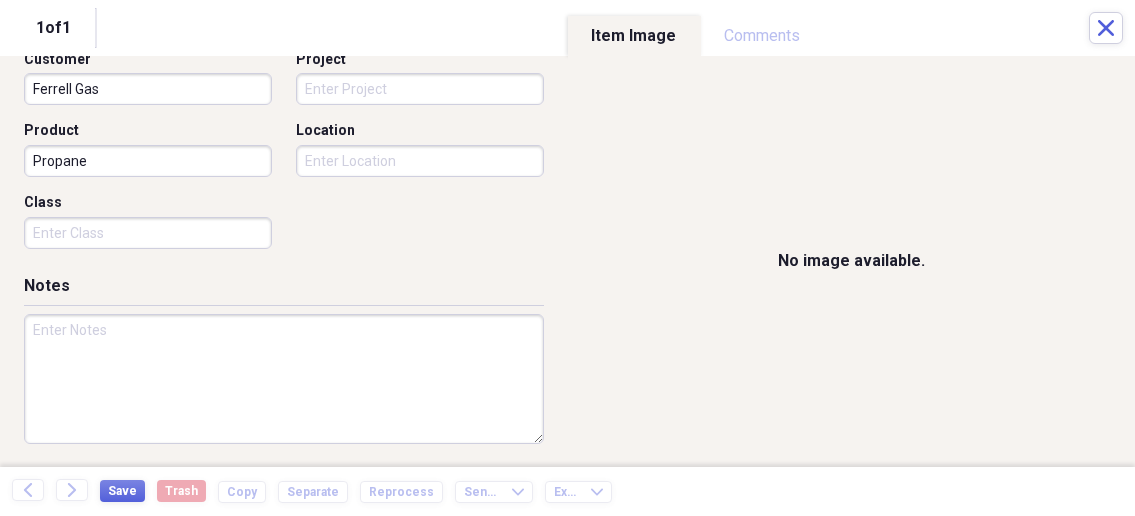 type on "Propane" 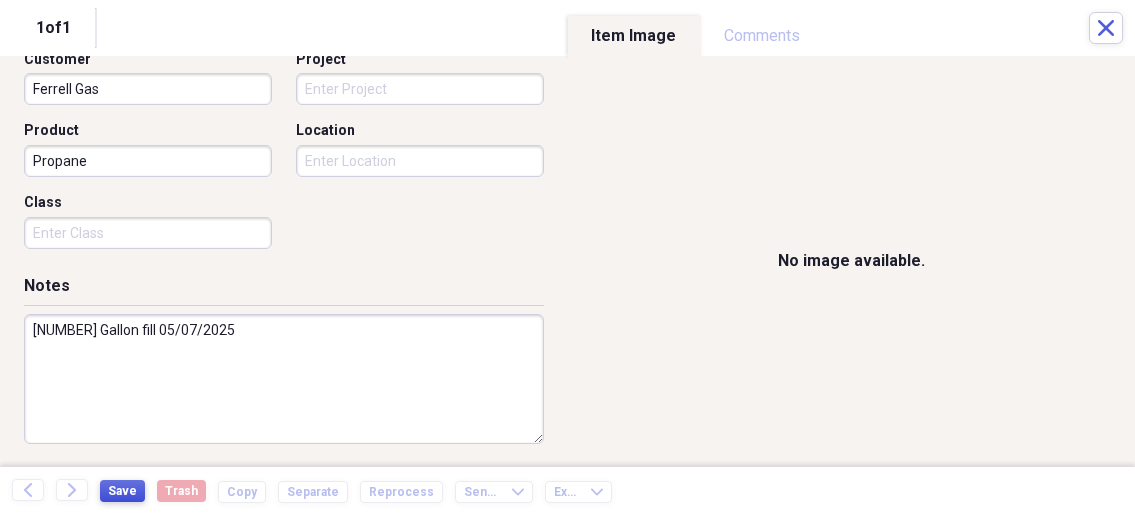 type on "[NUMBER] Gallon fill 05/07/2025" 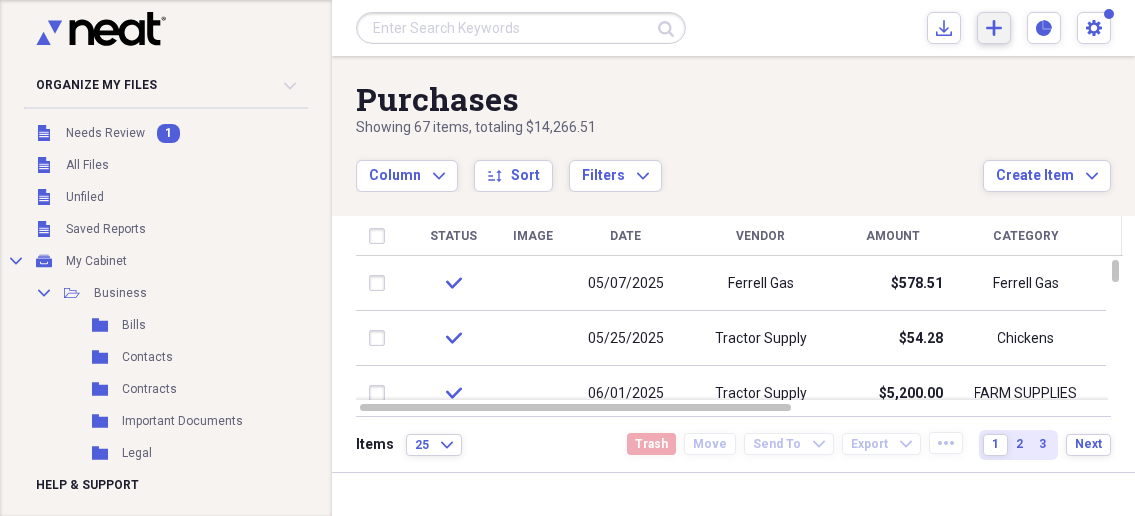 click on "Add Create Expand" at bounding box center [994, 28] 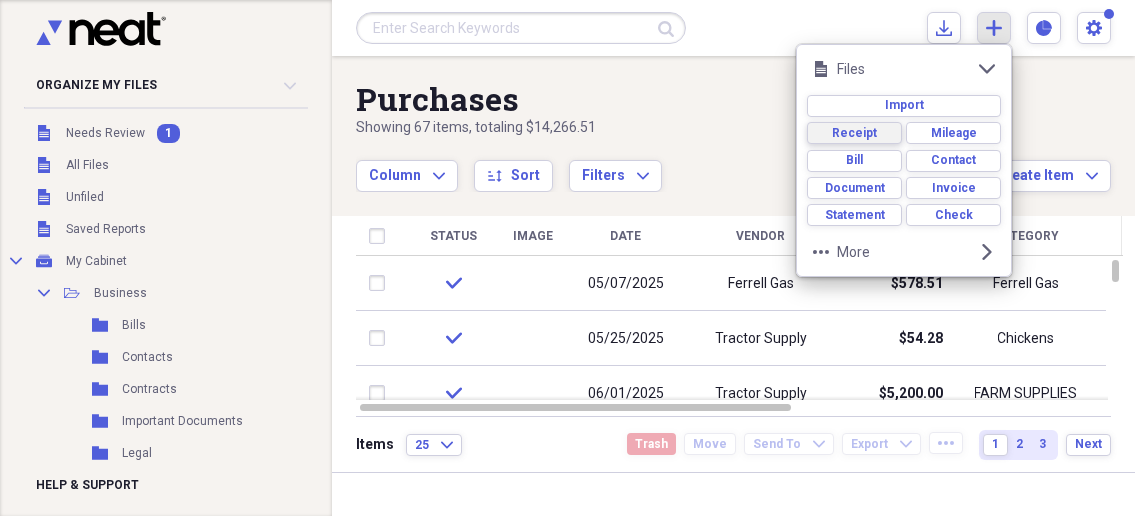 click on "Receipt" at bounding box center (854, 133) 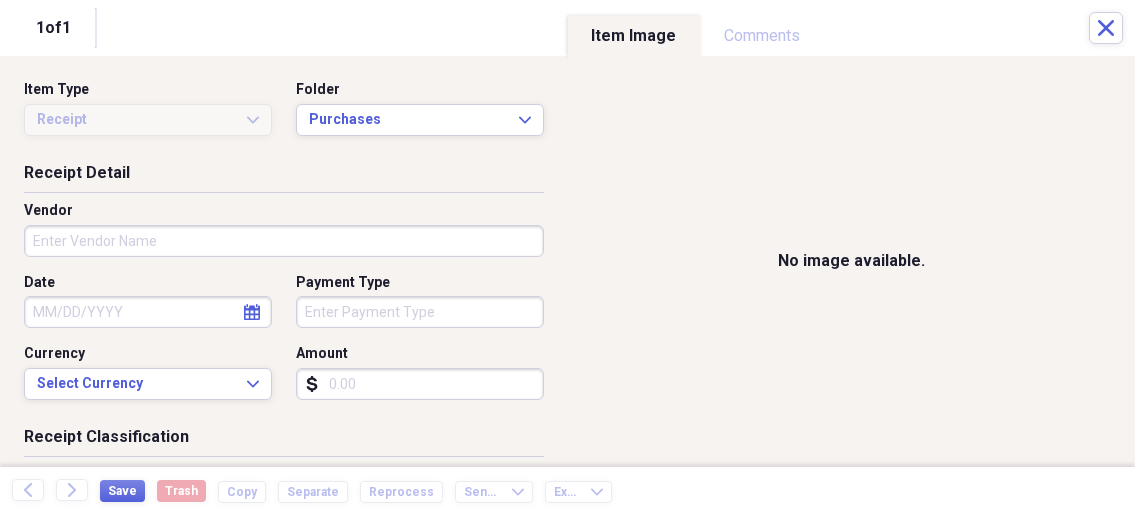 click on "Vendor" at bounding box center (284, 241) 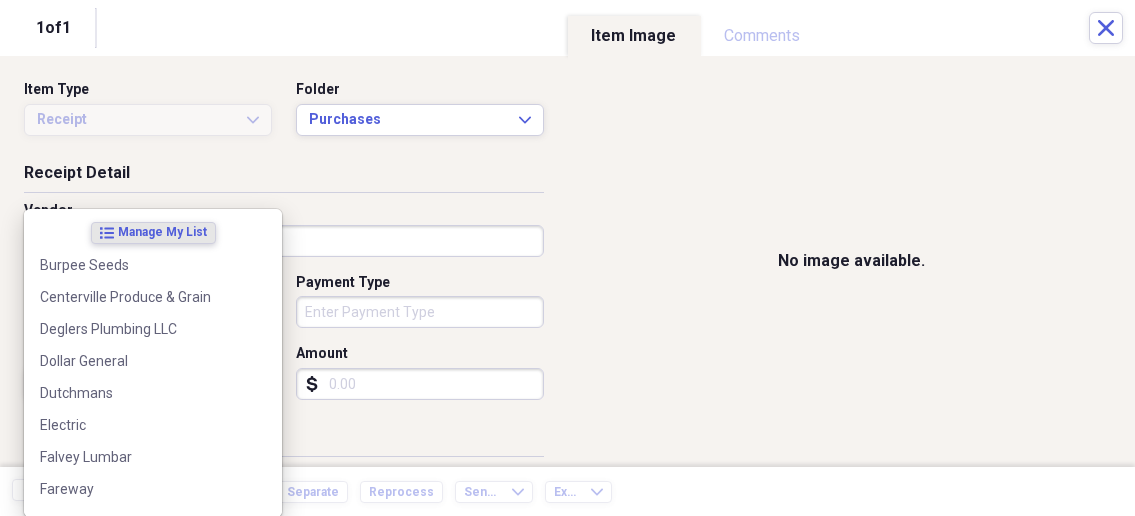 click on "Vendor" at bounding box center [284, 241] 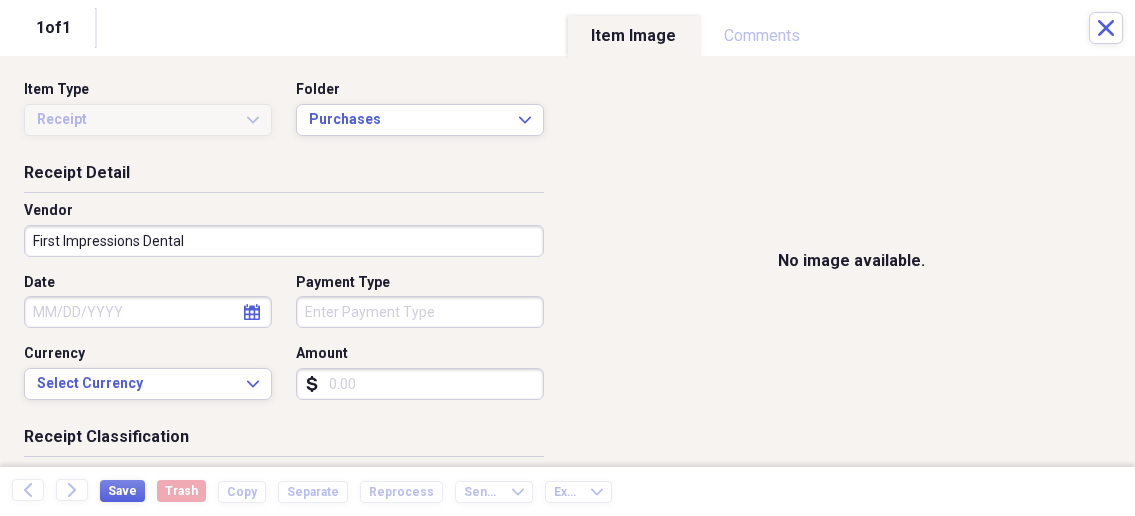 drag, startPoint x: 213, startPoint y: 240, endPoint x: 19, endPoint y: 247, distance: 194.12625 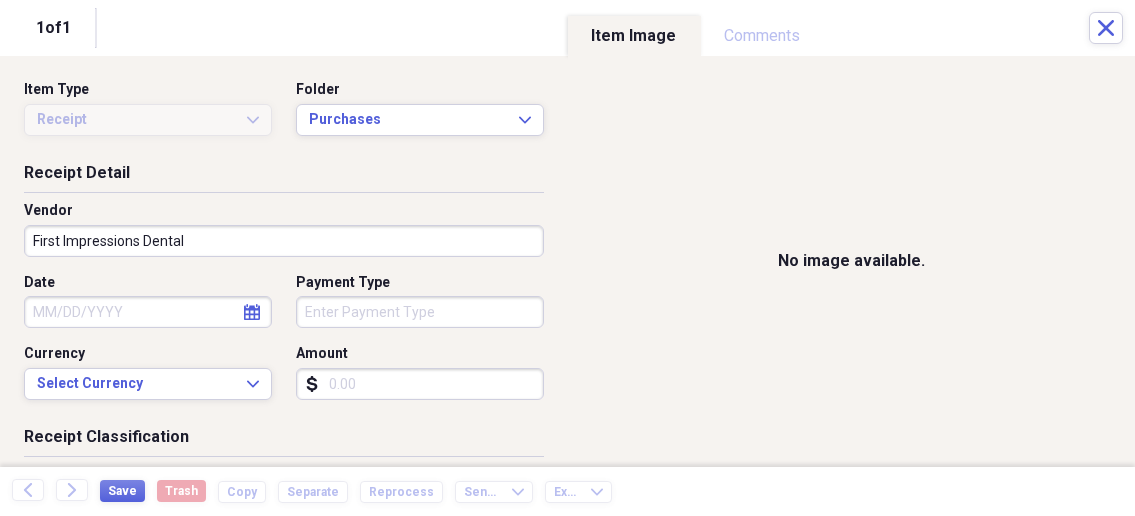 click on "Receipt Detail Vendor First Impressions Dental Date calendar Calendar Payment Type Currency Select Currency Expand Amount dollar-sign" at bounding box center [284, 294] 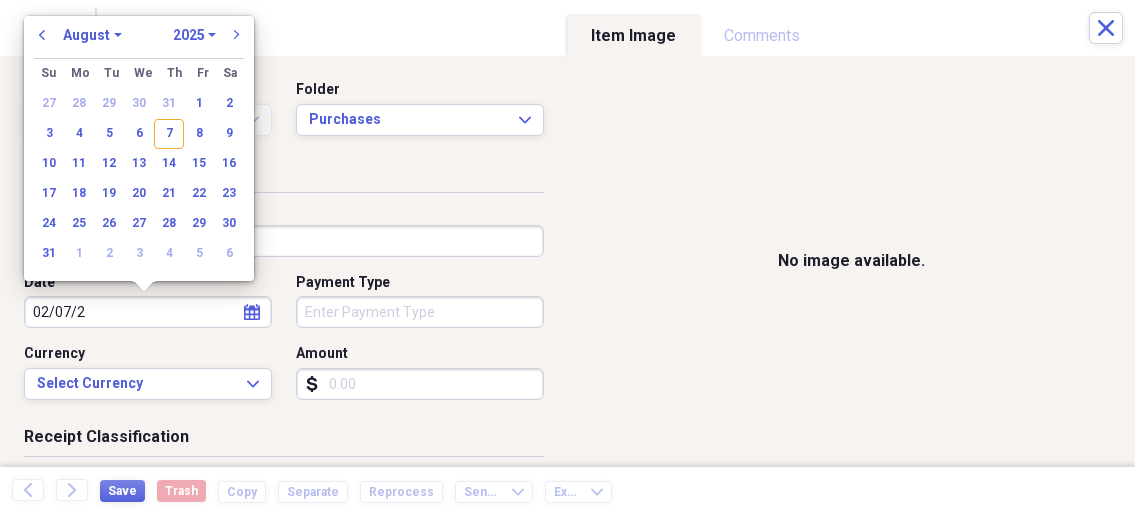 type on "02/07/2" 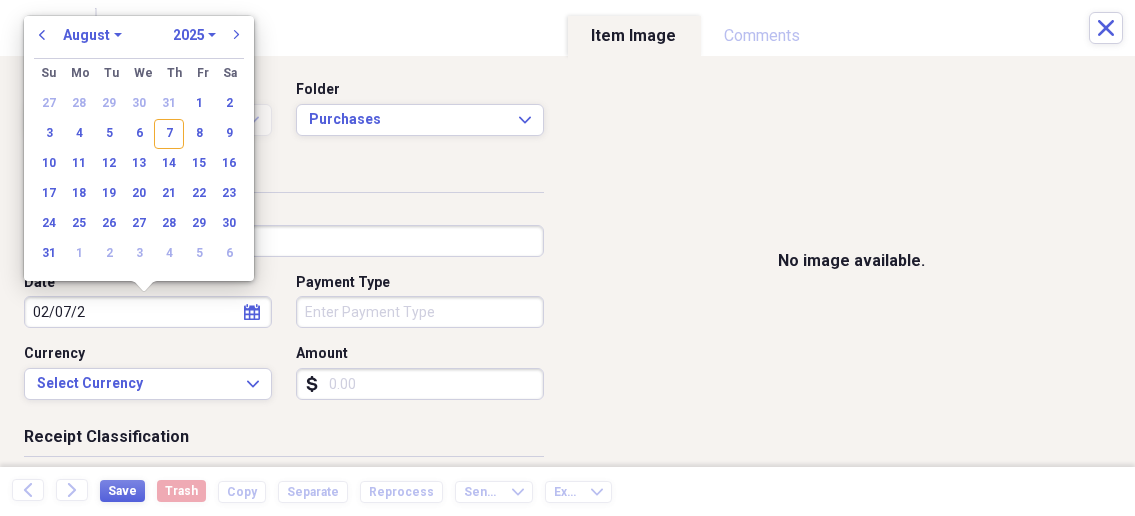 select on "1" 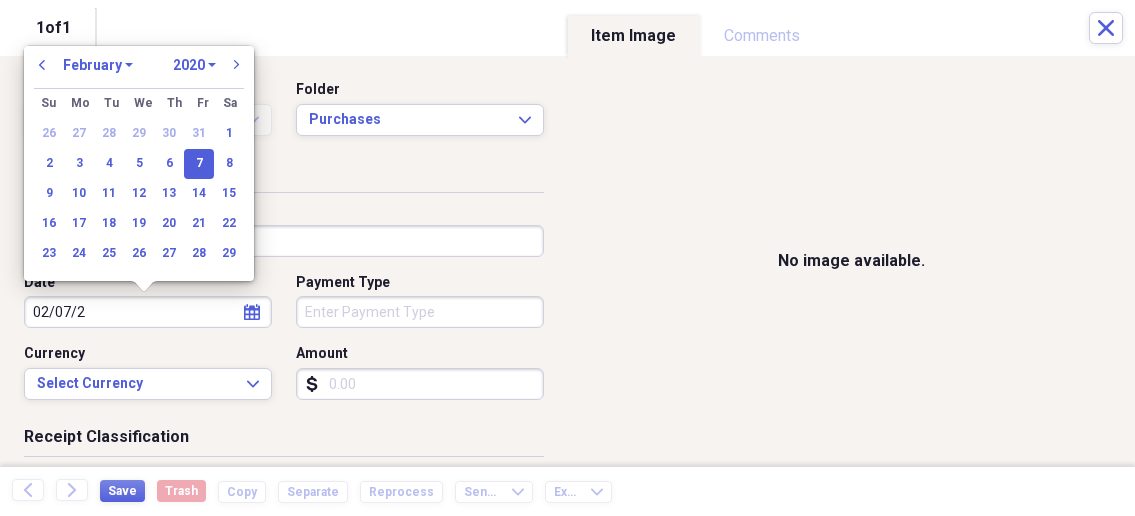 type on "02/07/2025" 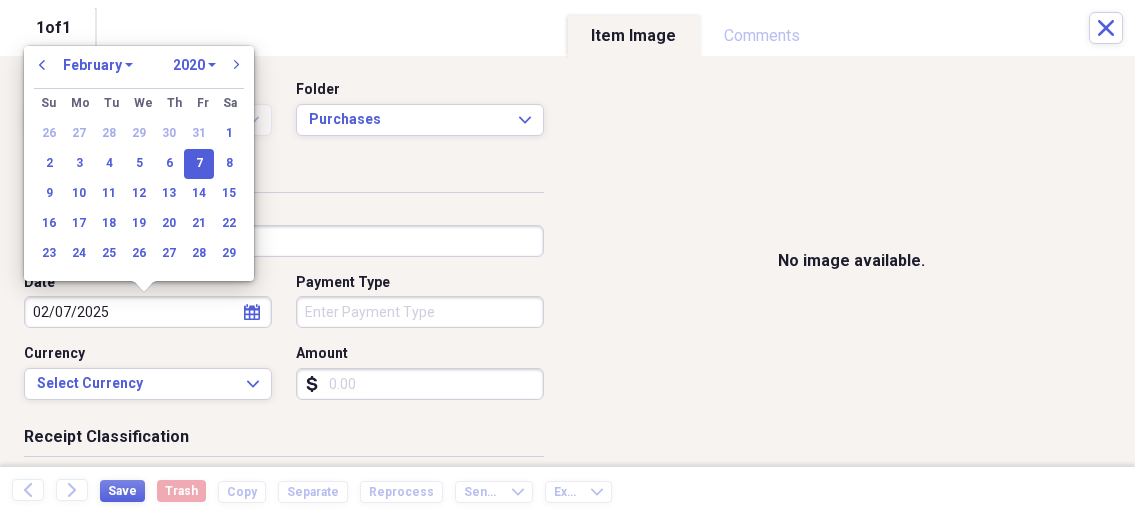select on "2025" 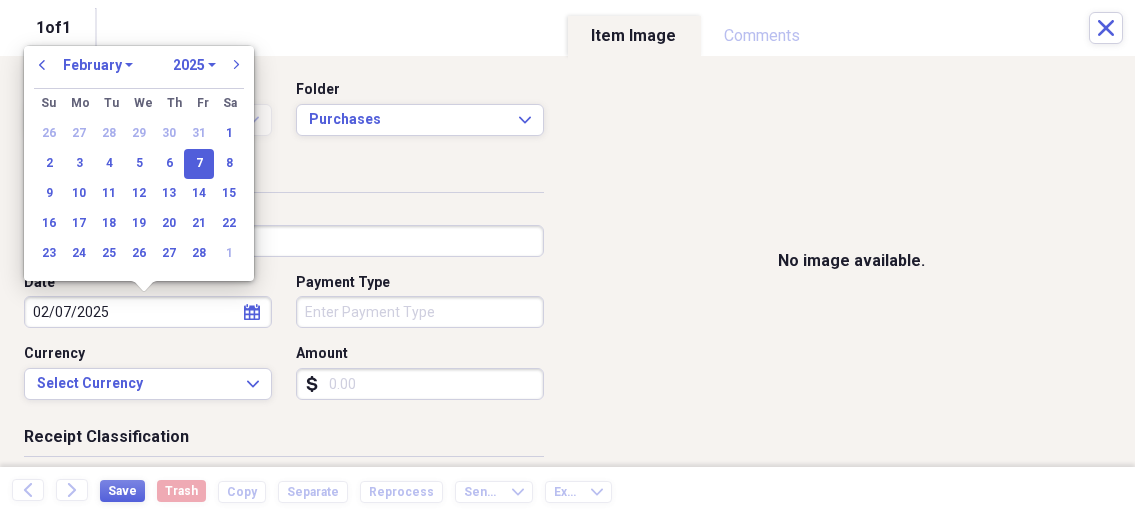 type on "02/07/2025" 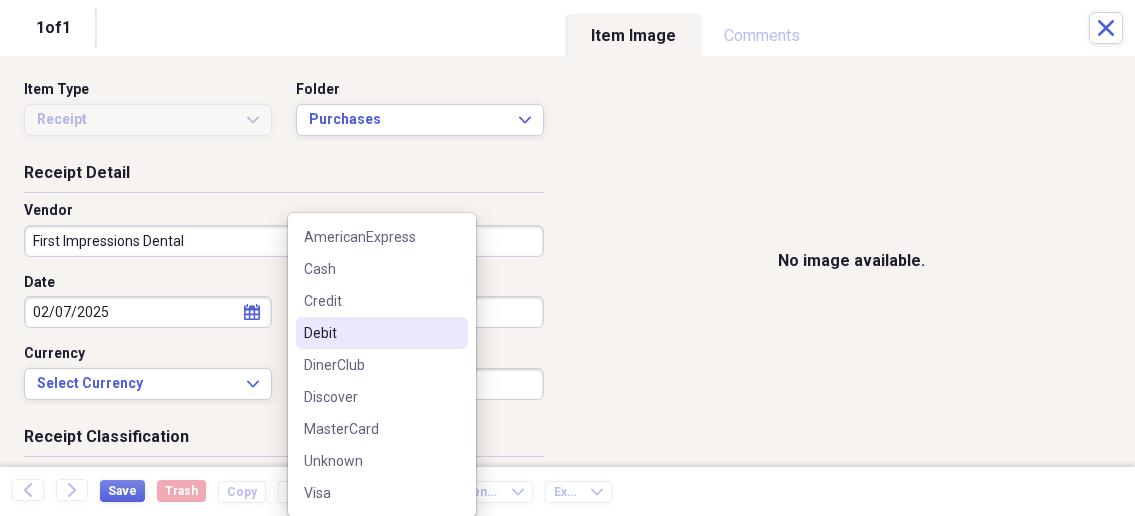 click on "Debit" at bounding box center (370, 333) 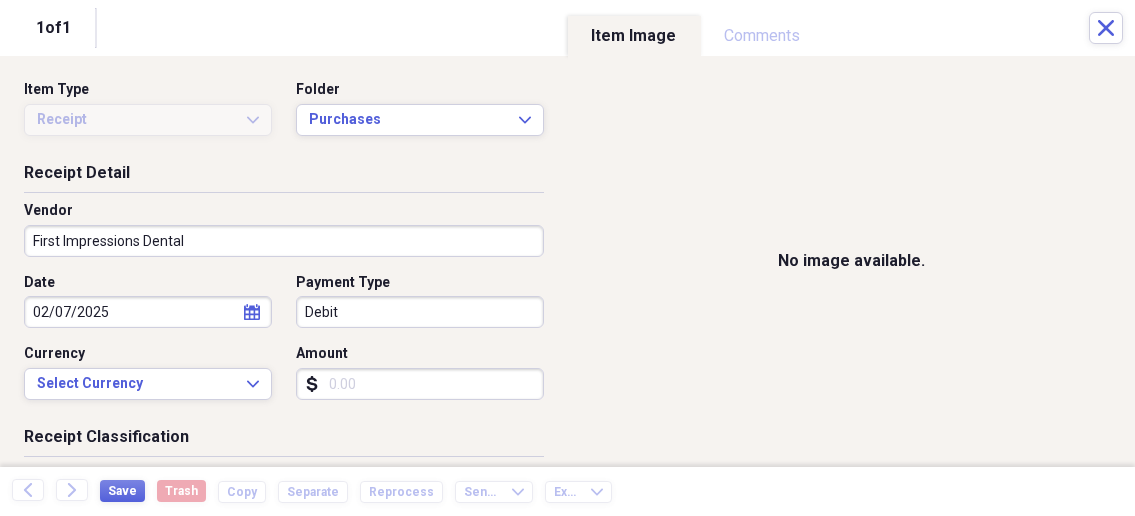 click on "Amount" at bounding box center (420, 384) 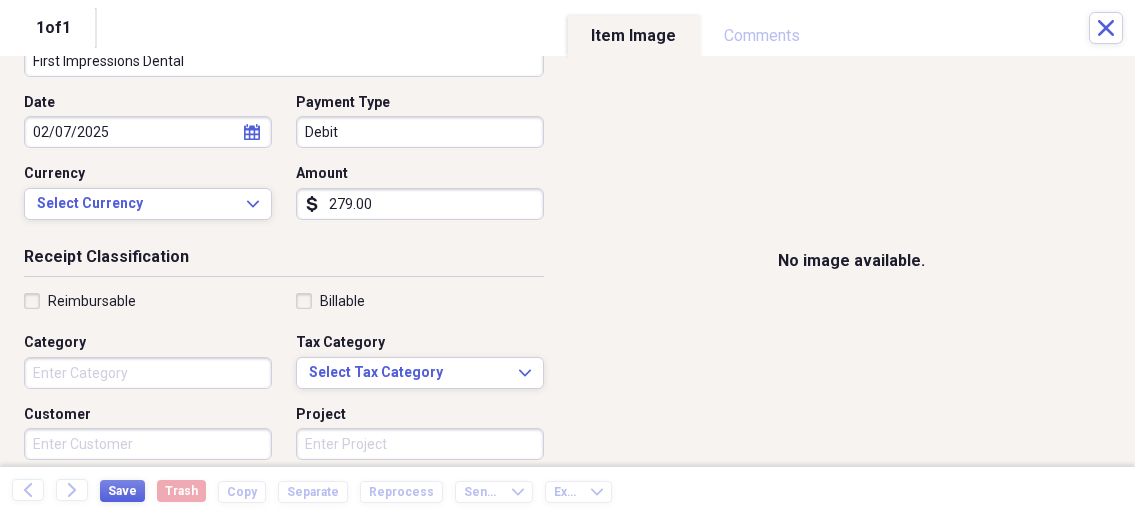 scroll, scrollTop: 214, scrollLeft: 0, axis: vertical 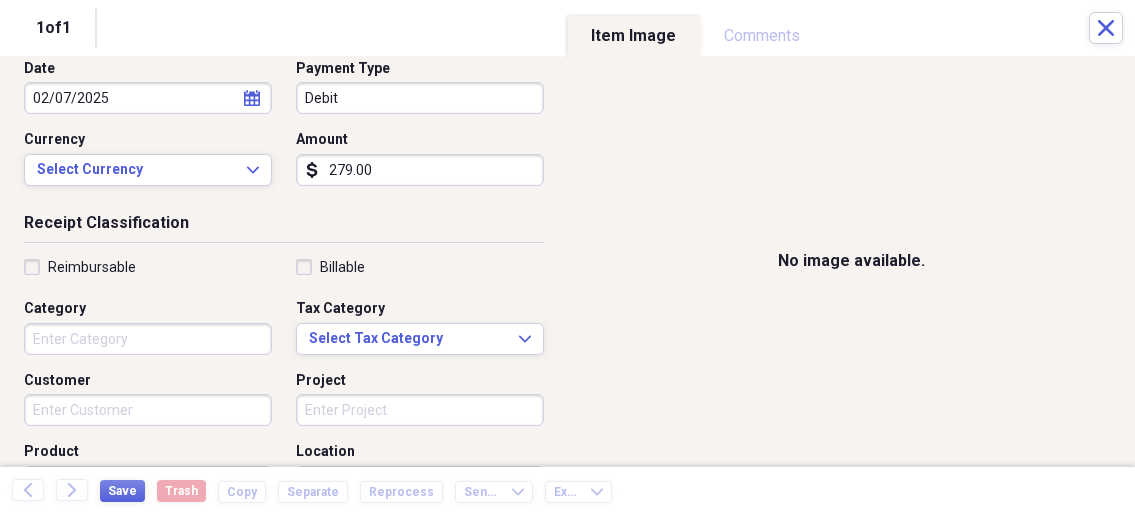 type on "279.00" 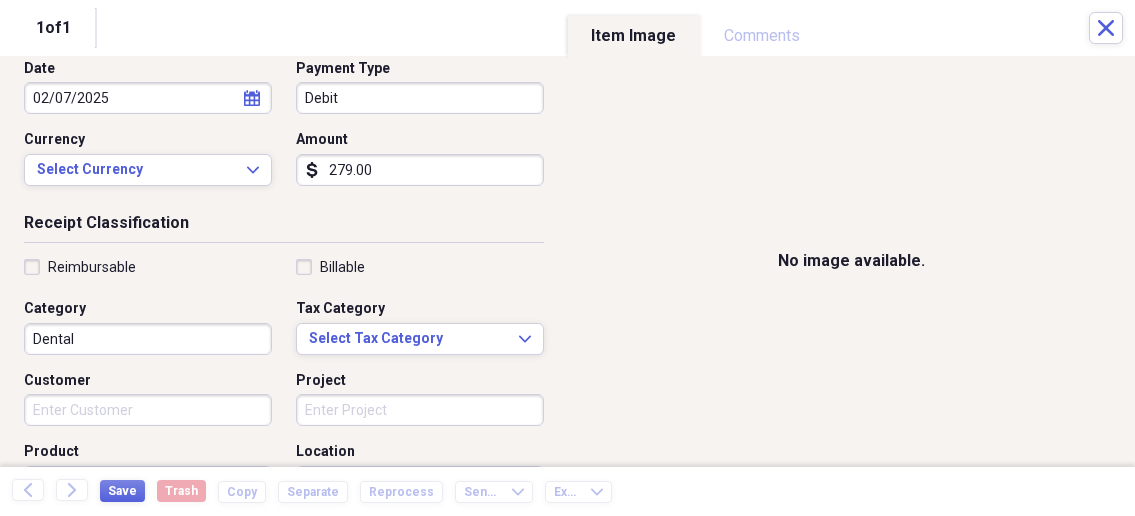 type on "Dental" 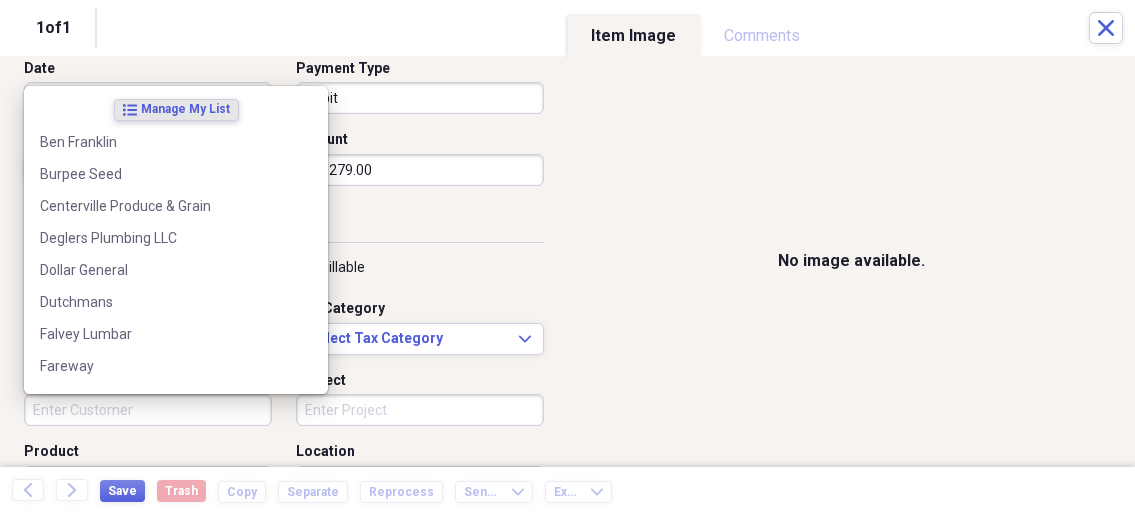 paste on "First Impressions Dental" 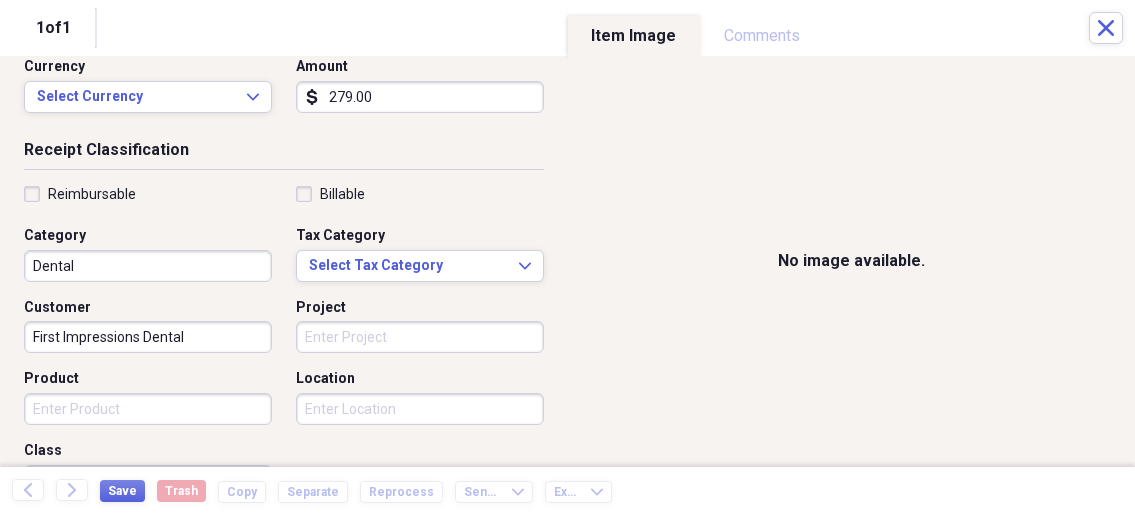 scroll, scrollTop: 321, scrollLeft: 0, axis: vertical 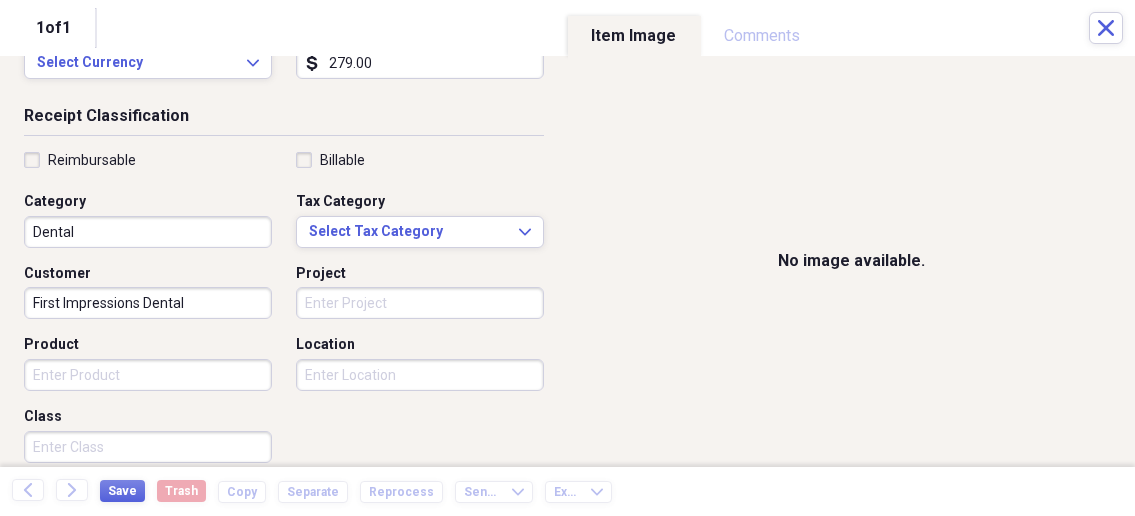 type on "First Impressions Dental" 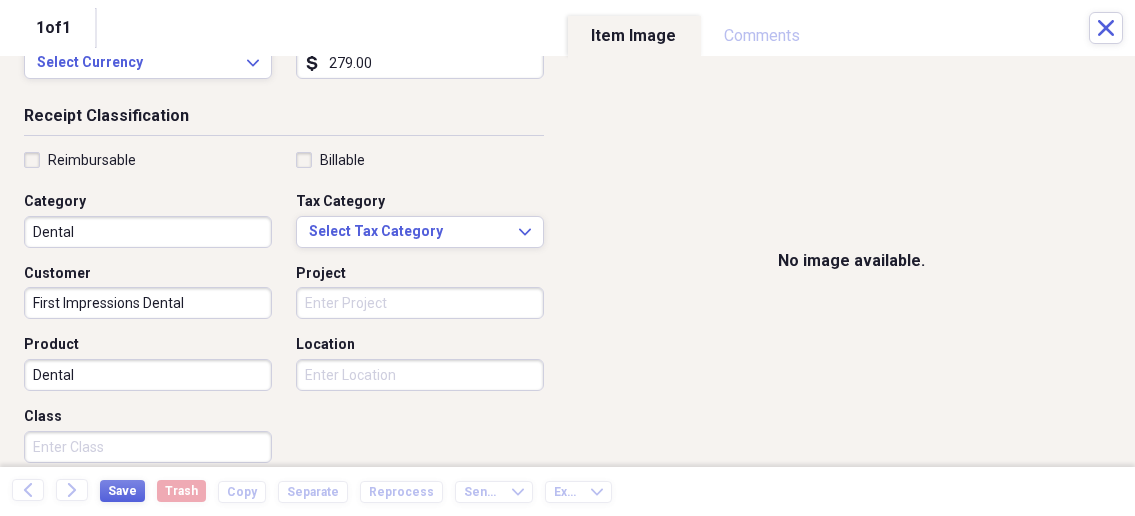 click on "Dental" at bounding box center [148, 375] 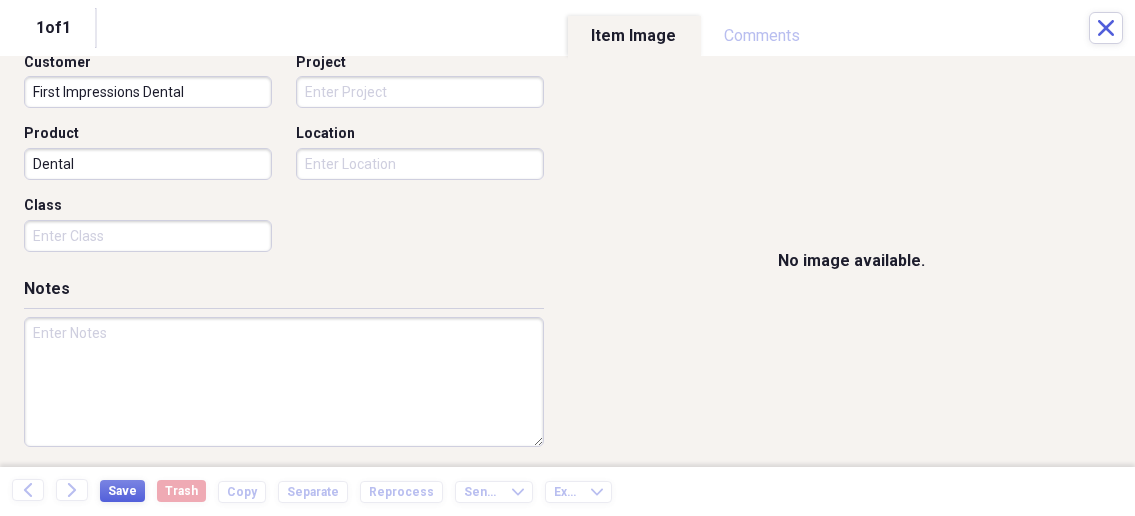 scroll, scrollTop: 535, scrollLeft: 0, axis: vertical 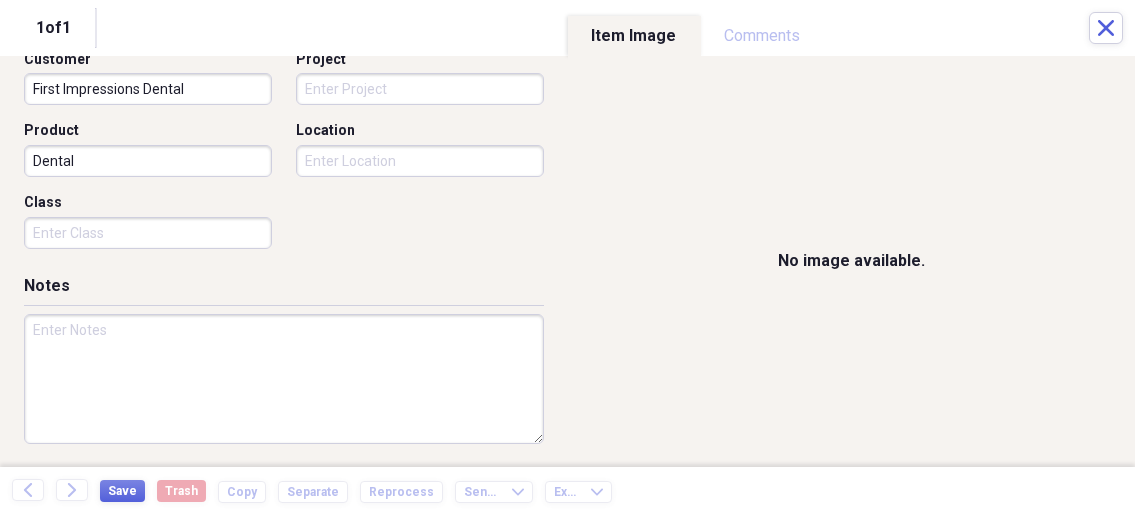 type on "Dental" 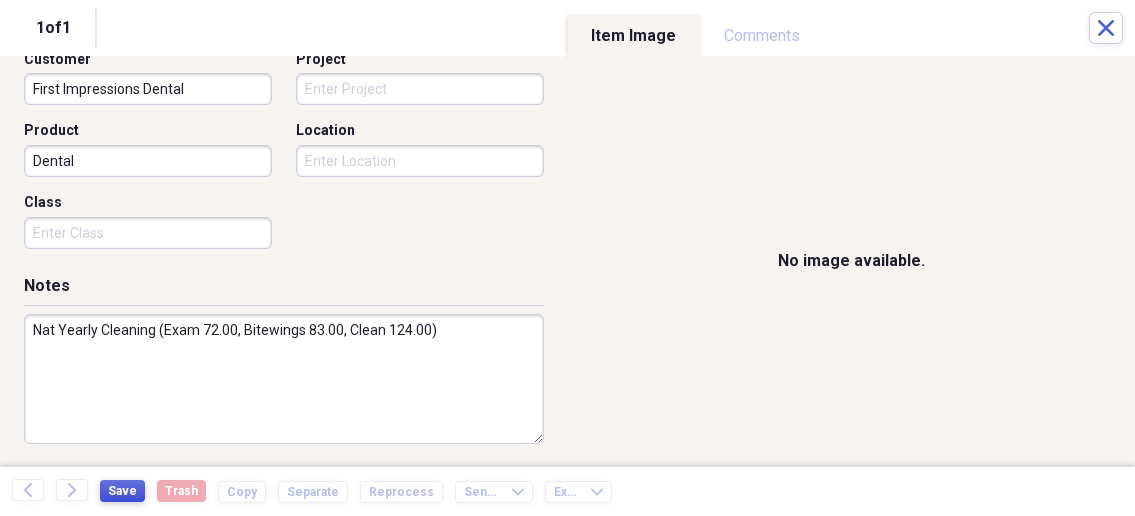type on "Nat Yearly Cleaning (Exam 72.00, Bitewings 83.00, Clean 124.00)" 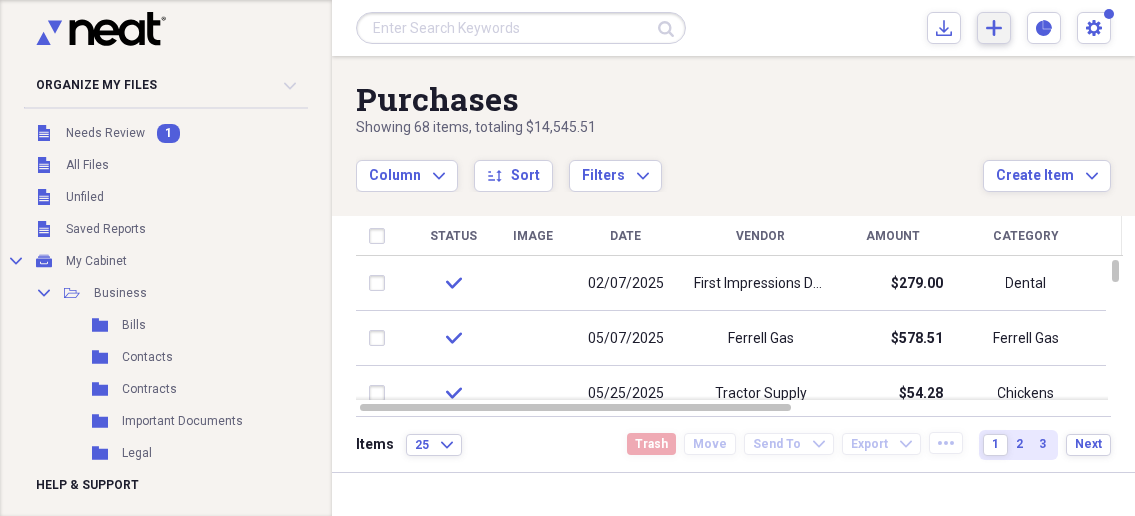click on "Add Create Expand" at bounding box center (994, 28) 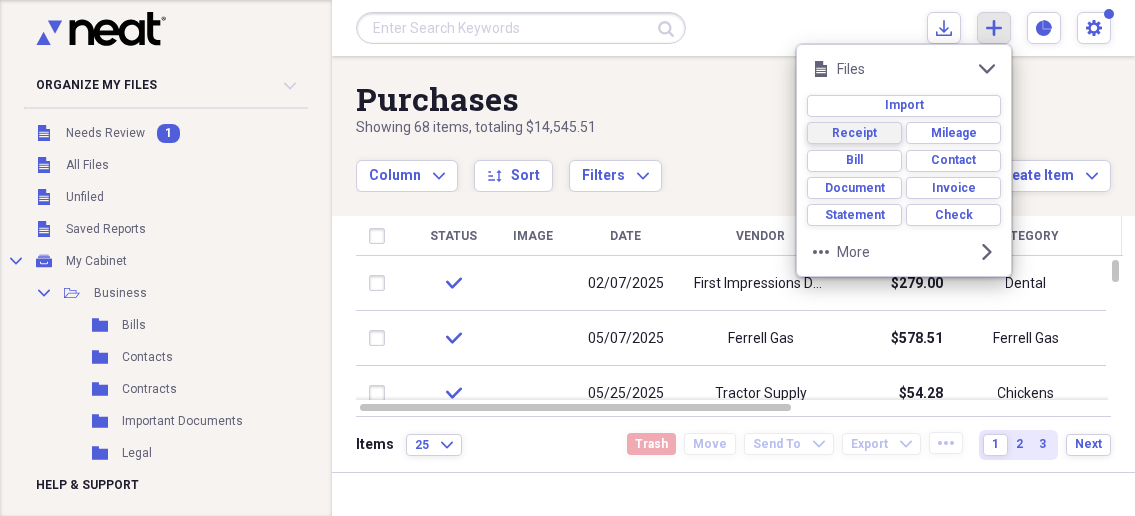 click on "Receipt" at bounding box center (854, 133) 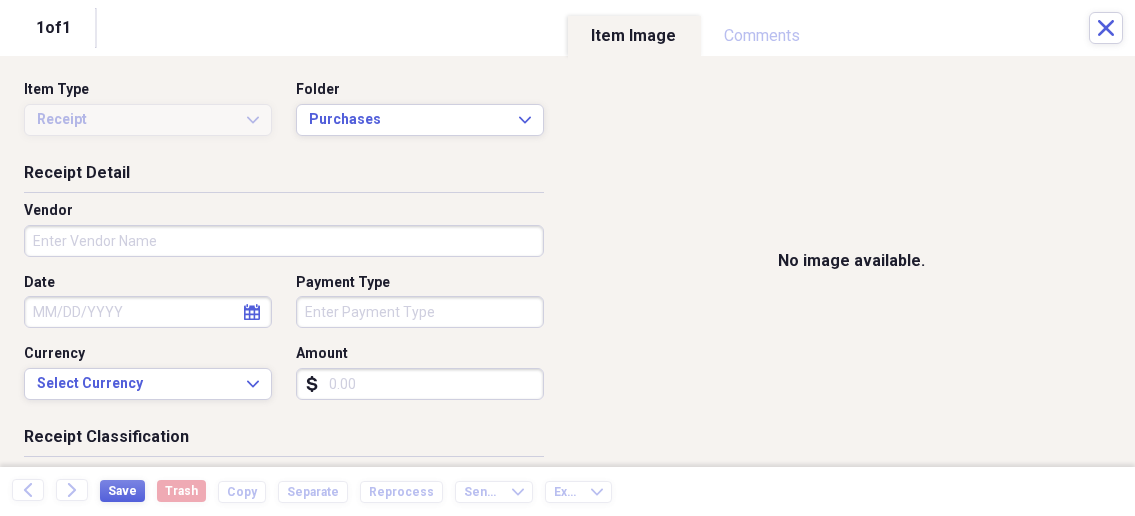 click on "Organize My Files 1 Collapse Unfiled Needs Review 1 Unfiled All Files Unfiled Unfiled Unfiled Saved Reports Collapse My Cabinet My Cabinet Add Folder Collapse Open Folder Business Add Folder Folder Bills Add Folder Folder Contacts Add Folder Folder Contracts Add Folder Folder Important Documents Add Folder Folder Legal Add Folder Folder Office Add Folder Folder Purchases Add Folder Expand Folder Taxes Add Folder Expand Folder Personal Add Folder Trash Trash Help & Support Submit Import Import Add Create Expand Reports Reports Settings [NAME] Expand Purchases Showing 68 items , totaling $14,545.51 Column Expand sort Sort Filters Expand Create Item Expand Status Image Date Vendor Amount Category Product Source Billable Reimbursable check 02/07/2025 First Impressions Dental $279.00 Dental Dental check 05/07/2025 Ferrell Gas $578.51 Ferrell Gas Propane check 05/25/2025 Tractor Supply $54.28 Chickens Chicken Supplies check 06/01/2025 Tractor Supply $5,200.00 FARM SUPPLIES Lawn Tractor check 05/01/2025 $66.00 25" at bounding box center [567, 258] 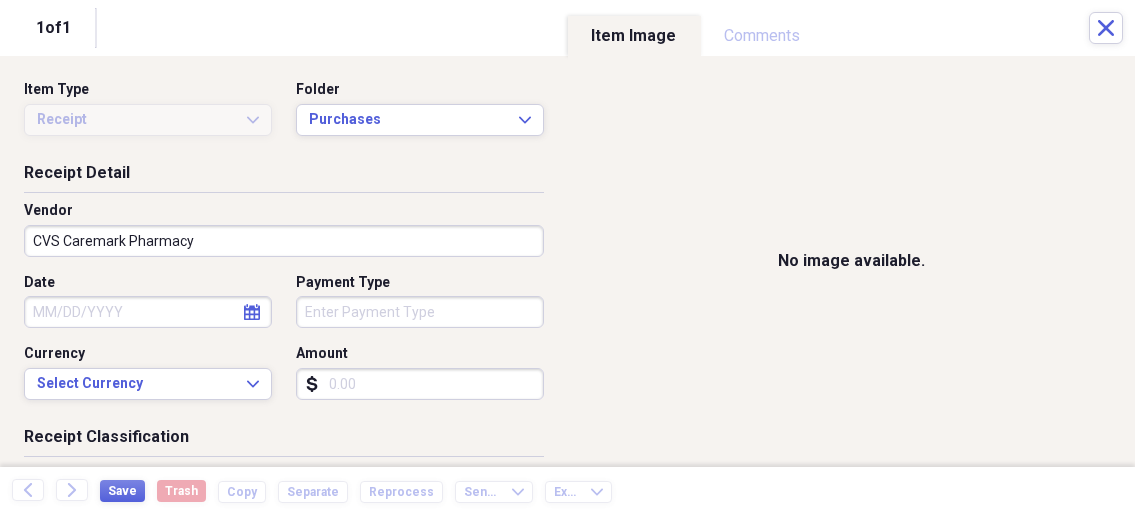 type on "CVS Caremark Pharmacy" 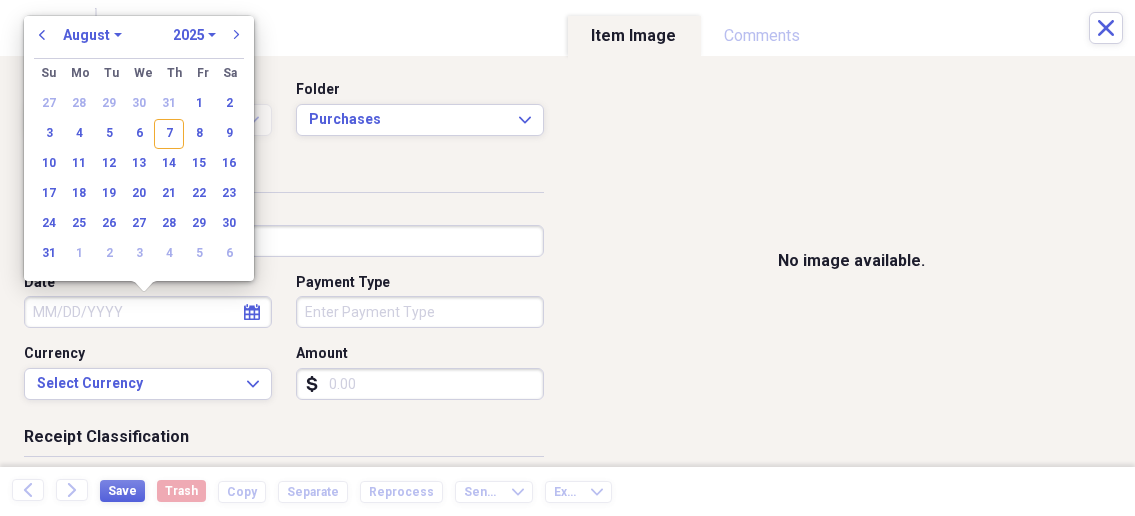 click on "Date" at bounding box center [148, 312] 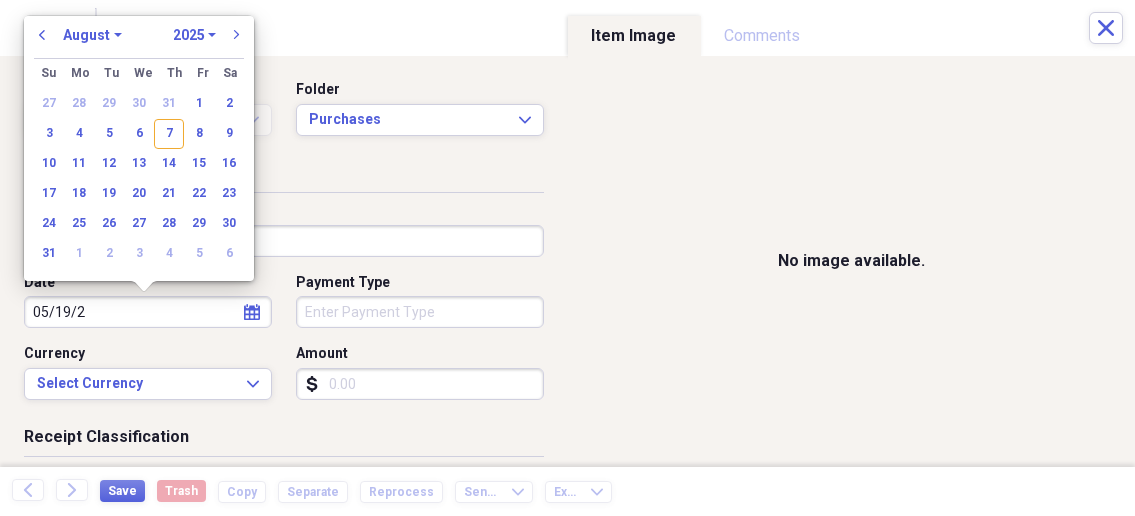 type on "05/19/20" 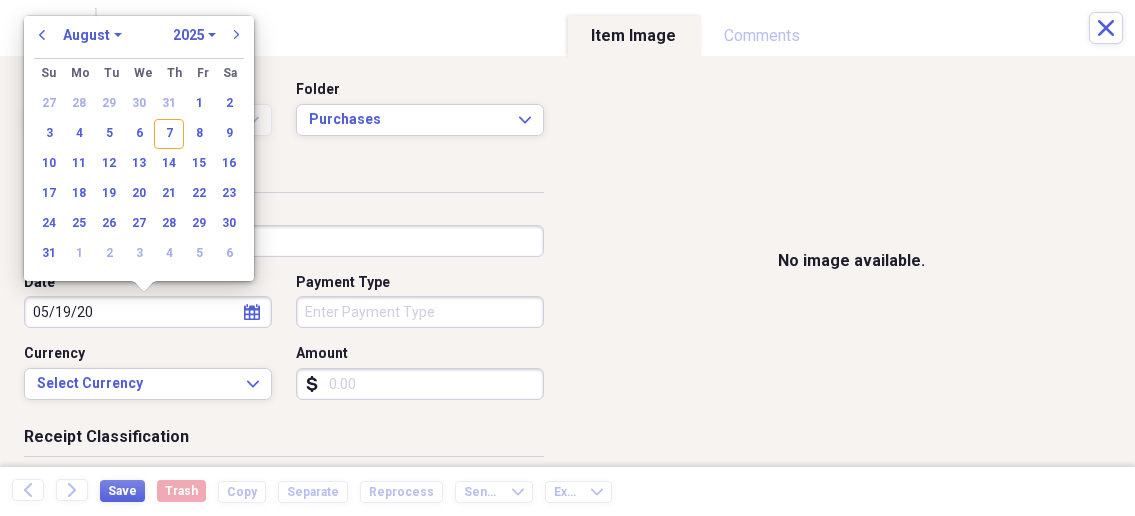 select on "4" 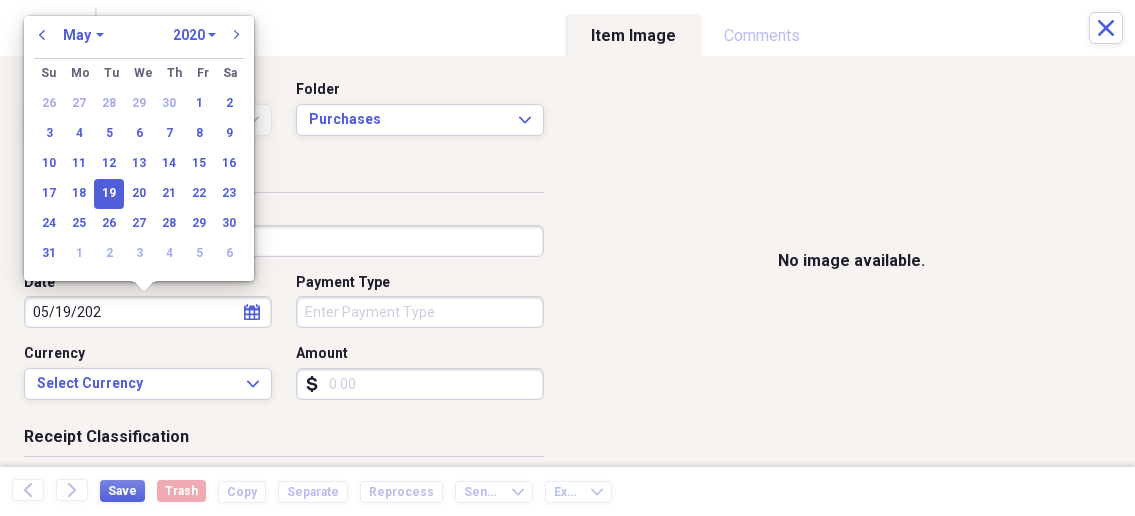 type on "05/19/2025" 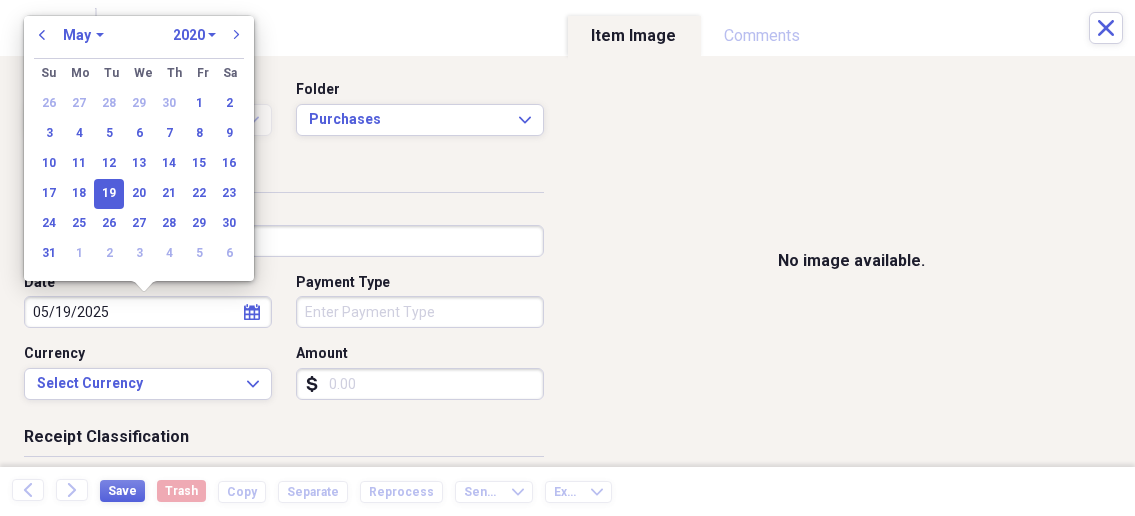 select on "2025" 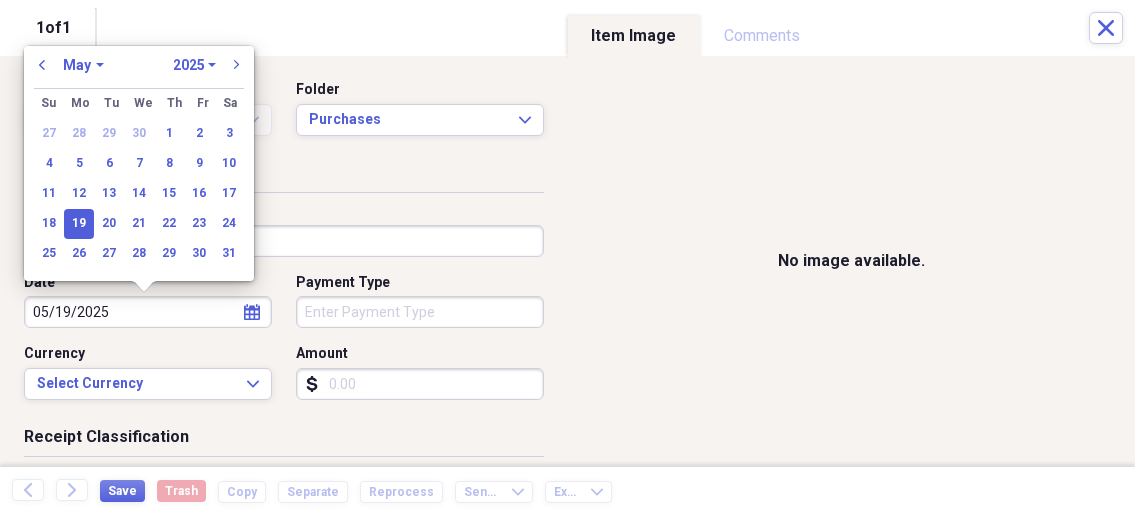 type on "05/19/2025" 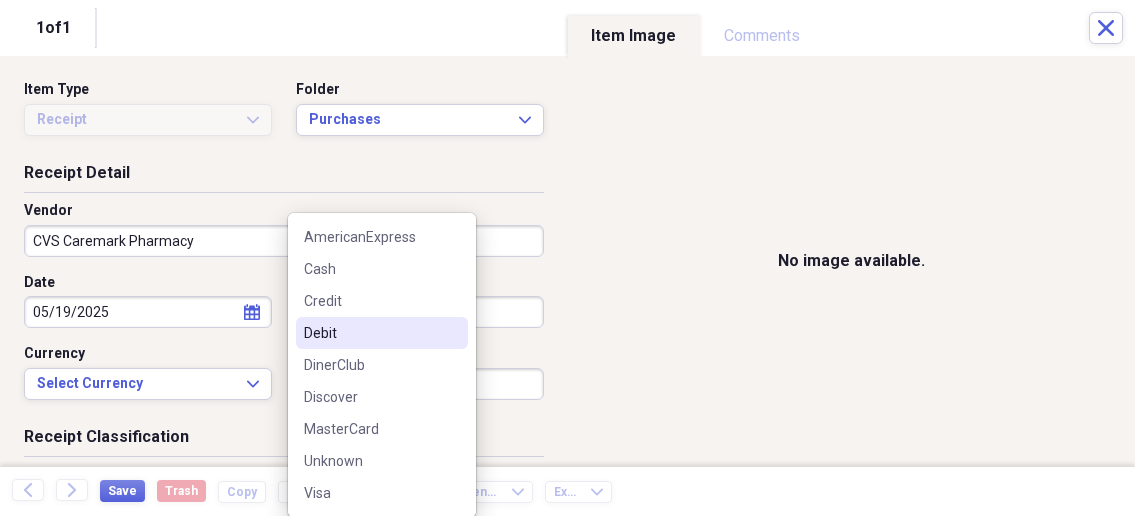 click on "Debit" at bounding box center (370, 333) 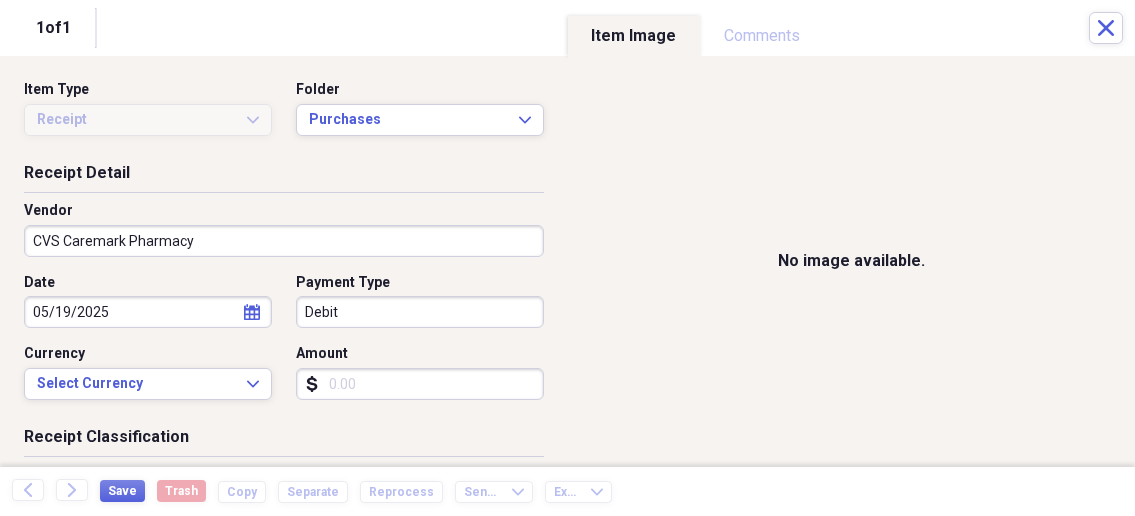 click on "Amount" at bounding box center (420, 384) 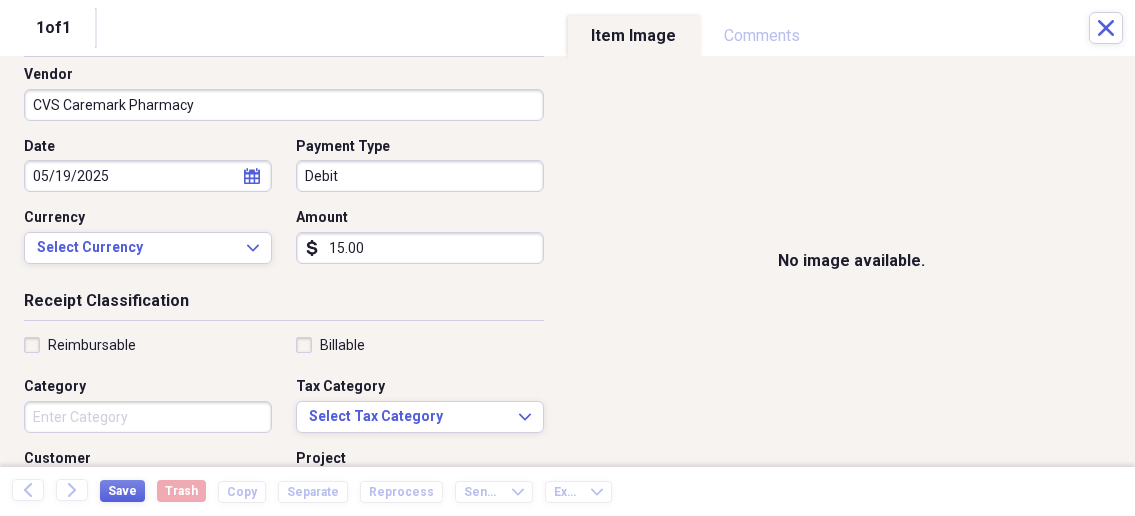 scroll, scrollTop: 214, scrollLeft: 0, axis: vertical 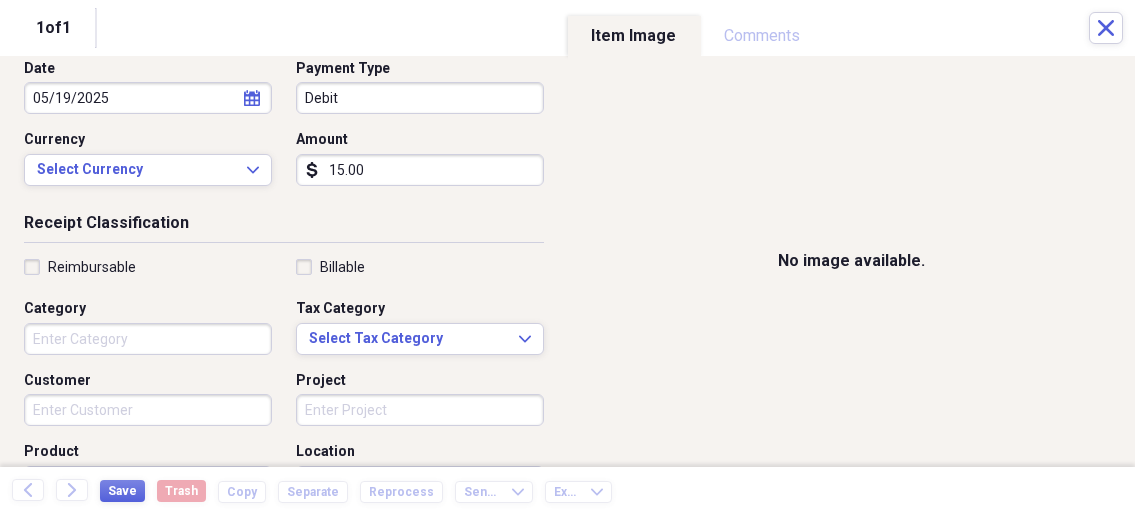 type on "15.00" 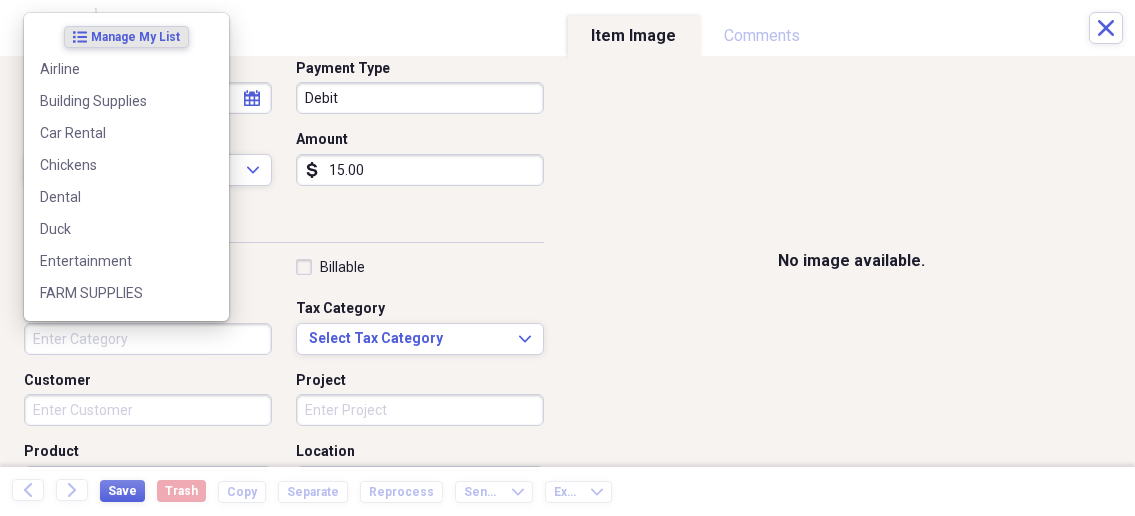 click on "Category" at bounding box center (148, 339) 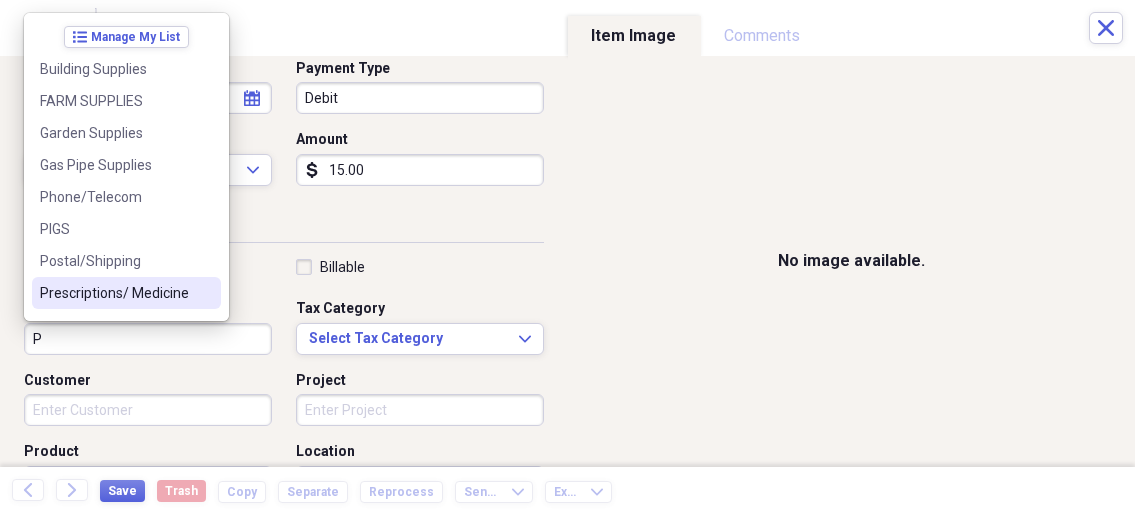 click on "Prescriptions/ Medicine" at bounding box center (114, 293) 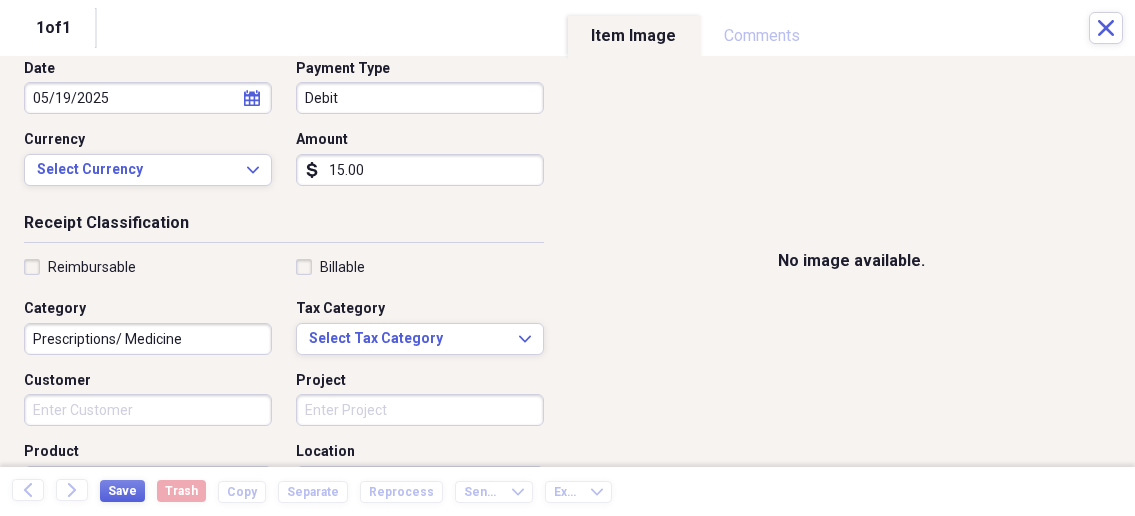 click on "Customer" at bounding box center [148, 410] 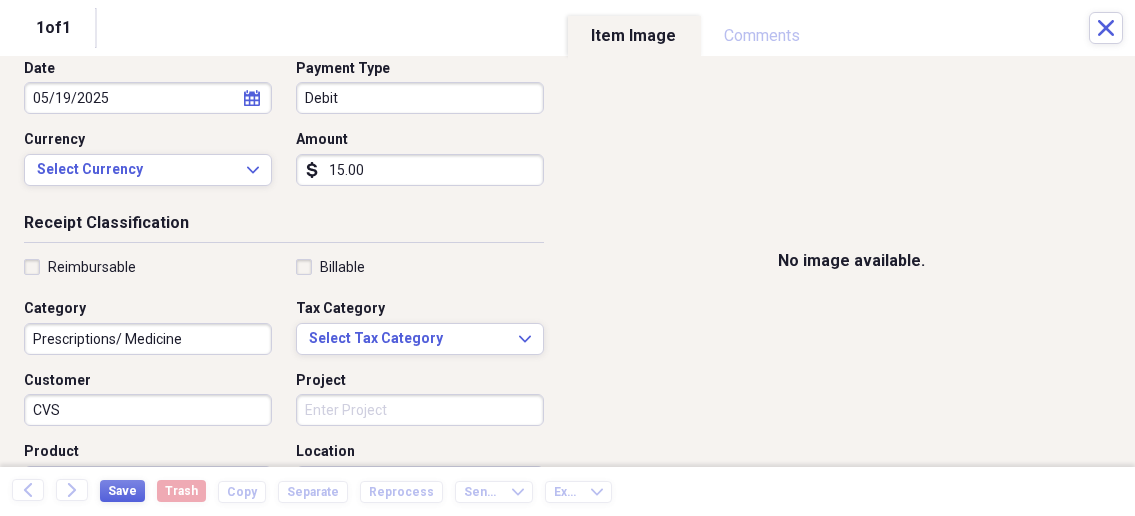 click on "Customer" at bounding box center (148, 381) 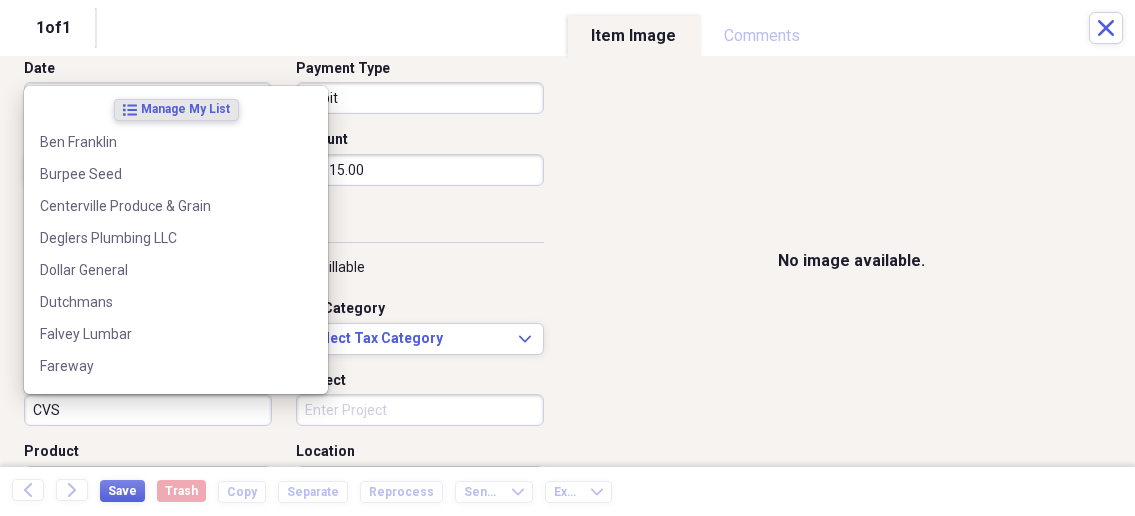 click on "CVS" at bounding box center (148, 410) 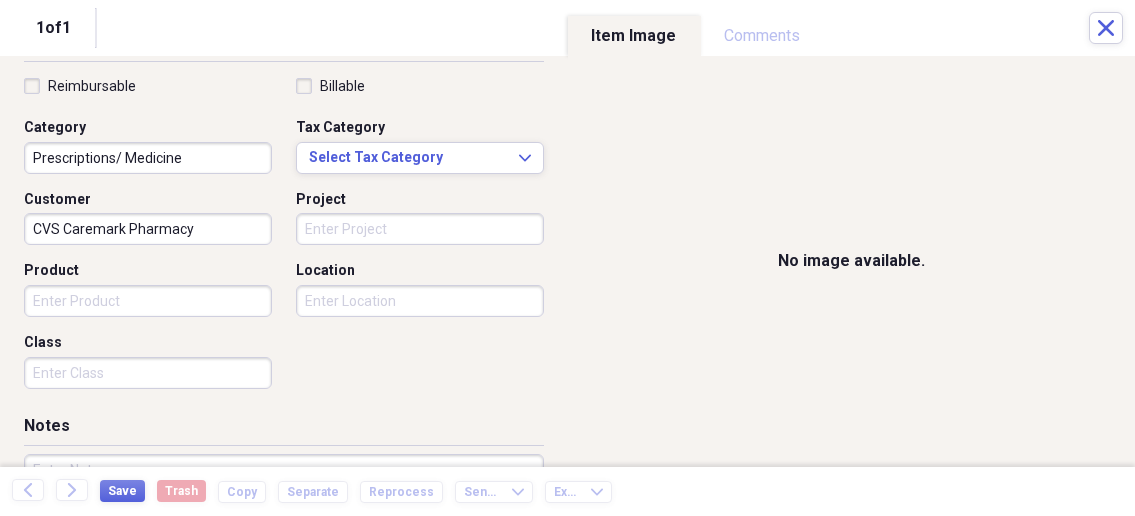 scroll, scrollTop: 428, scrollLeft: 0, axis: vertical 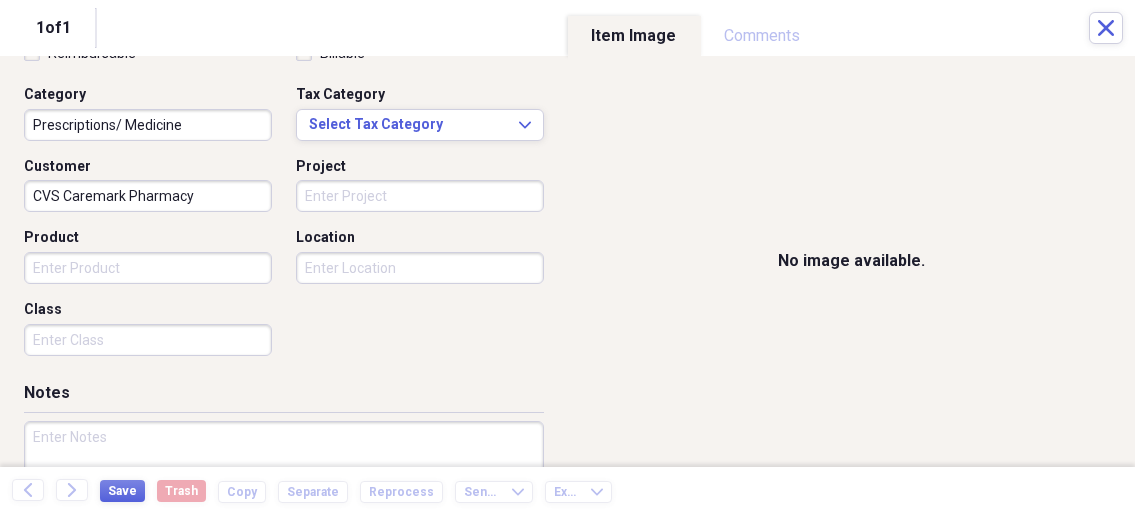type on "CVS Caremark Pharmacy" 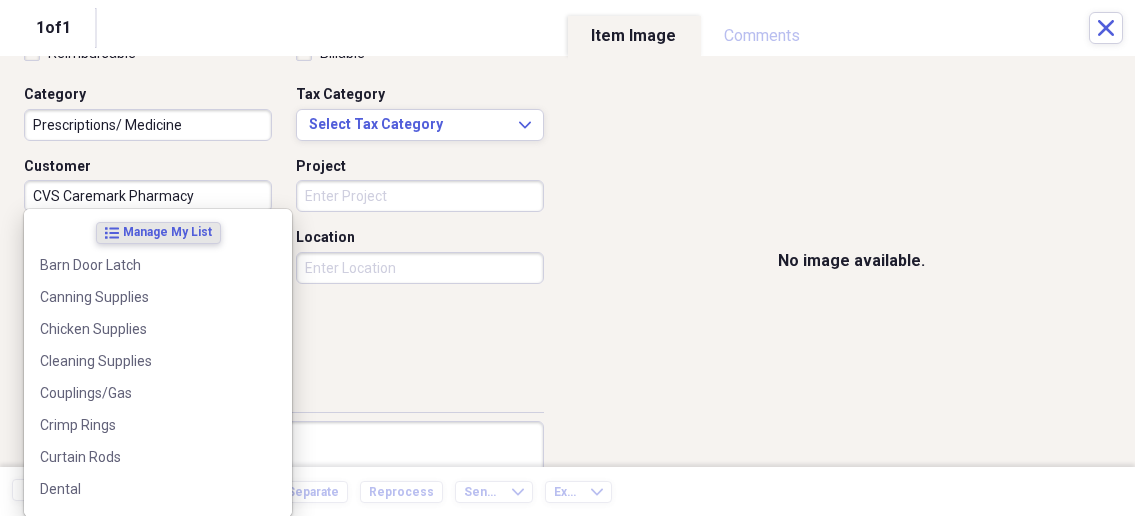 click on "Organize My Files 1 Collapse Unfiled Needs Review 1 Unfiled All Files Unfiled Unfiled Unfiled Saved Reports Collapse My Cabinet My Cabinet Add Folder Collapse Open Folder Business Add Folder Folder Bills Add Folder Folder Contacts Add Folder Folder Contracts Add Folder Folder Important Documents Add Folder Folder Legal Add Folder Folder Office Add Folder Folder Purchases Add Folder Expand Folder Taxes Add Folder Expand Folder Personal Add Folder Trash Trash Help & Support Submit Import Import Add Create Expand Reports Reports Settings [NAME] Expand Purchases Showing 68 items , totaling $14,545.51 Column Expand sort Sort Filters Expand Create Item Expand Status Image Date Vendor Amount Category Product Source Billable Reimbursable check 02/07/2025 First Impressions Dental $279.00 Dental Dental check 05/07/2025 Ferrell Gas $578.51 Ferrell Gas Propane check 05/25/2025 Tractor Supply $54.28 Chickens Chicken Supplies check 06/01/2025 Tractor Supply $5,200.00 FARM SUPPLIES Lawn Tractor check 05/01/2025 $66.00 25" at bounding box center [567, 258] 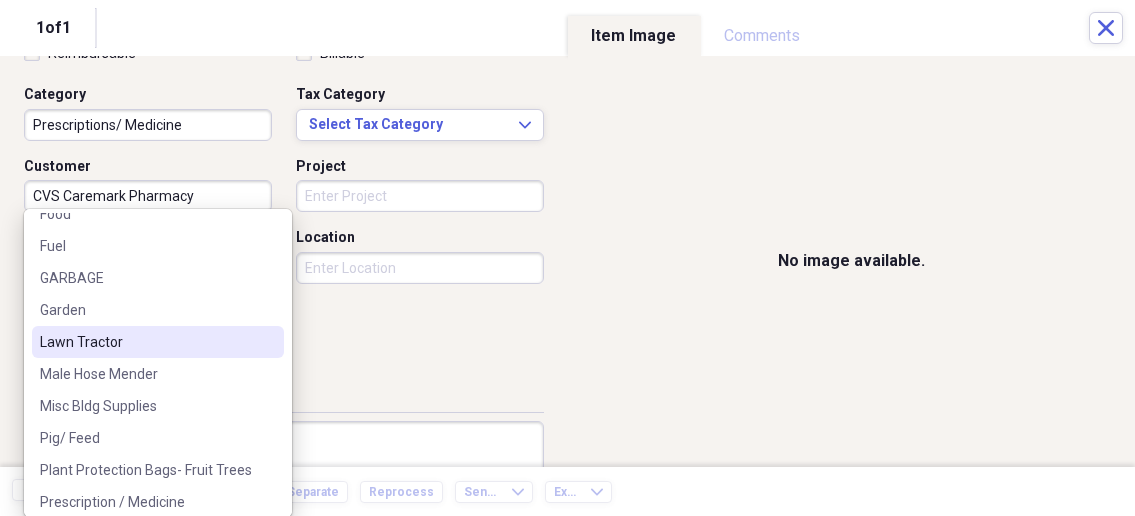 scroll, scrollTop: 535, scrollLeft: 0, axis: vertical 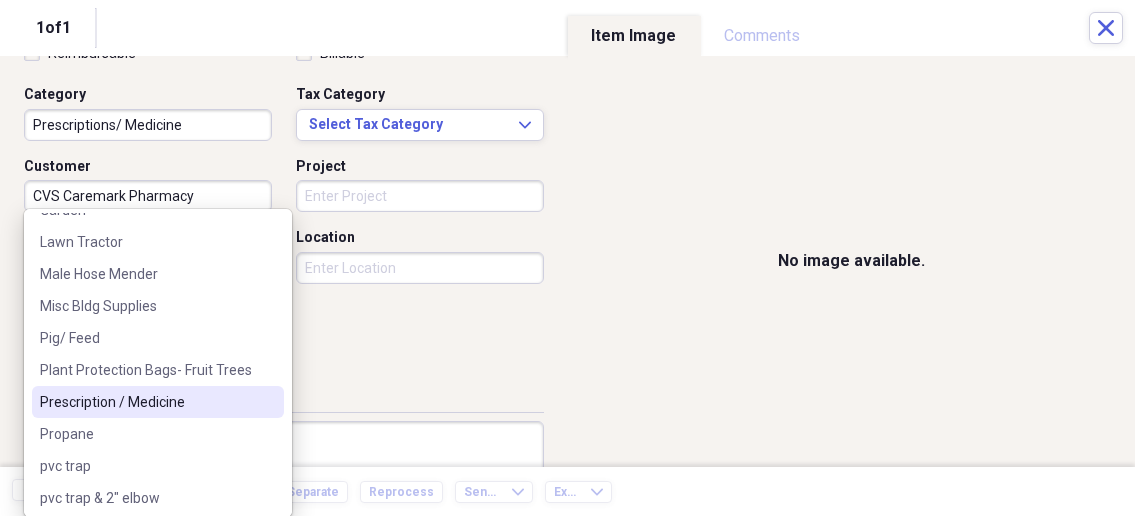 click on "Prescription / Medicine" at bounding box center (146, 402) 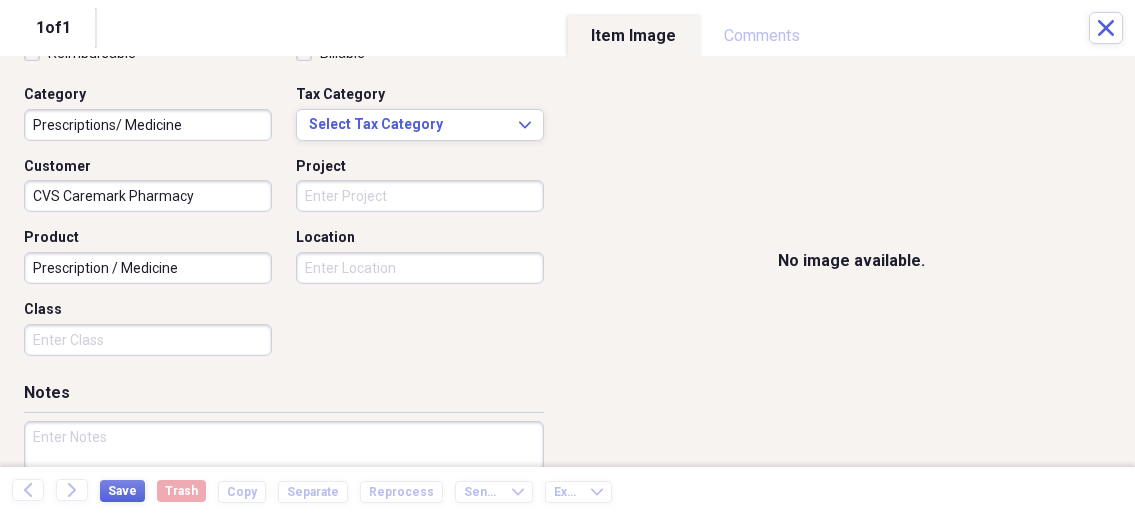click at bounding box center (284, 486) 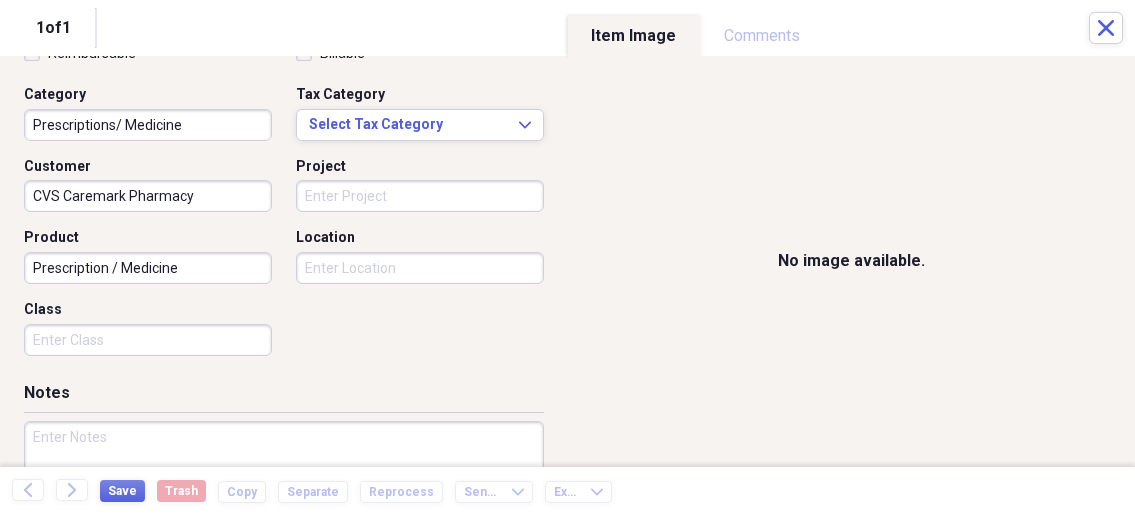 click at bounding box center [284, 486] 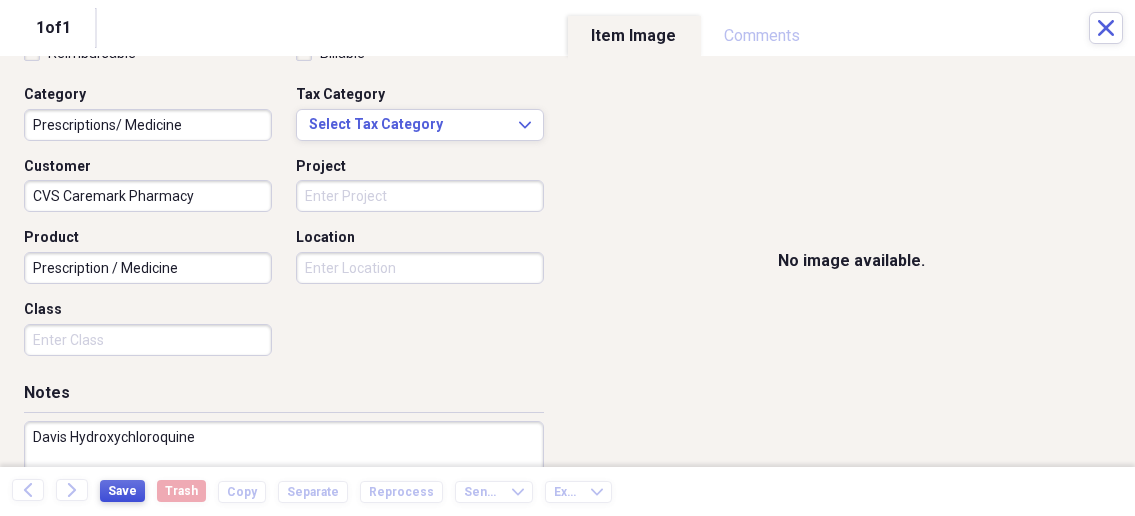 type on "Davis Hydroxychloroquine" 